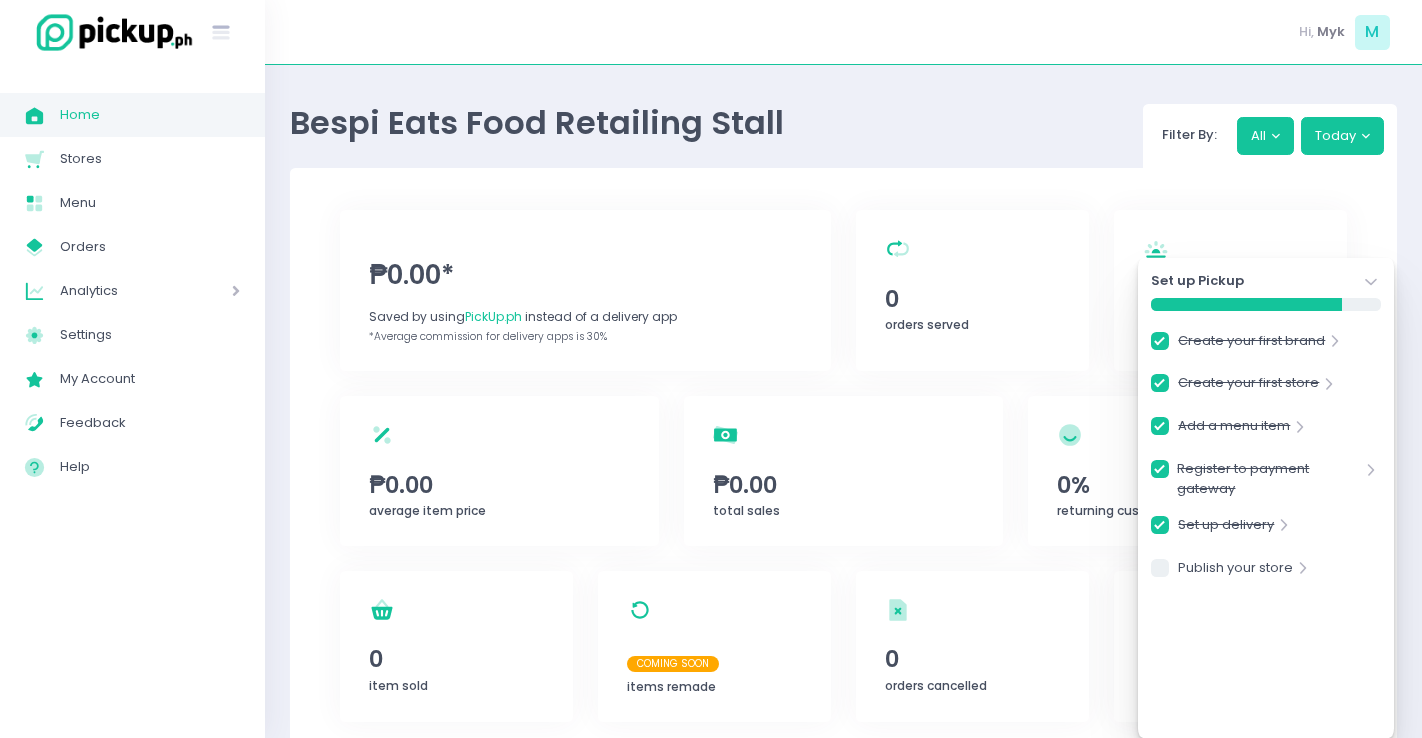 checkbox on "true" 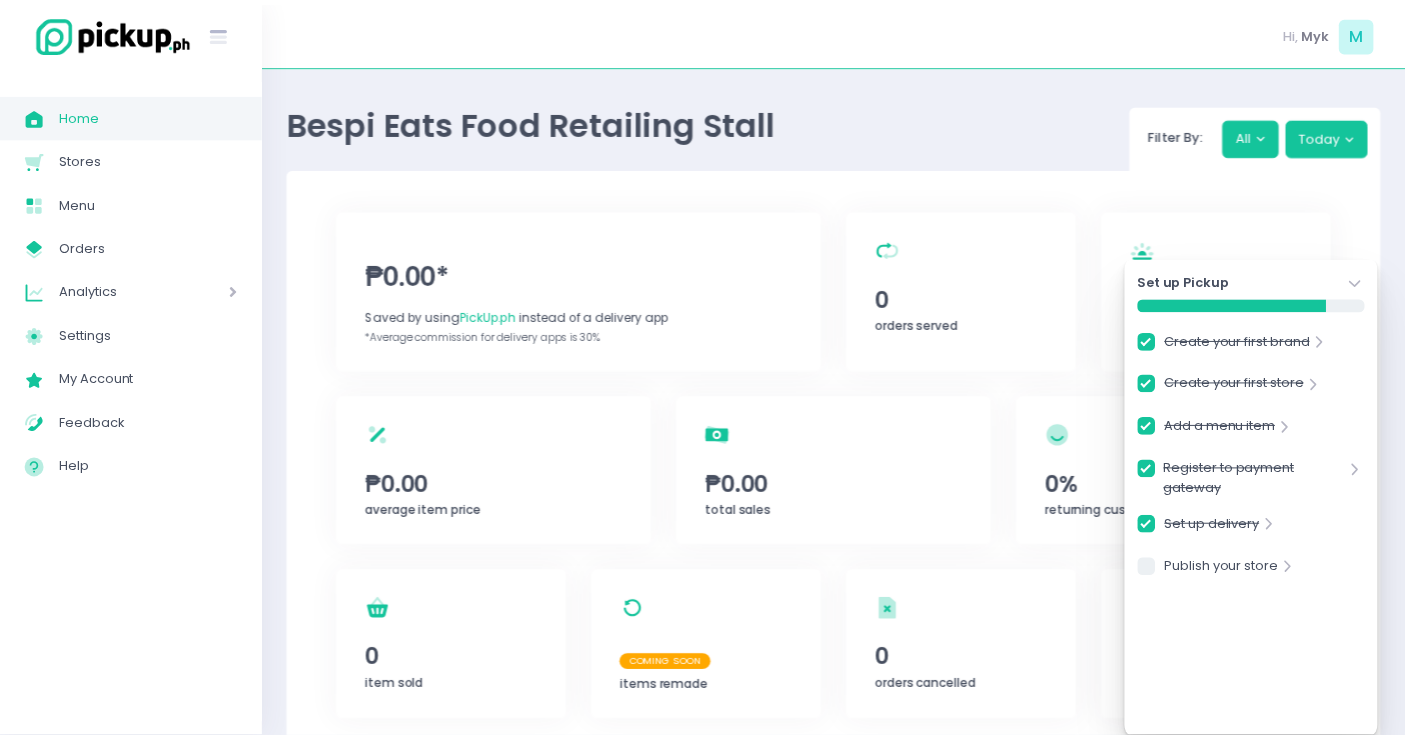 scroll, scrollTop: 0, scrollLeft: 0, axis: both 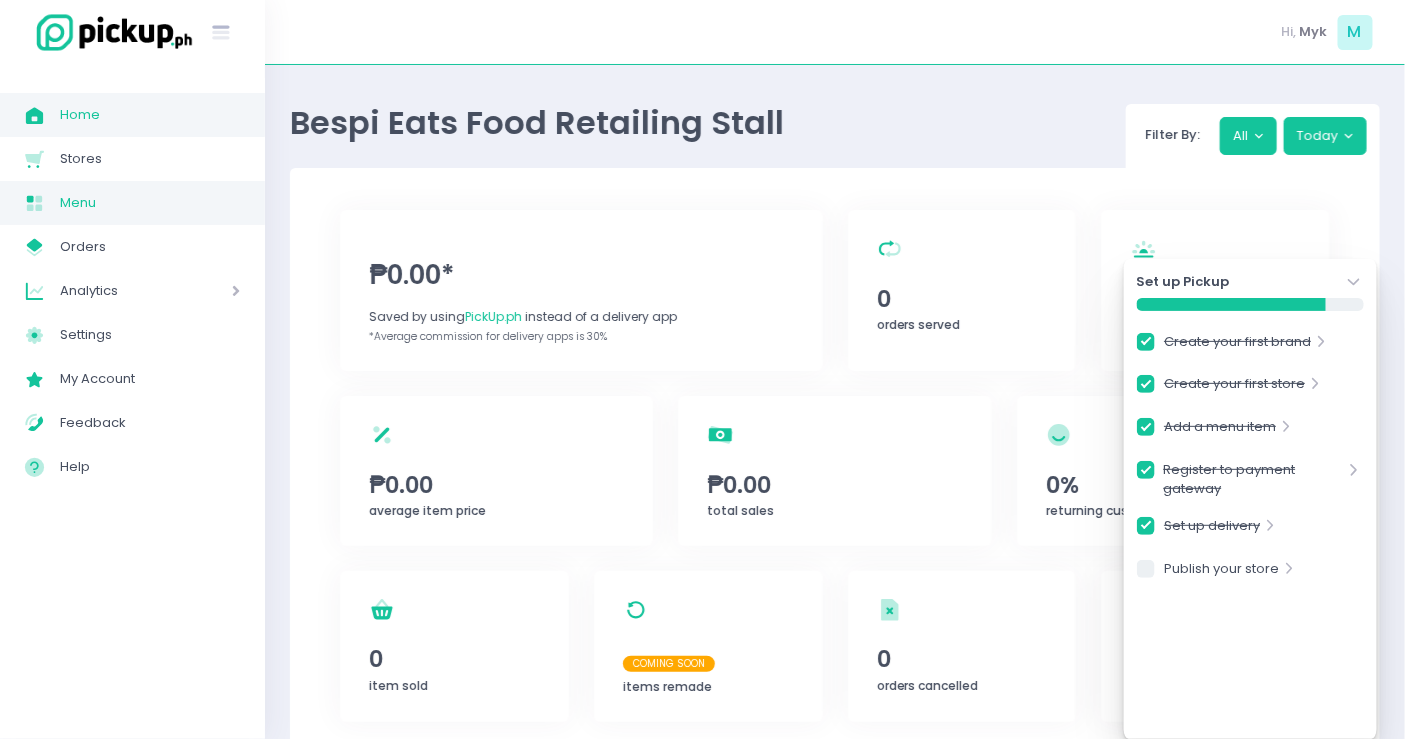 click on "Menu Created with Sketch. Menu" at bounding box center (132, 203) 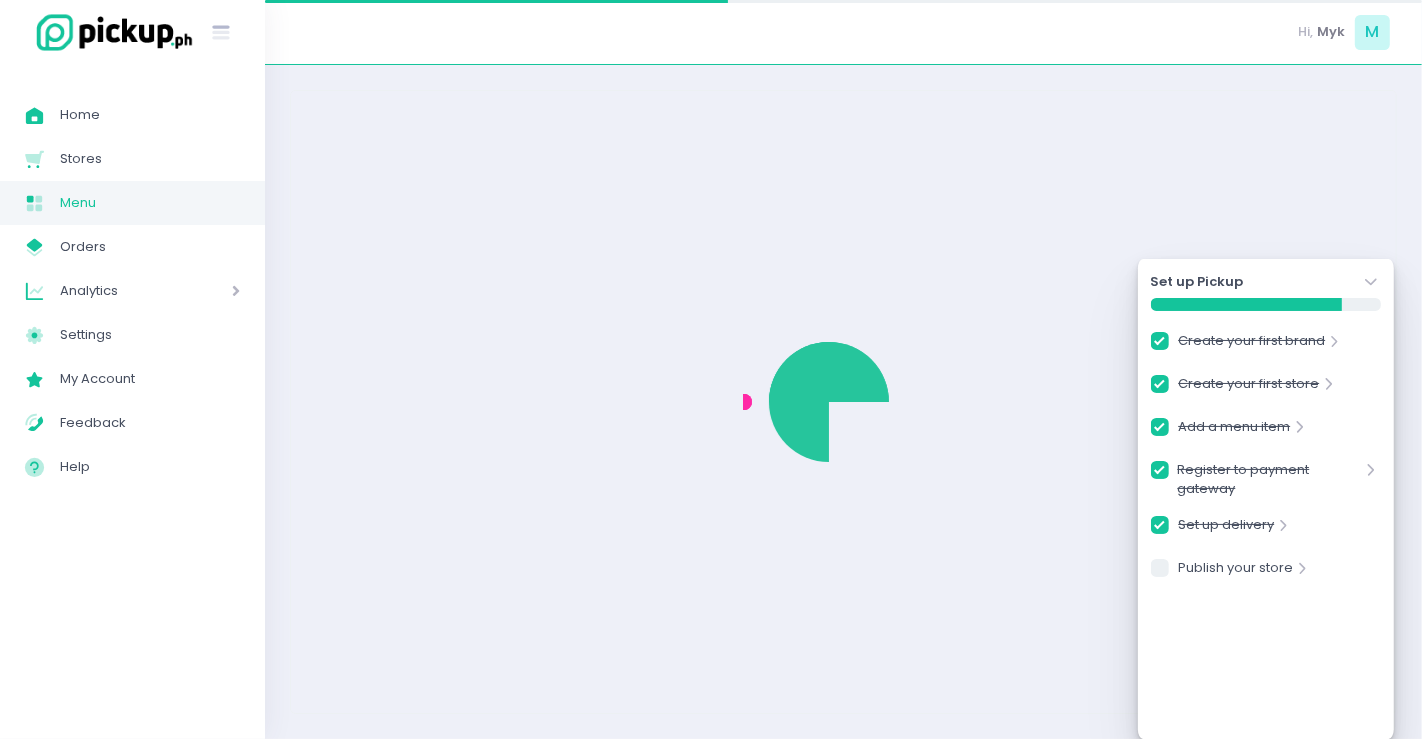 checkbox on "true" 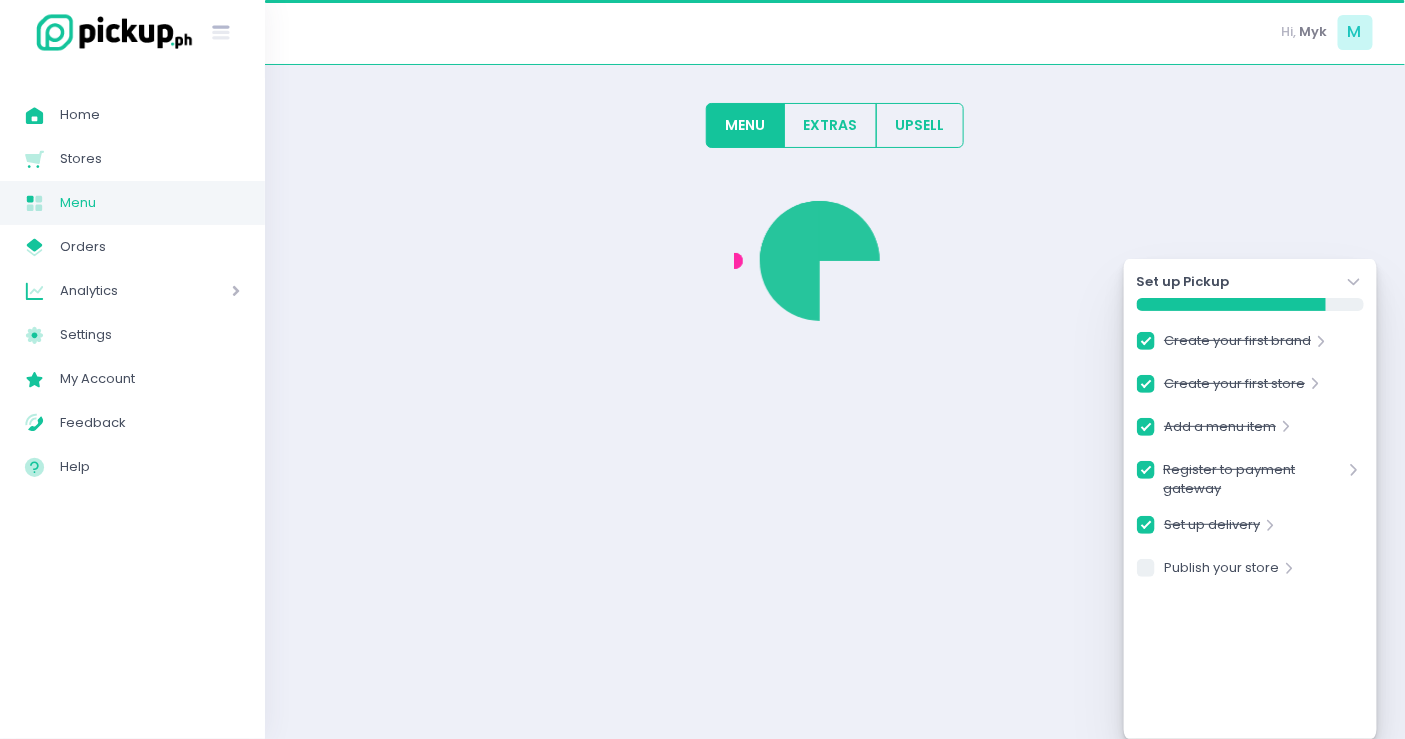 checkbox on "true" 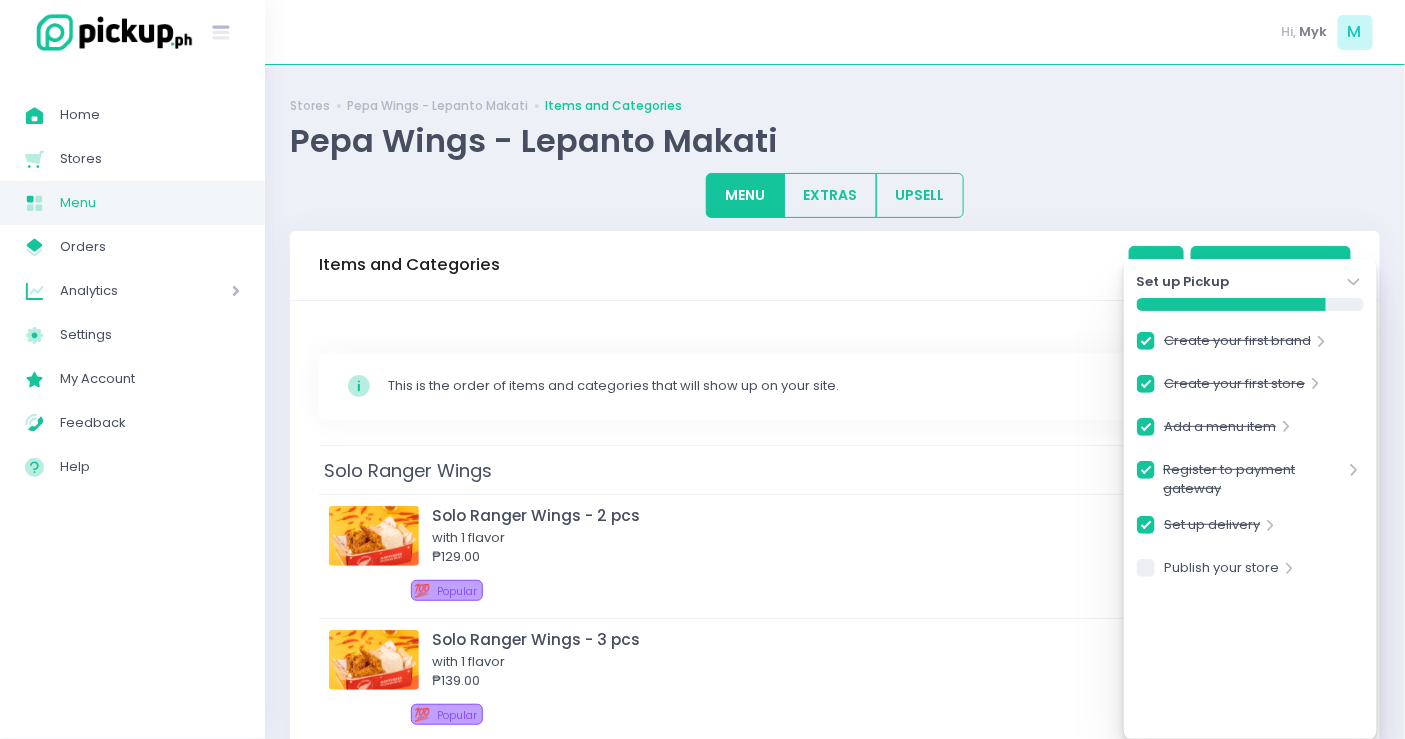 click on "Stockholm-icons / Navigation / Angle-down Created with Sketch." 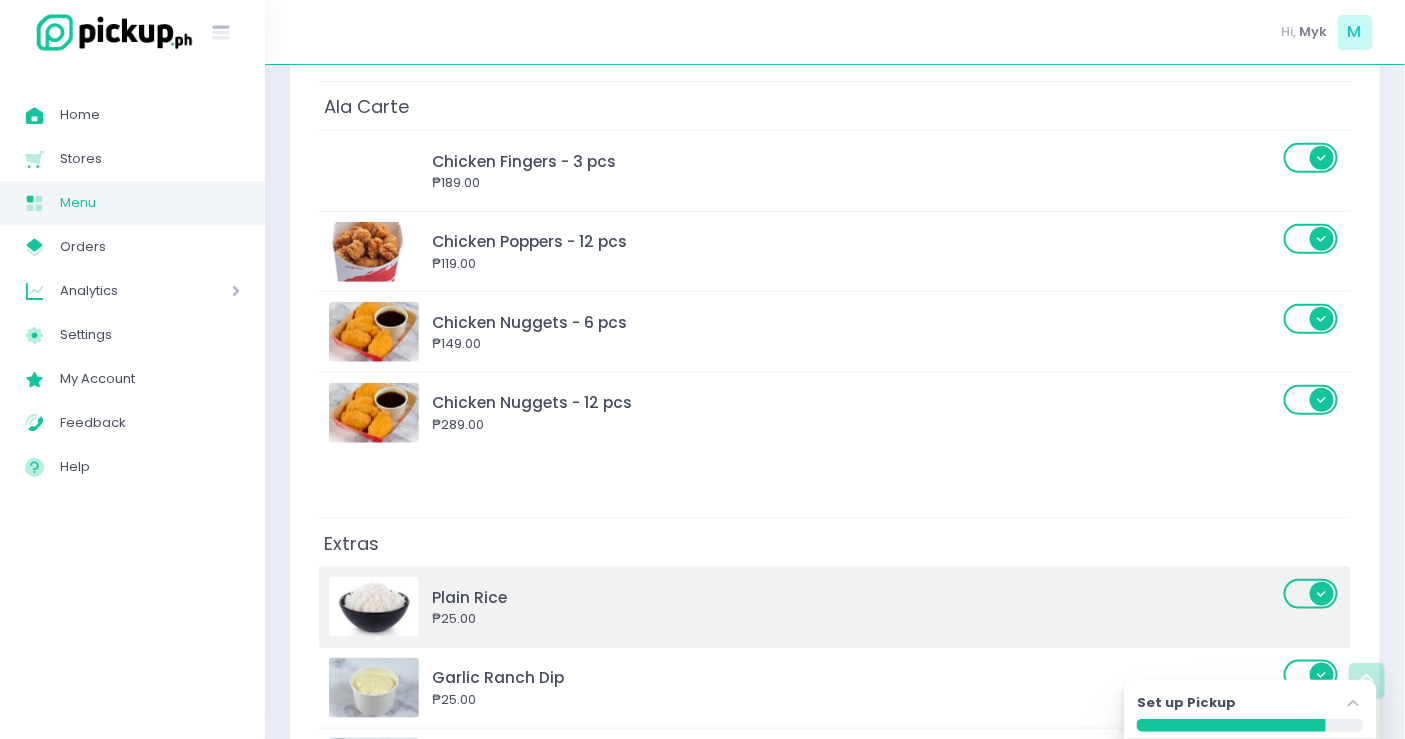 scroll, scrollTop: 3486, scrollLeft: 0, axis: vertical 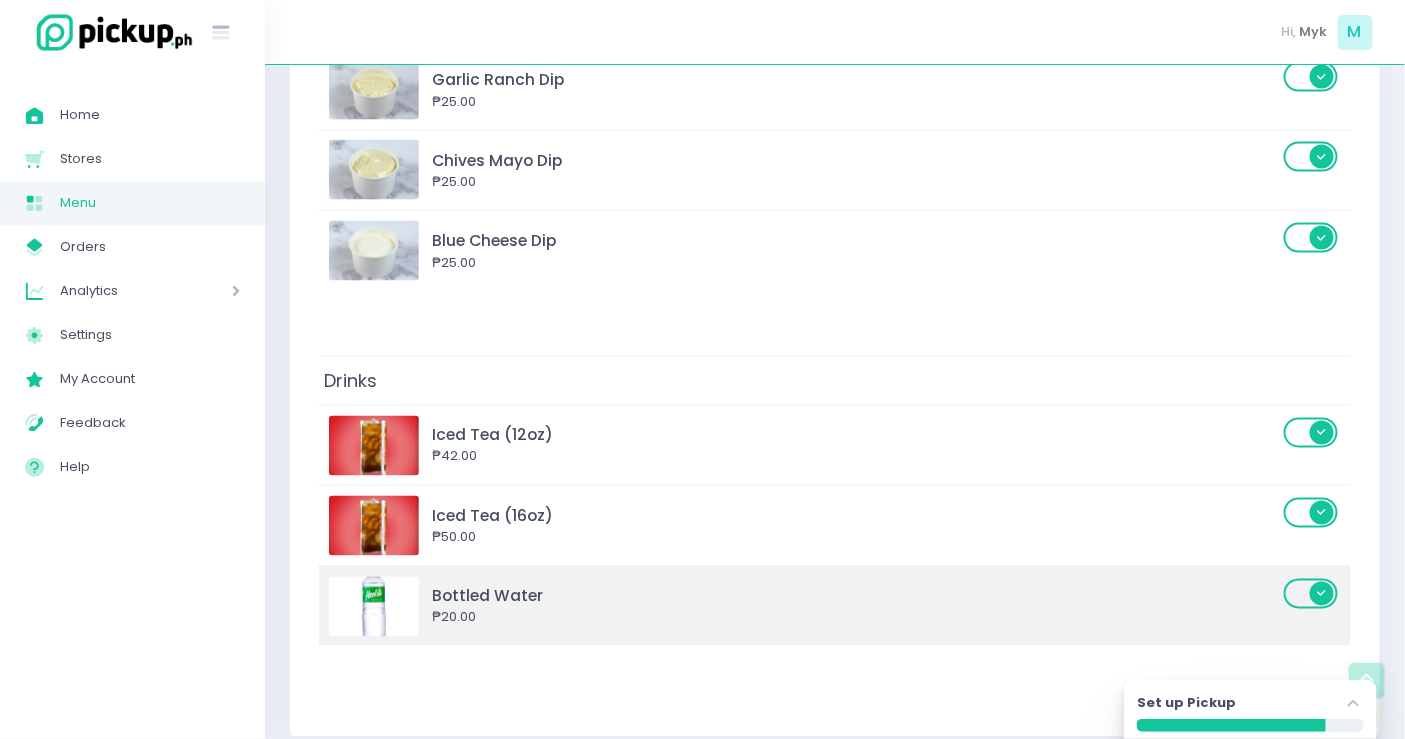 click at bounding box center [374, 607] 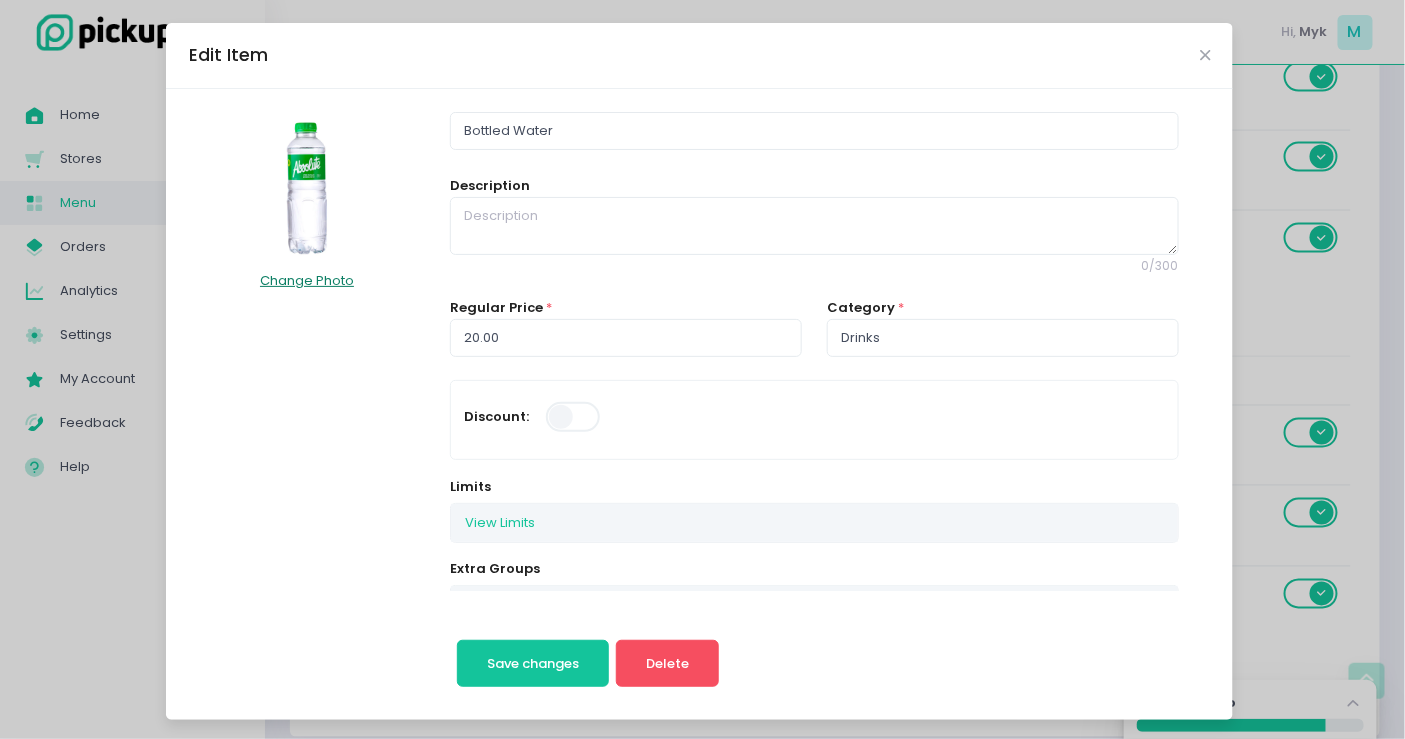 click on "Change Photo" at bounding box center (307, 281) 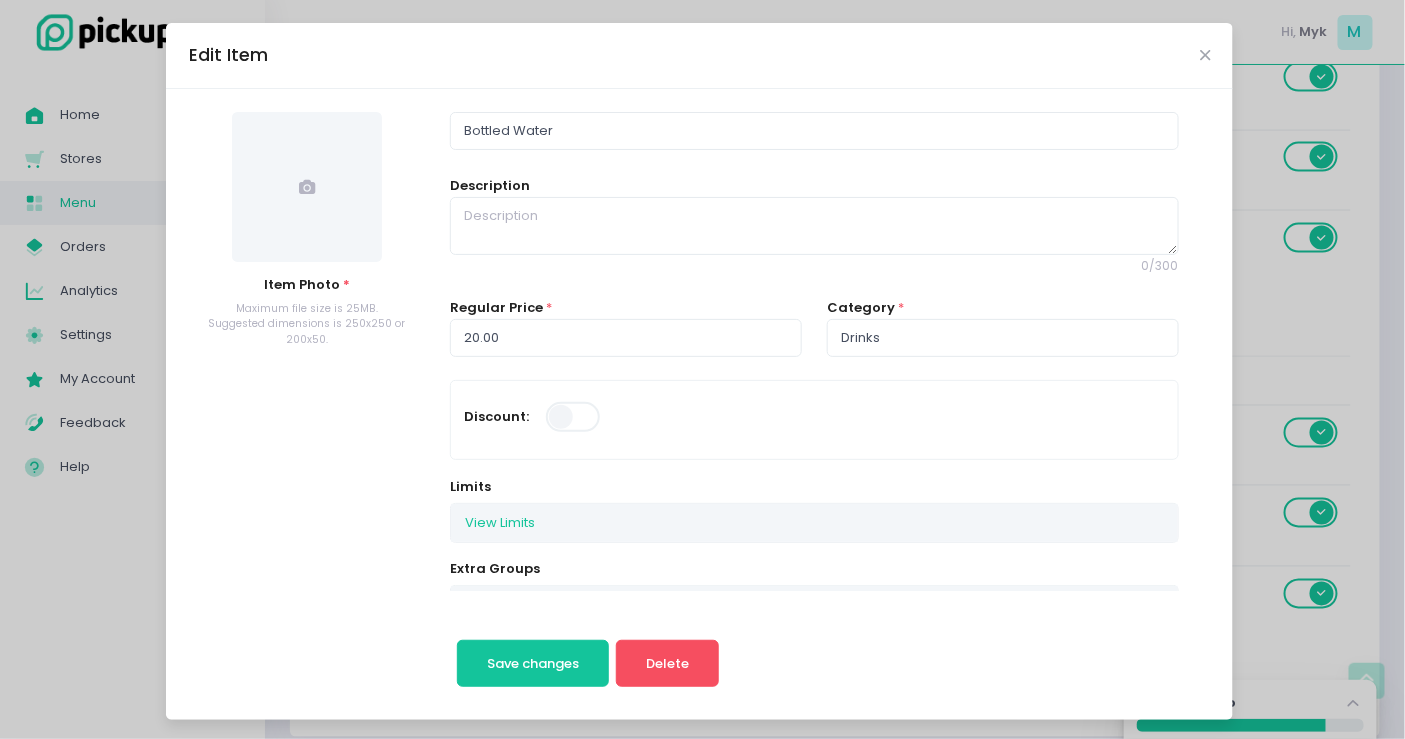 click at bounding box center [307, 187] 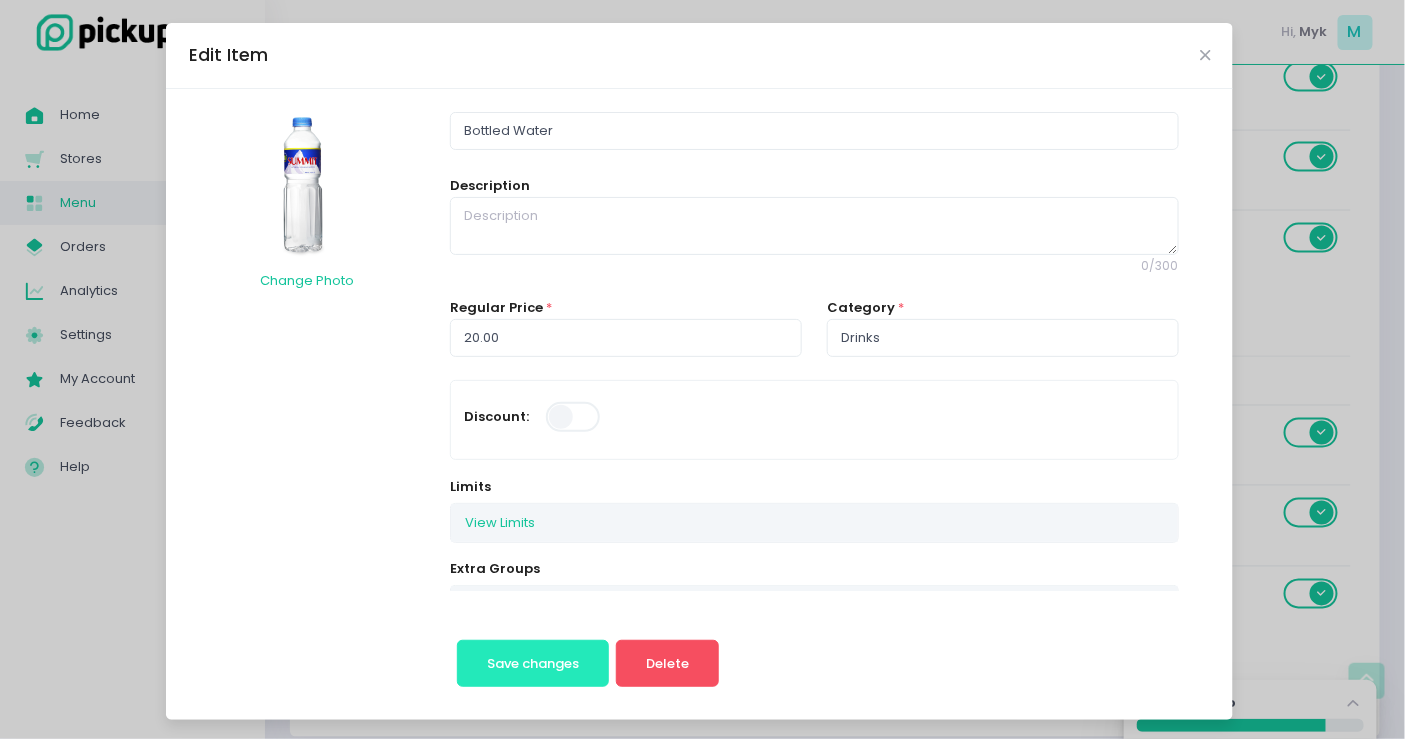 click on "Save changes" at bounding box center (533, 663) 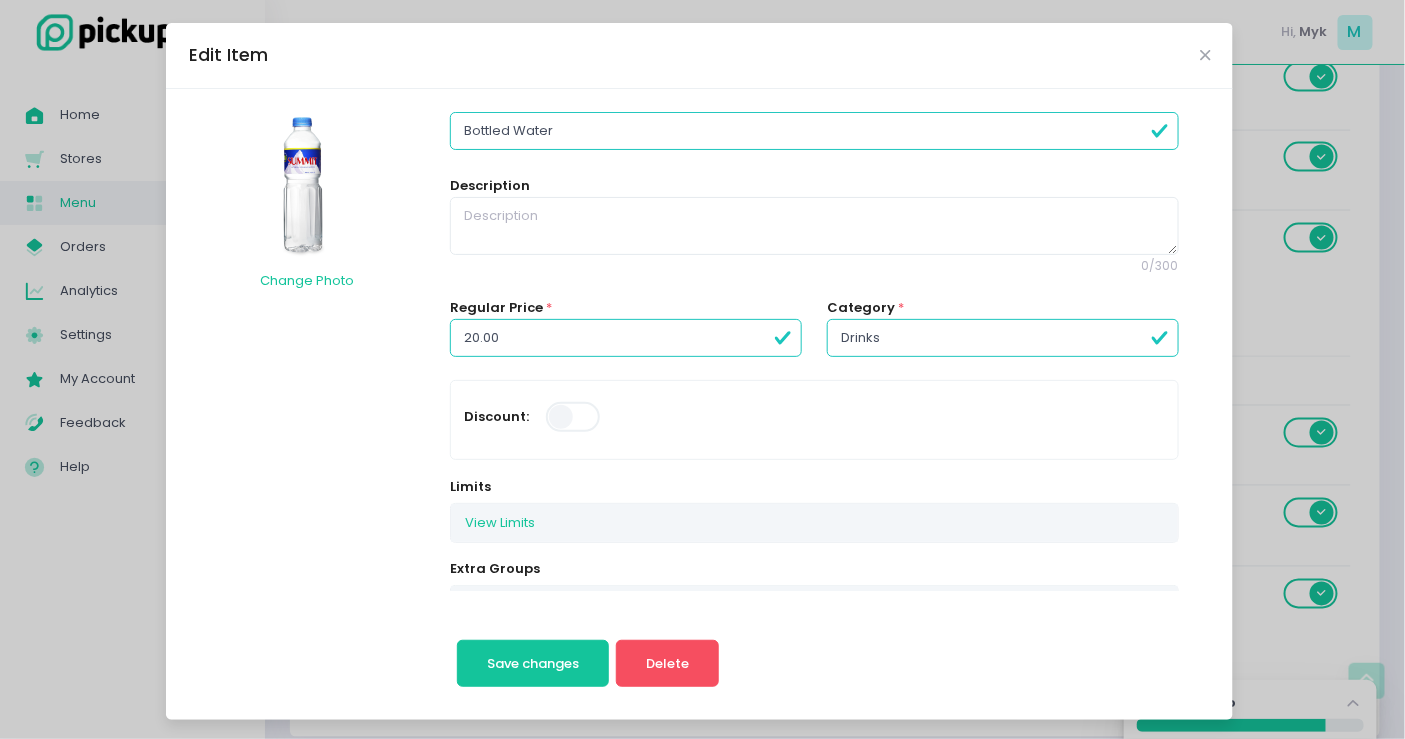 scroll, scrollTop: 0, scrollLeft: 0, axis: both 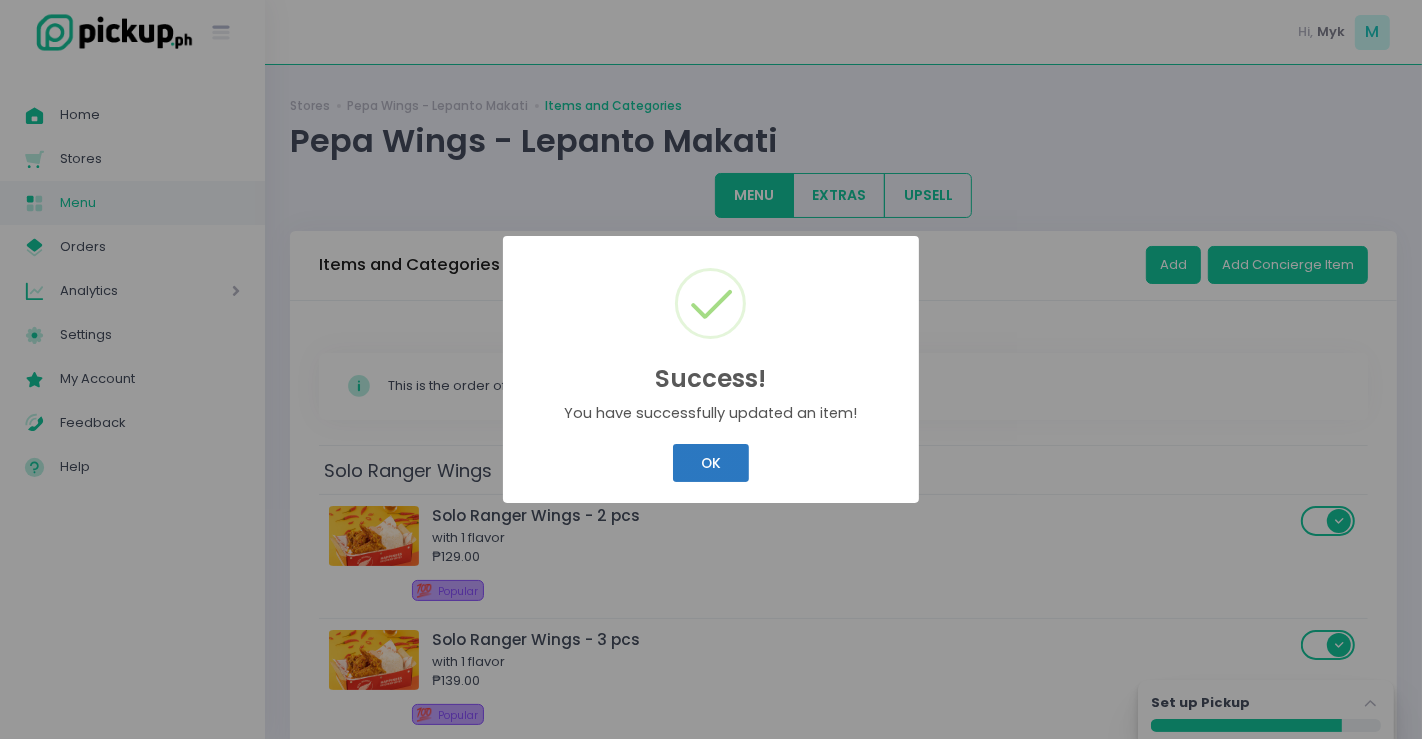 click on "OK" at bounding box center (710, 463) 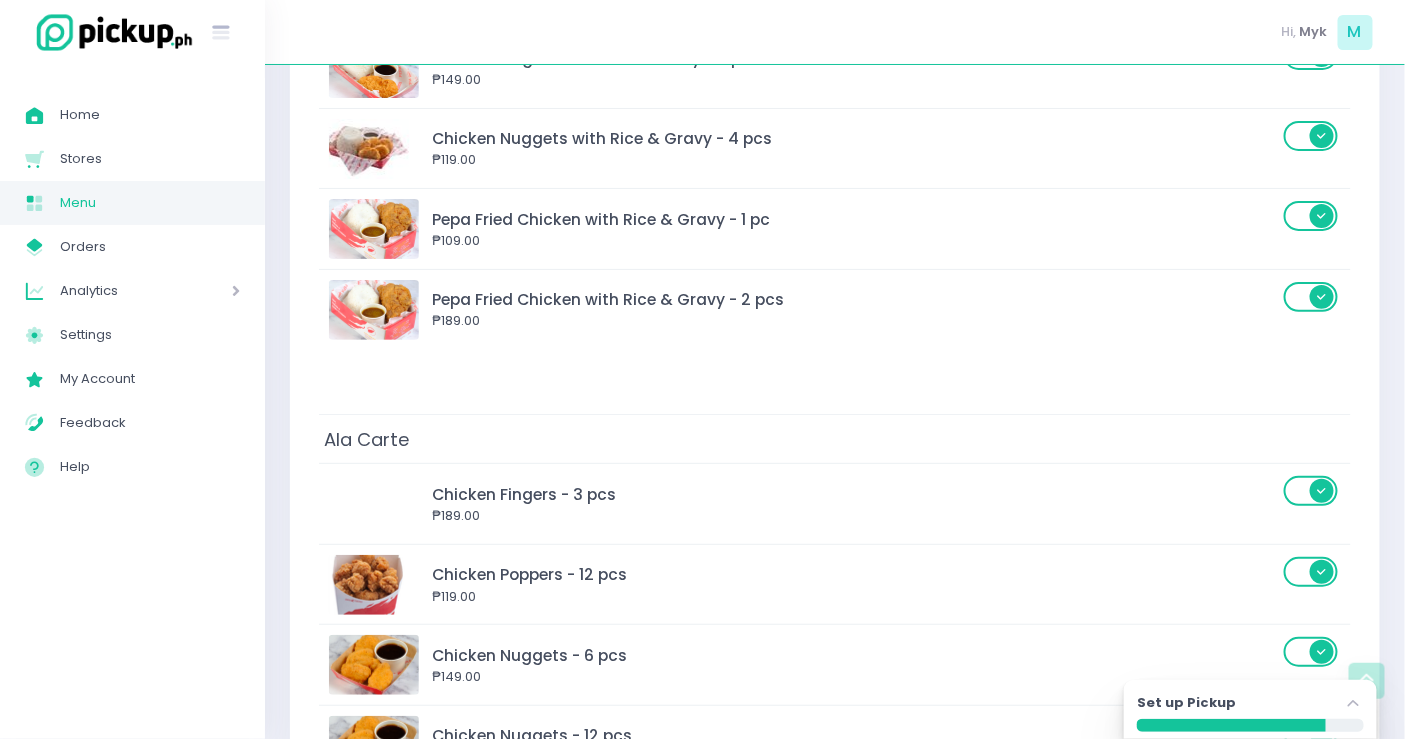 scroll, scrollTop: 2777, scrollLeft: 0, axis: vertical 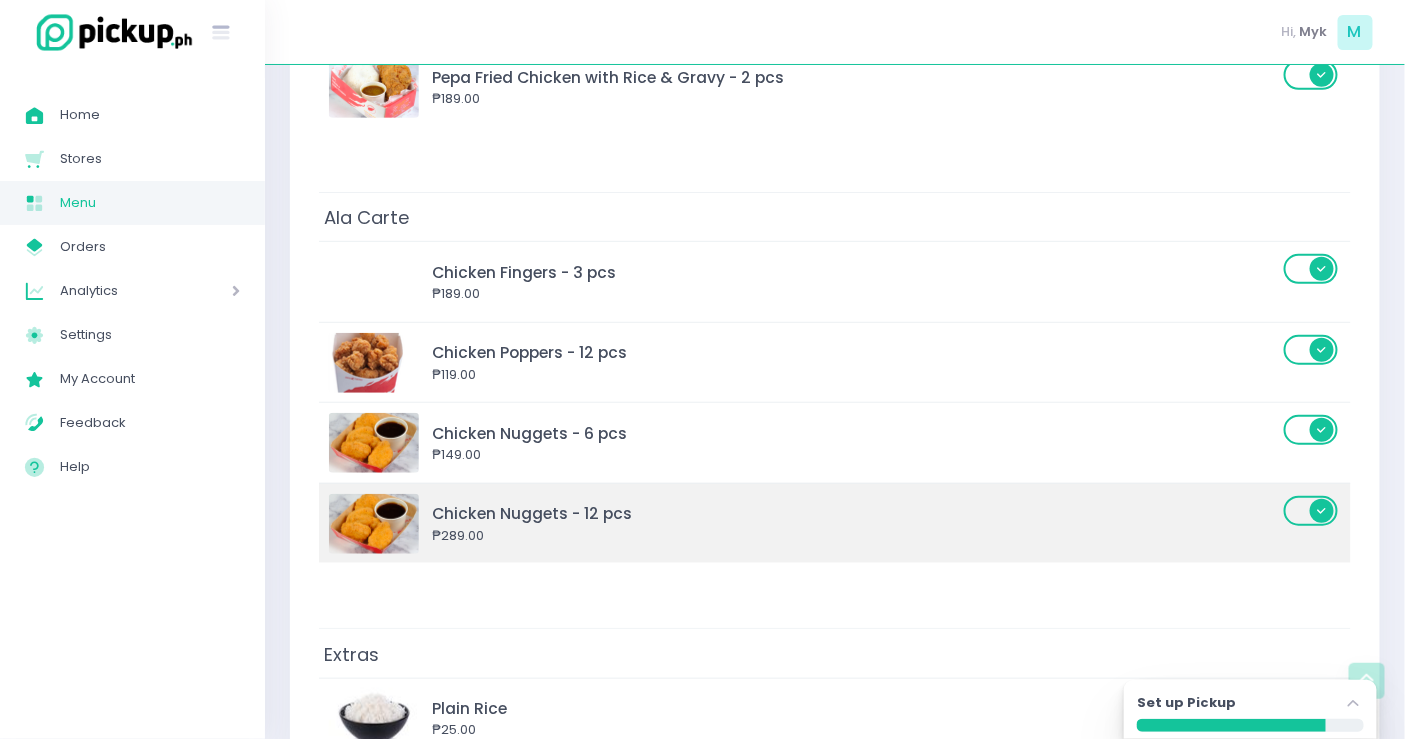 click at bounding box center [374, 524] 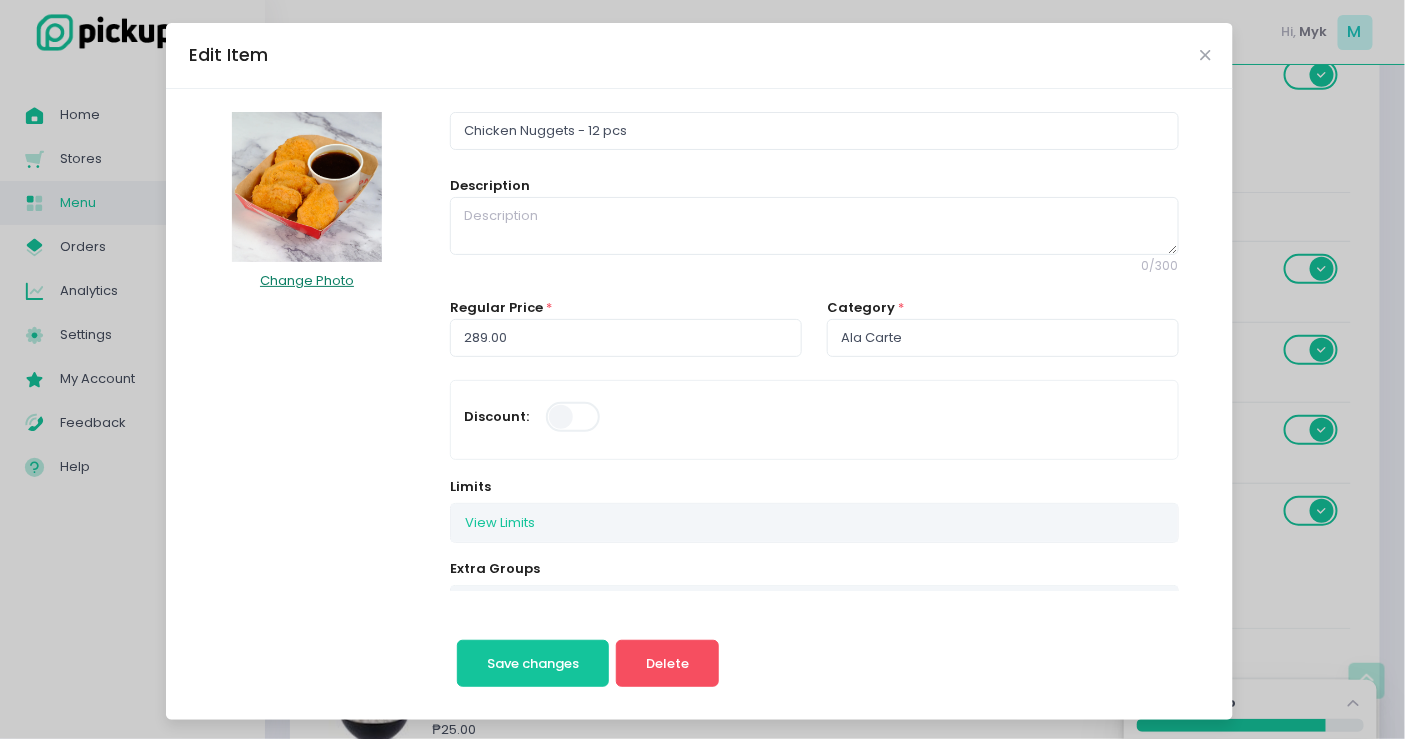 click on "Change Photo" at bounding box center [307, 281] 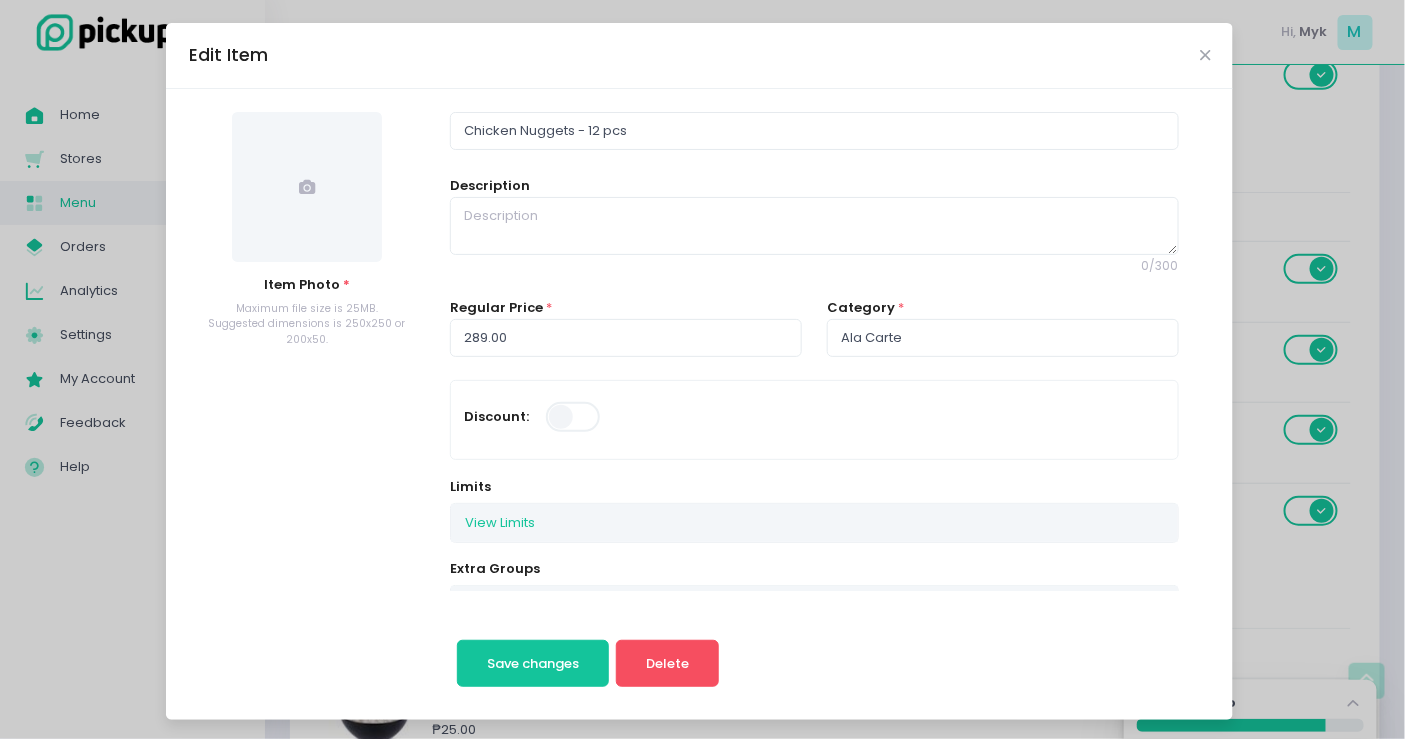 click at bounding box center [307, 187] 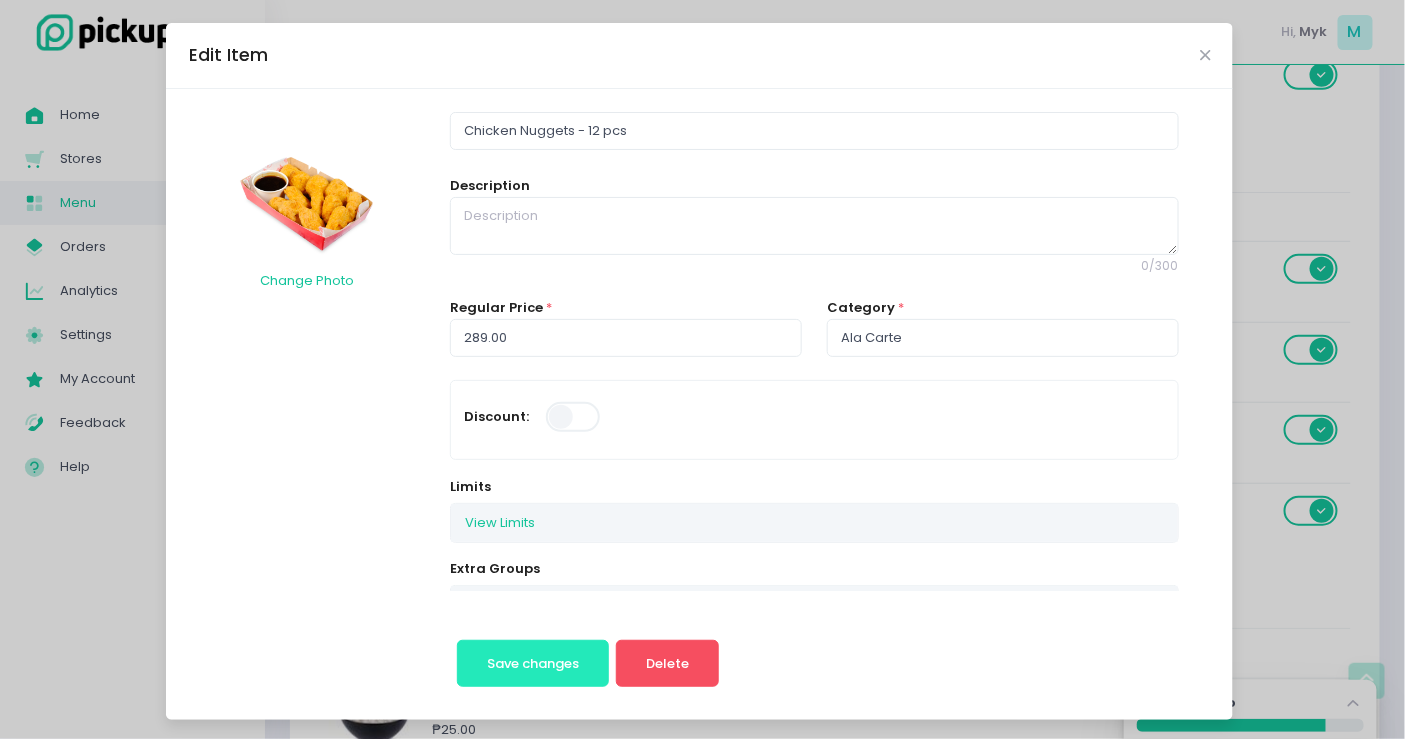 click on "Save changes" at bounding box center [533, 664] 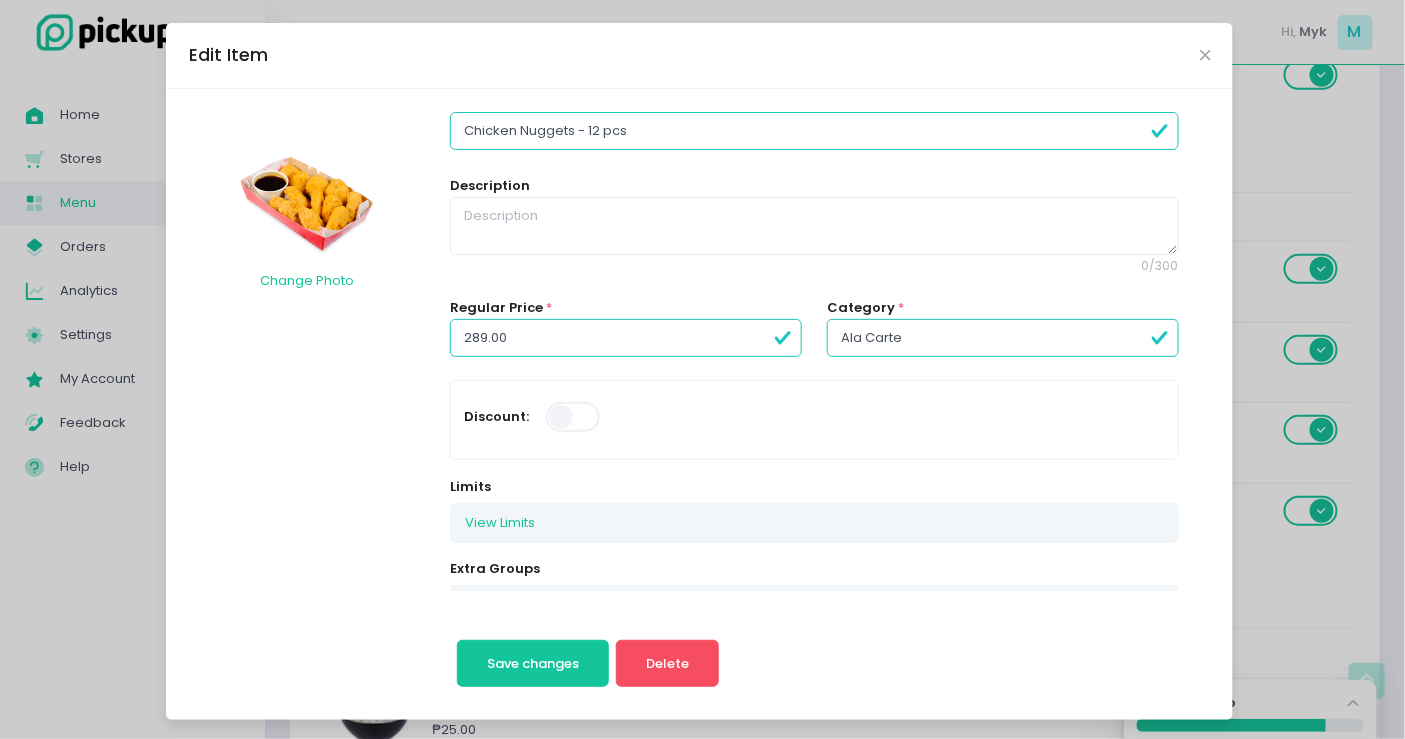 scroll, scrollTop: 0, scrollLeft: 0, axis: both 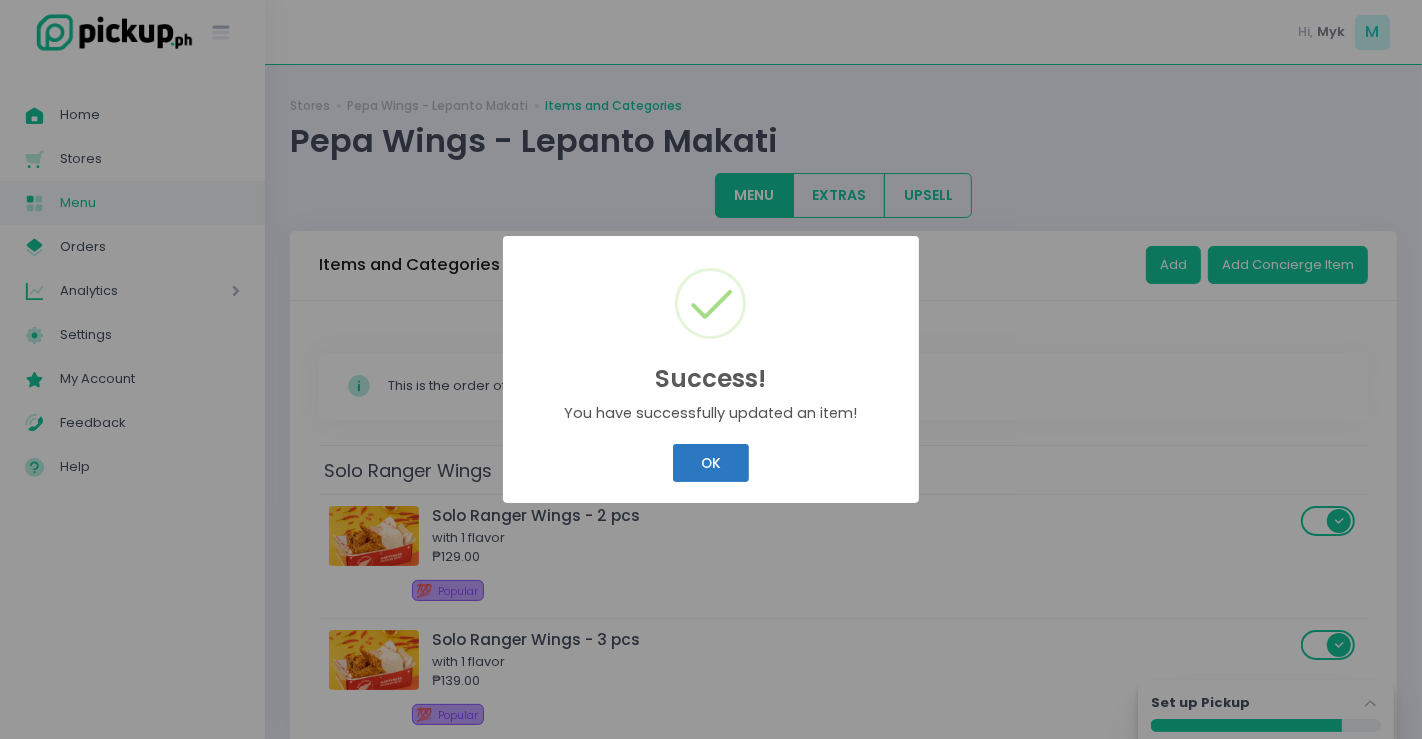 click on "OK" at bounding box center [710, 463] 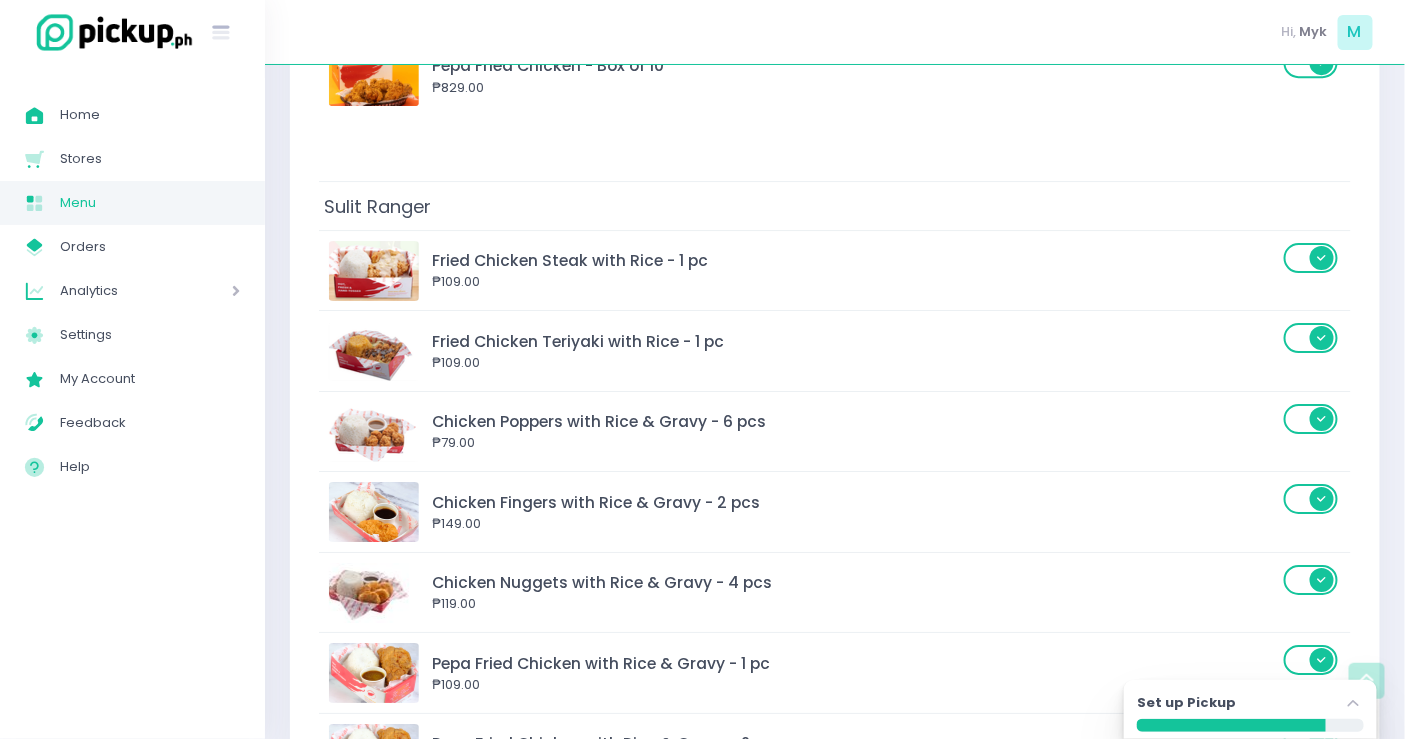 scroll, scrollTop: 2666, scrollLeft: 0, axis: vertical 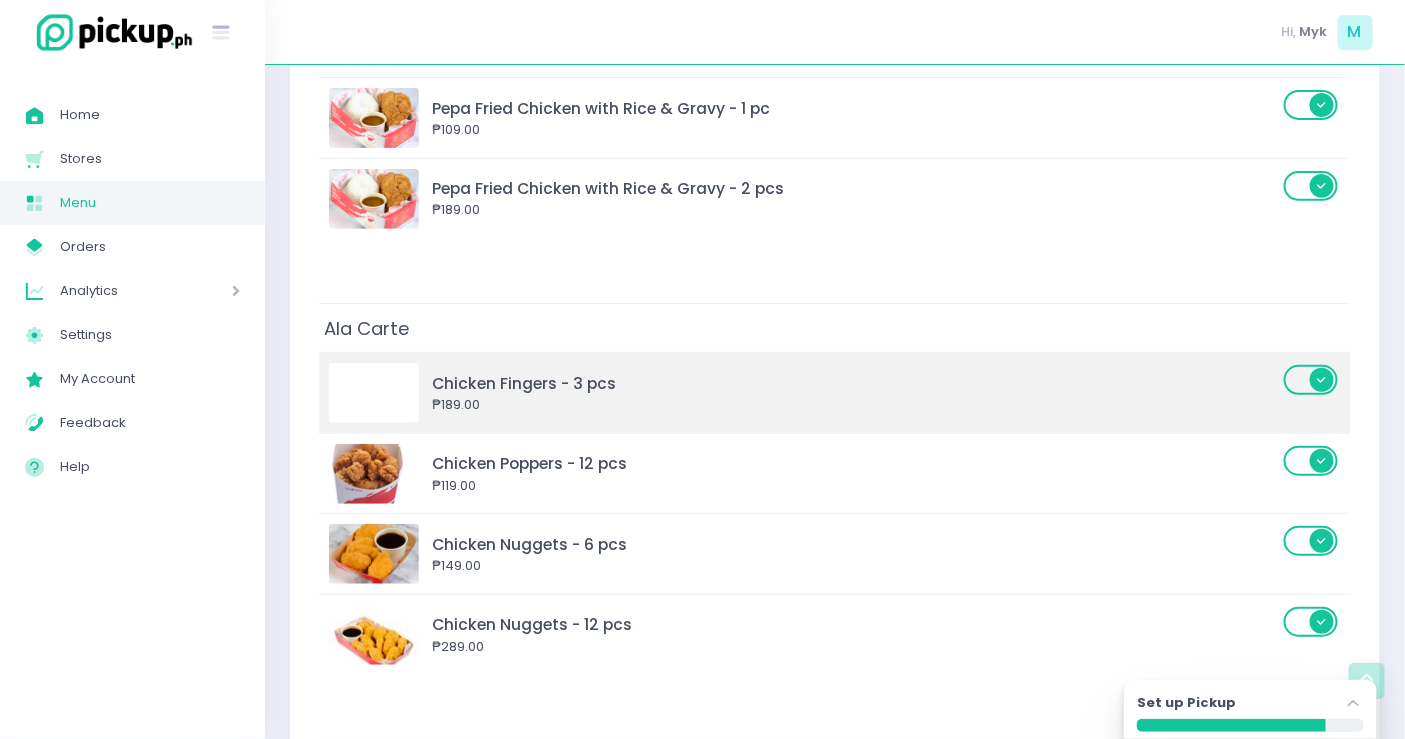 click at bounding box center [374, 393] 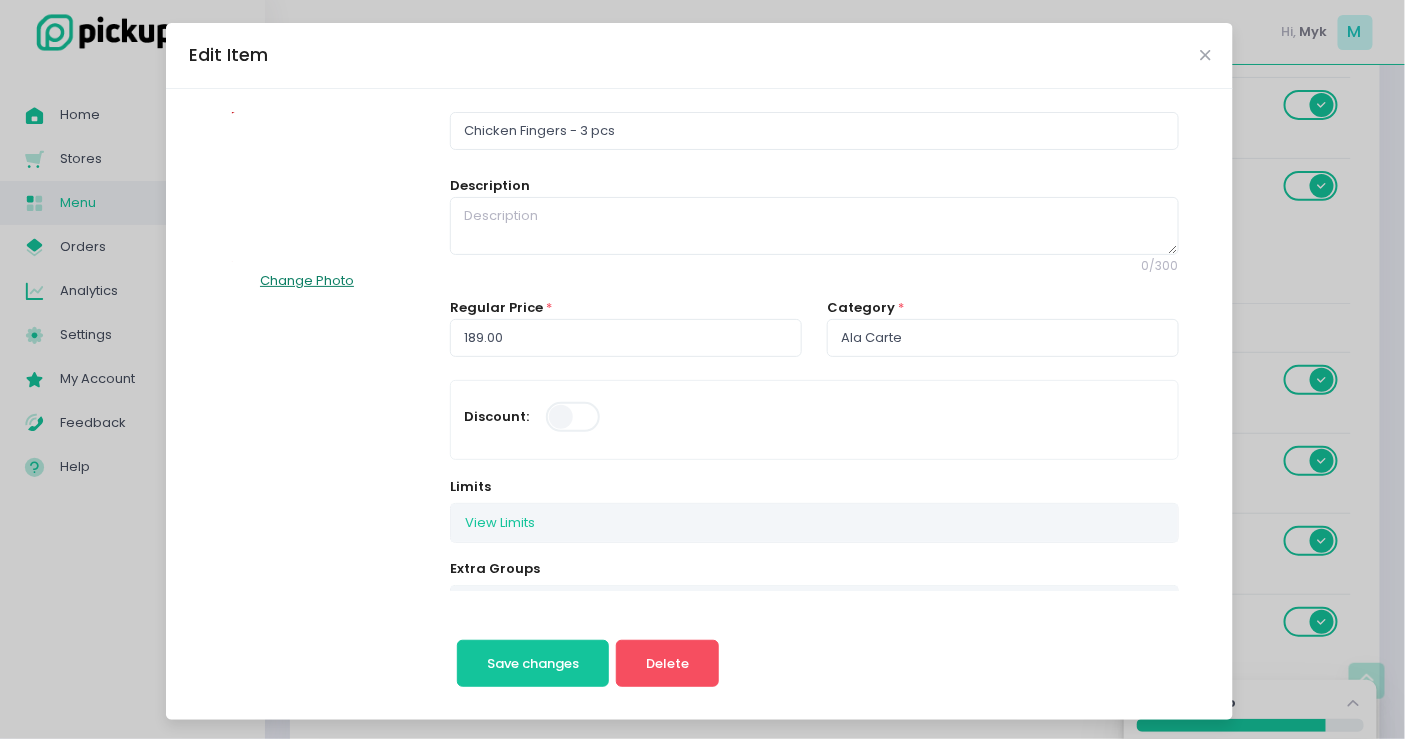 click on "Change Photo" at bounding box center (307, 281) 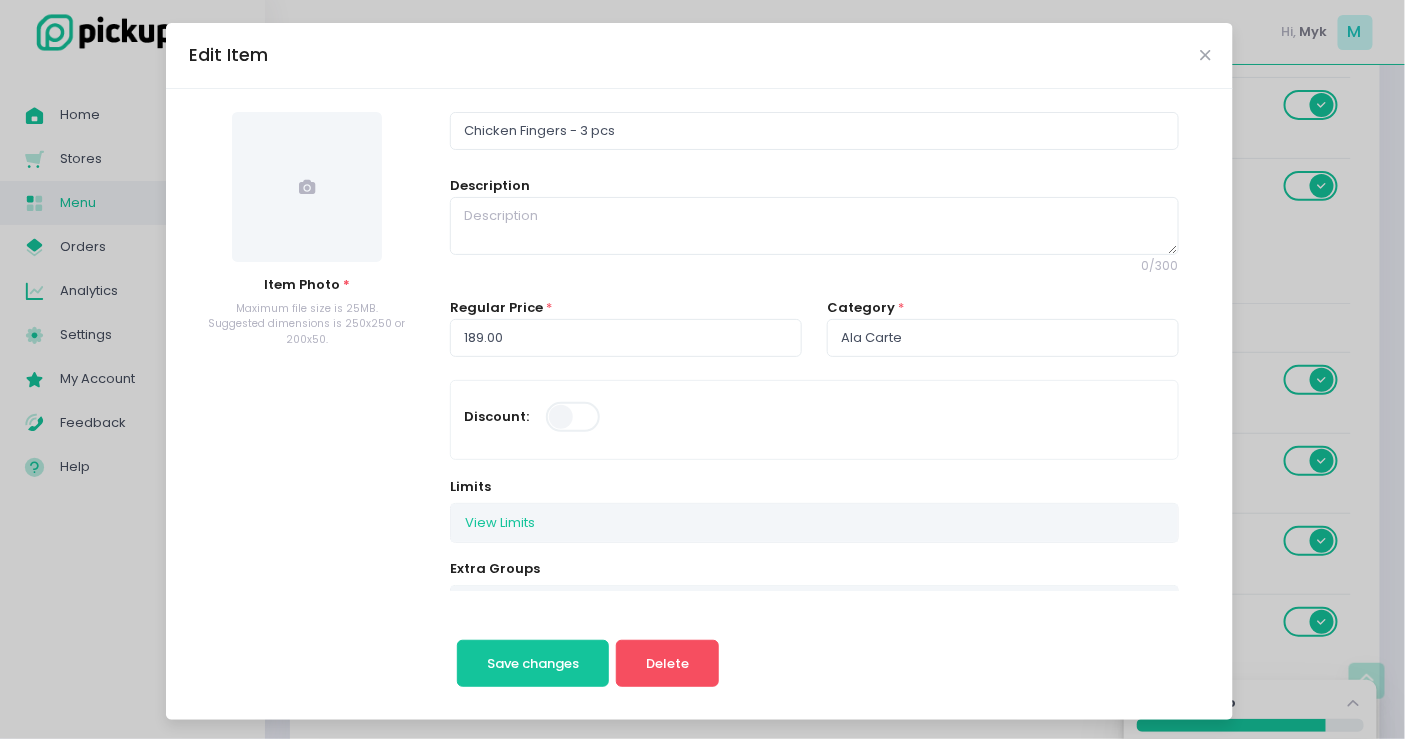 click at bounding box center [307, 187] 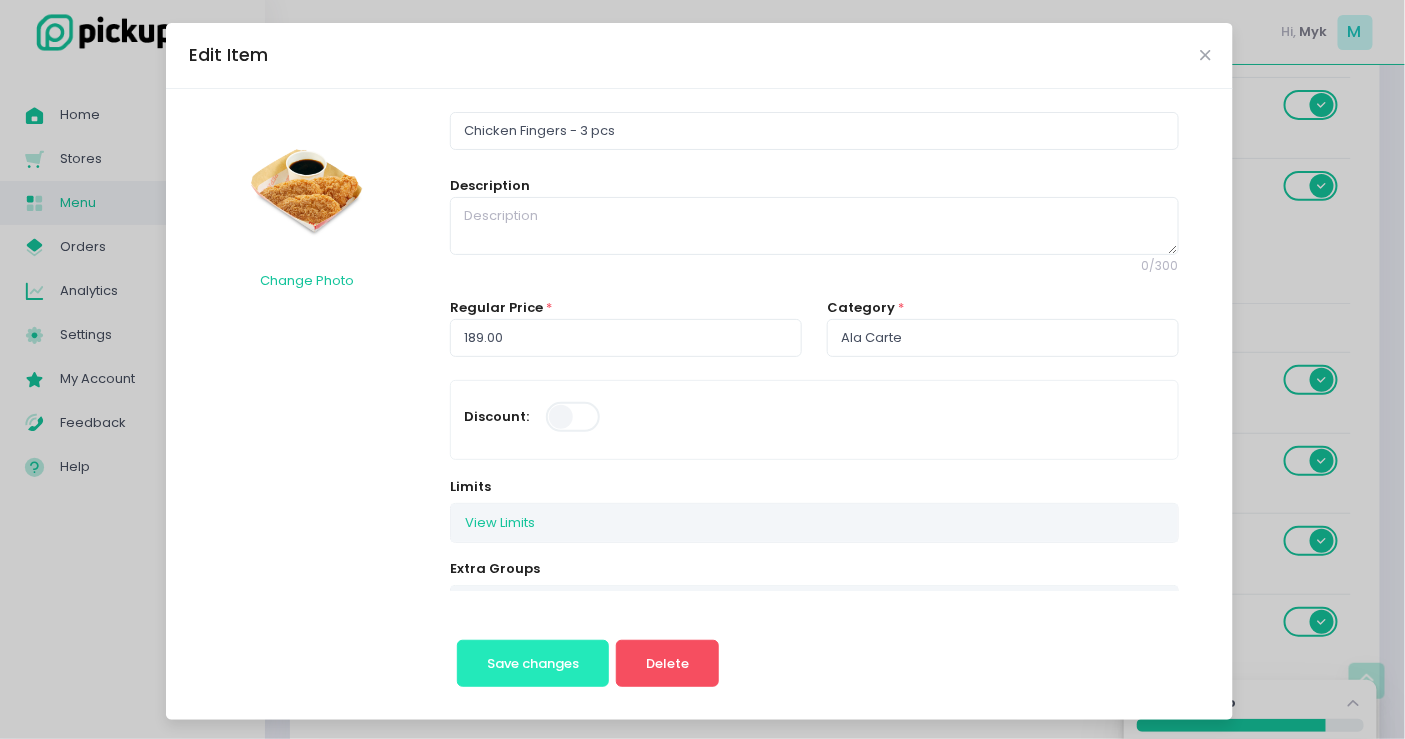 click on "Save changes" at bounding box center [533, 663] 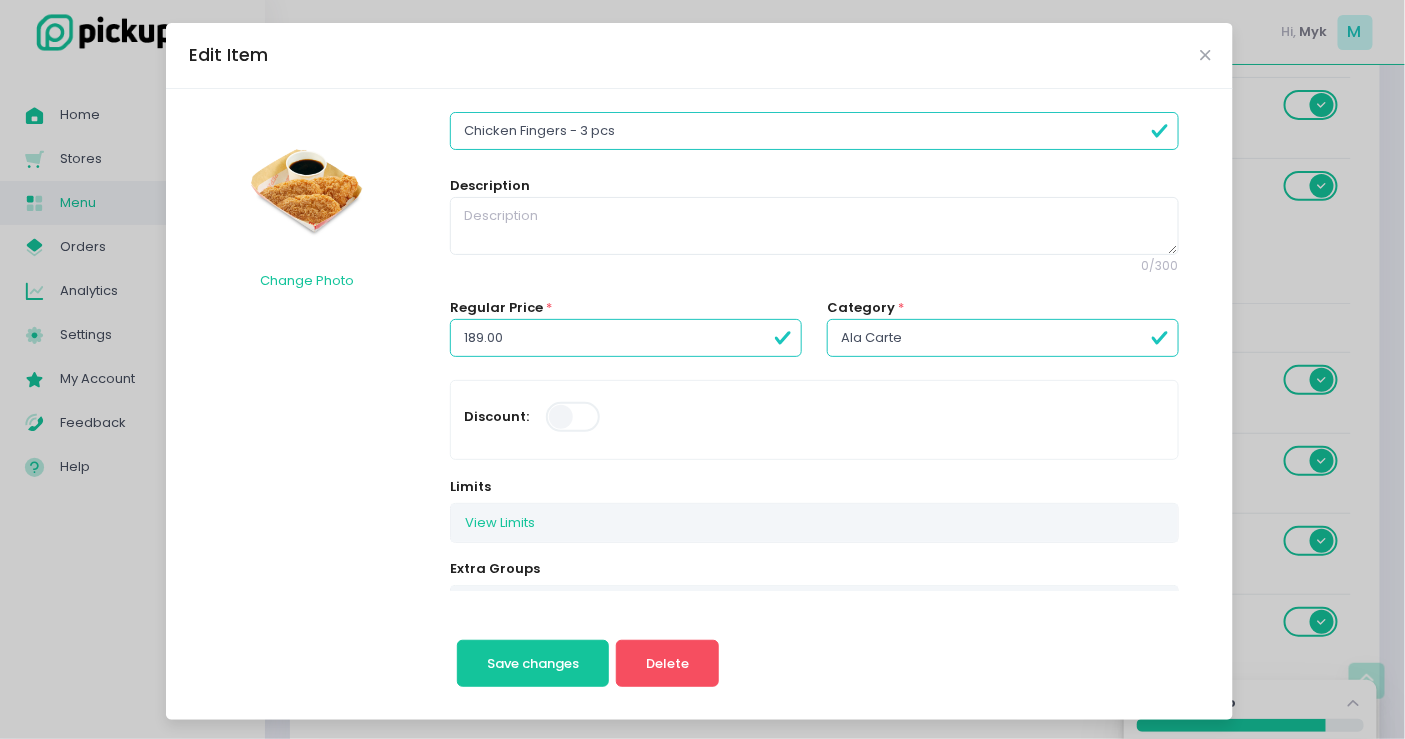 scroll, scrollTop: 0, scrollLeft: 0, axis: both 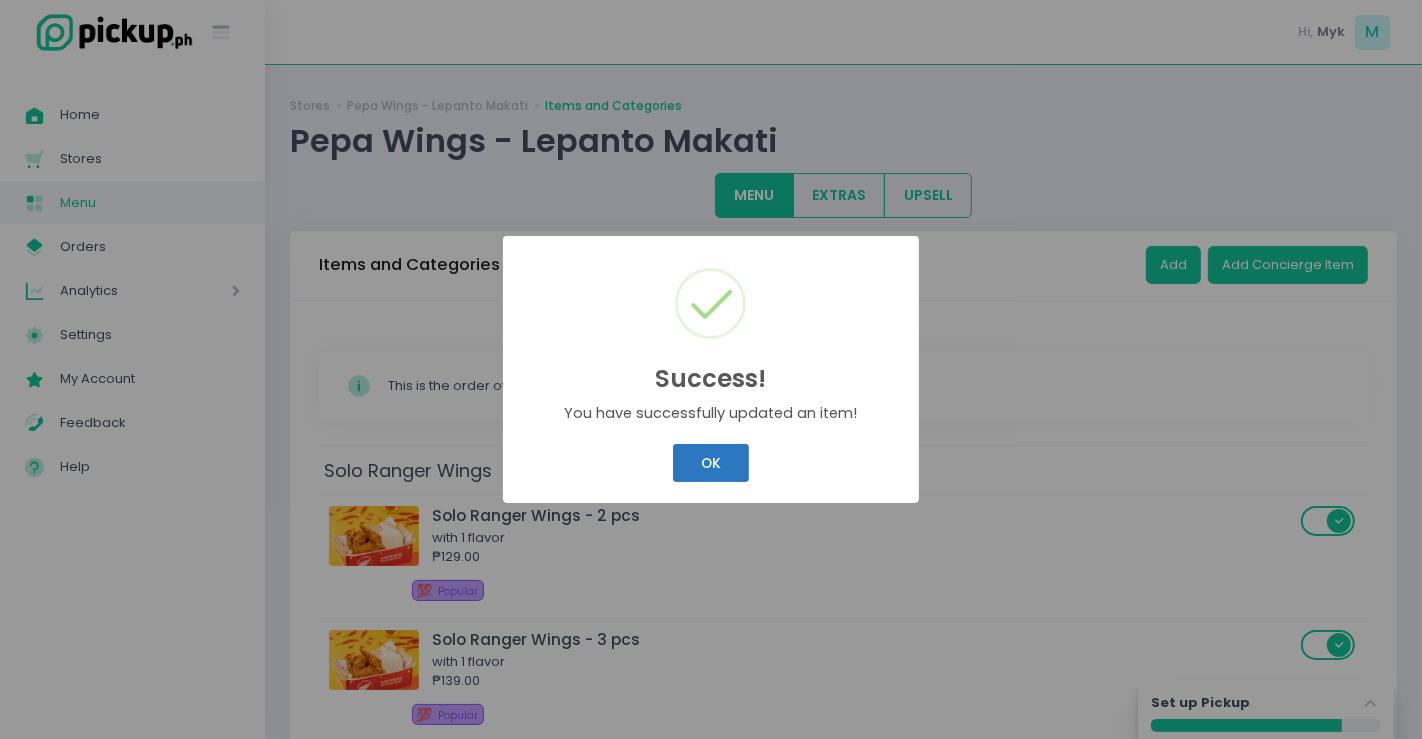 click on "OK" at bounding box center [710, 463] 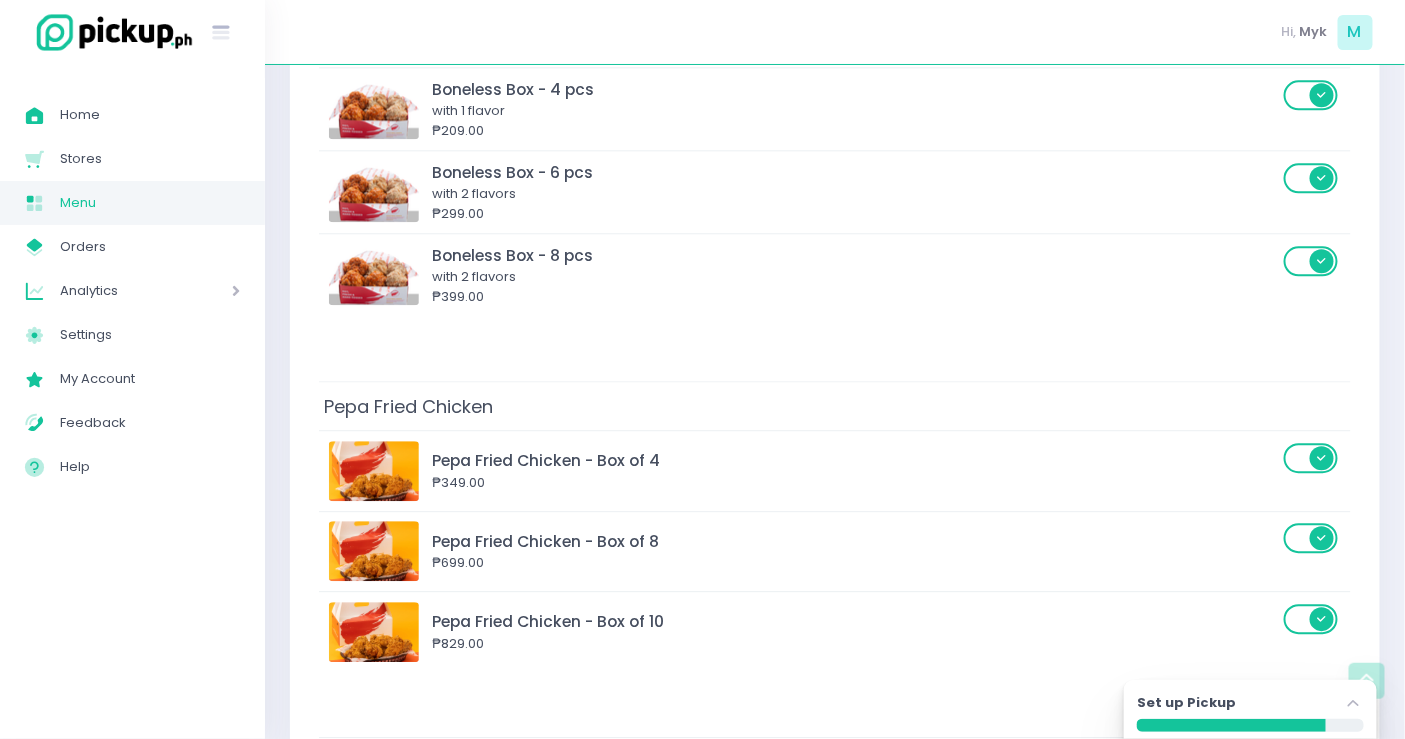 scroll, scrollTop: 1444, scrollLeft: 0, axis: vertical 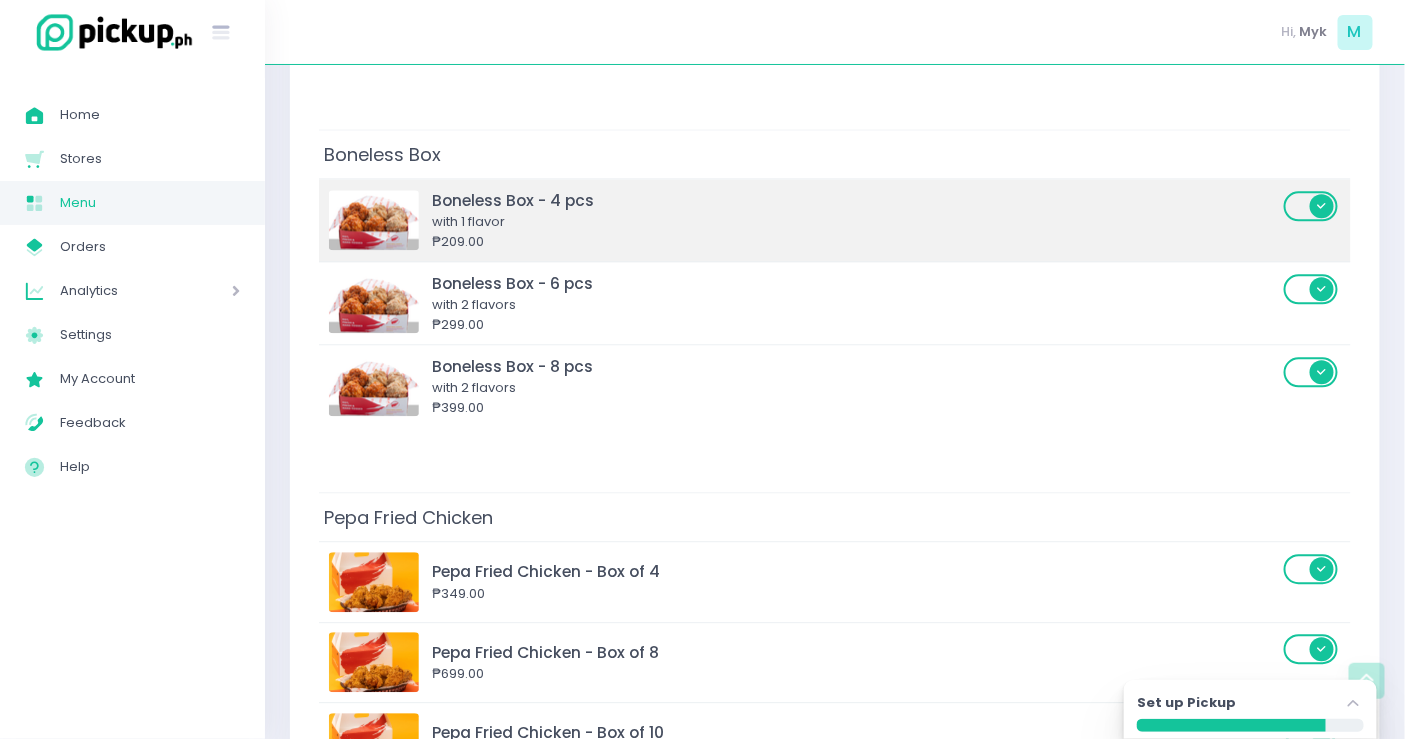 click at bounding box center (374, 220) 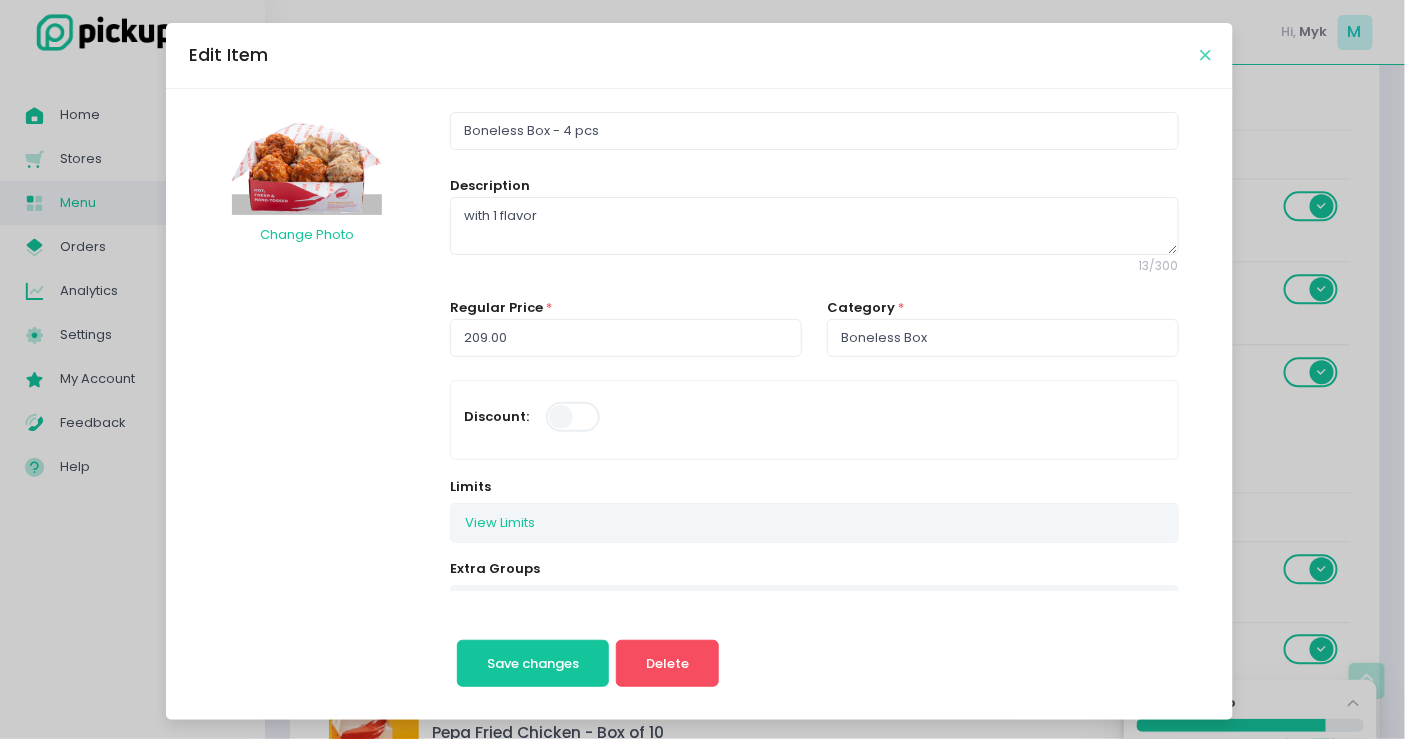 click at bounding box center [1205, 55] 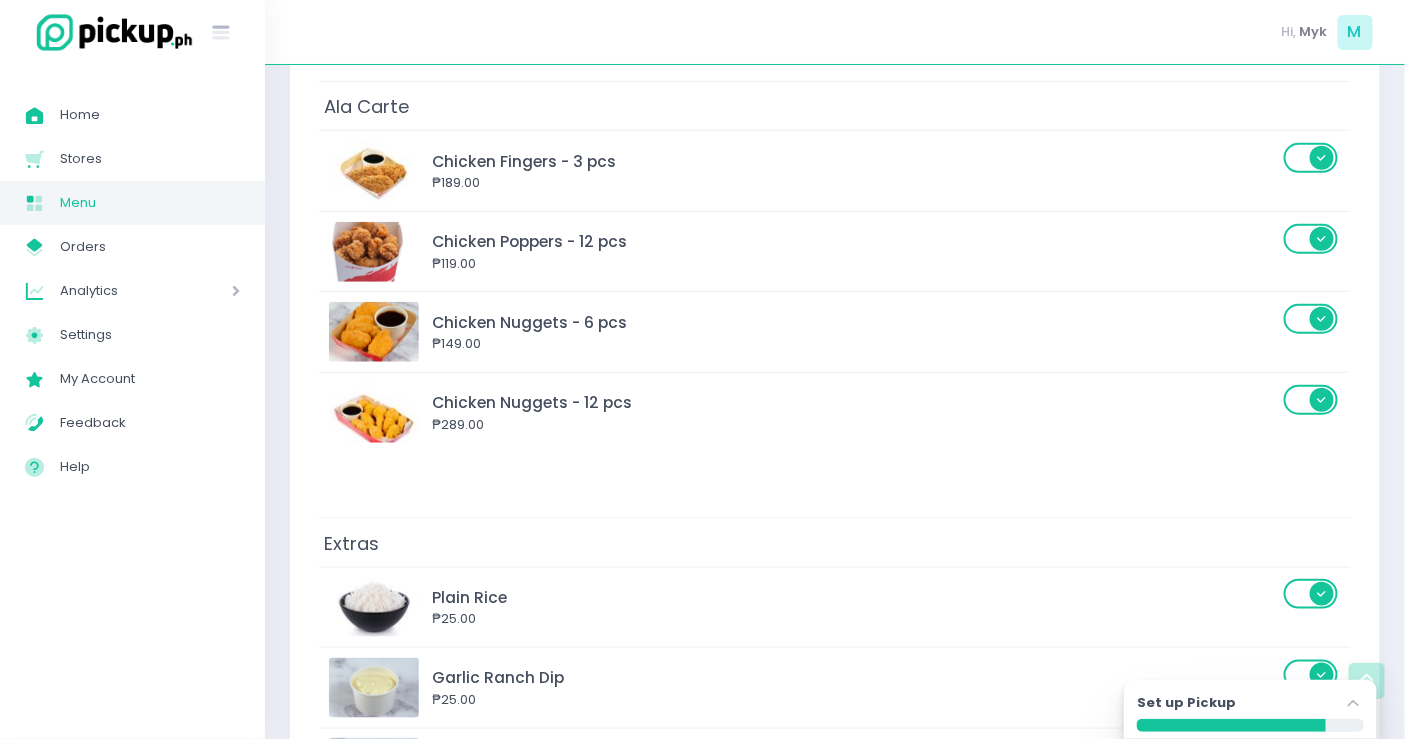 scroll, scrollTop: 3486, scrollLeft: 0, axis: vertical 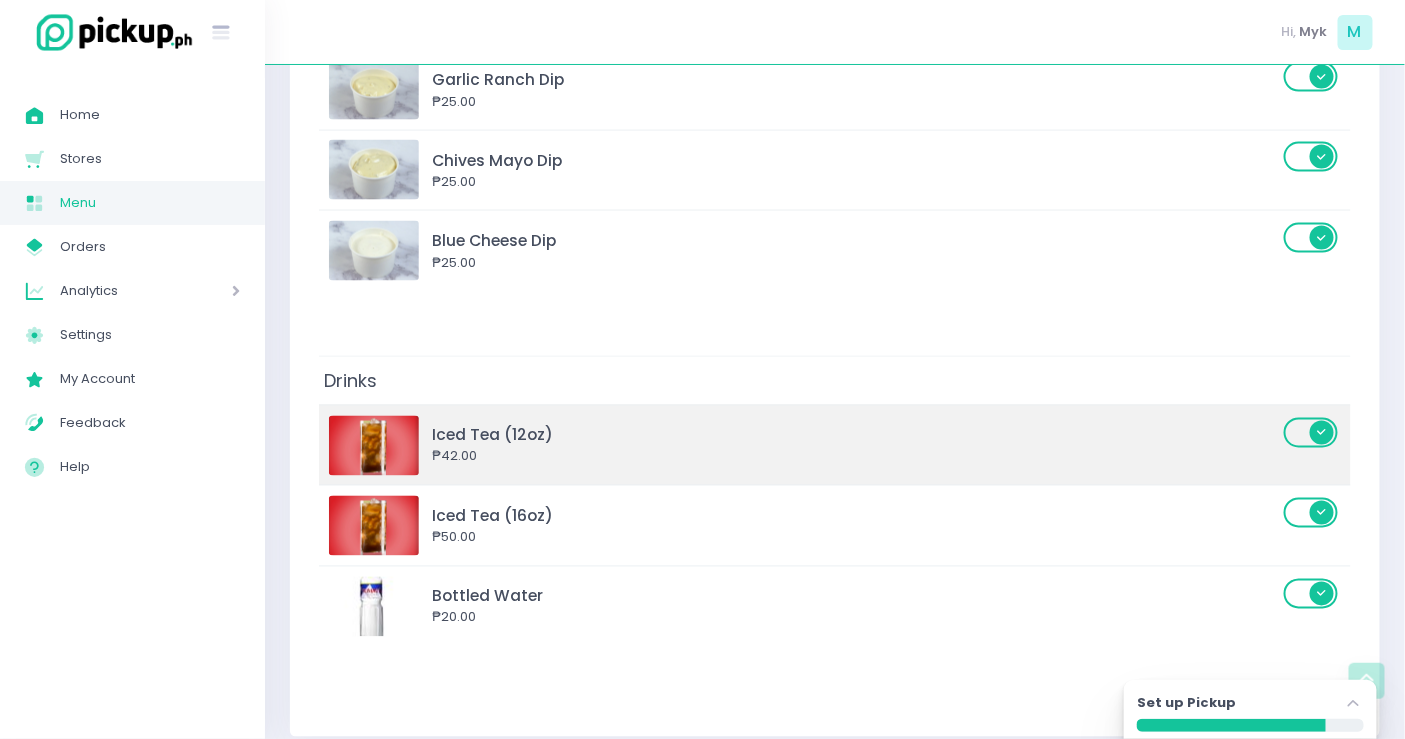 click at bounding box center [374, 446] 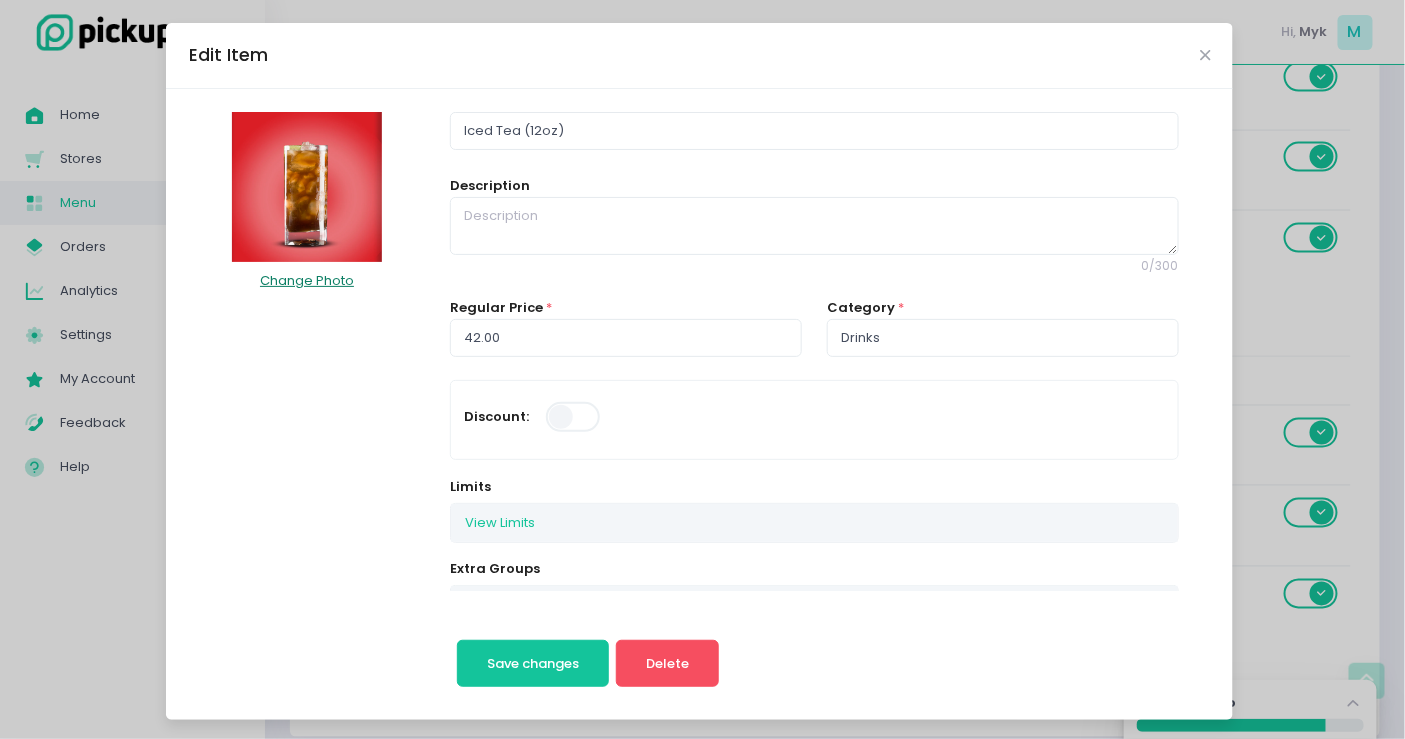 click on "Change Photo" at bounding box center (307, 281) 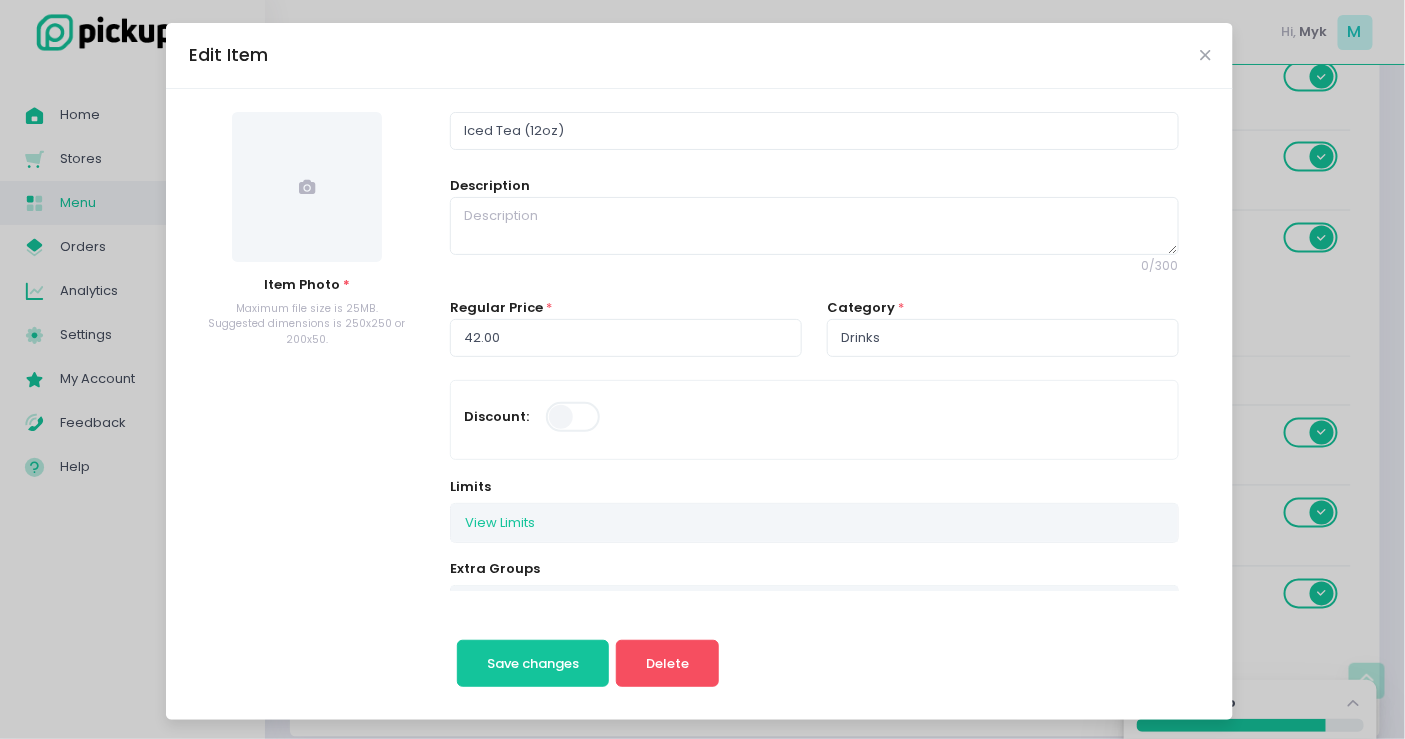click at bounding box center [307, 187] 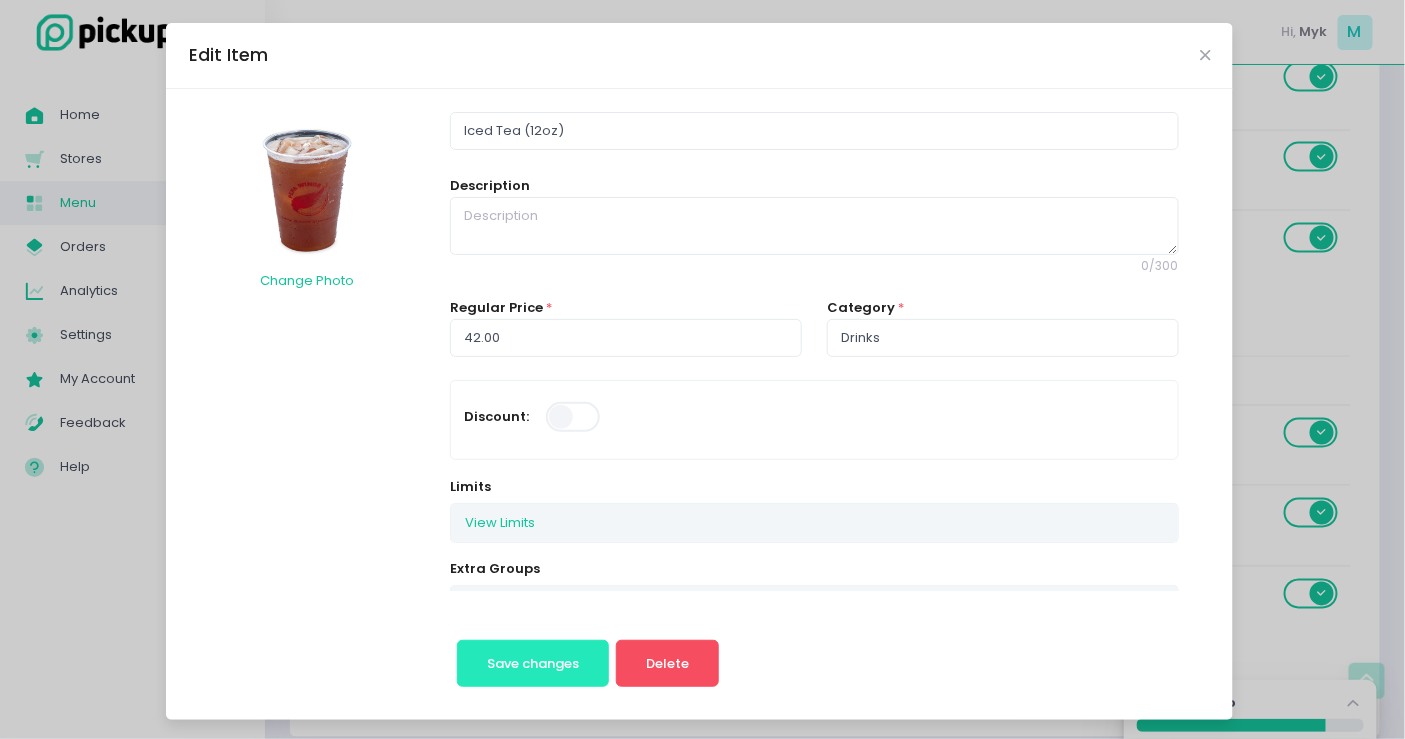 click on "Save changes" at bounding box center [533, 663] 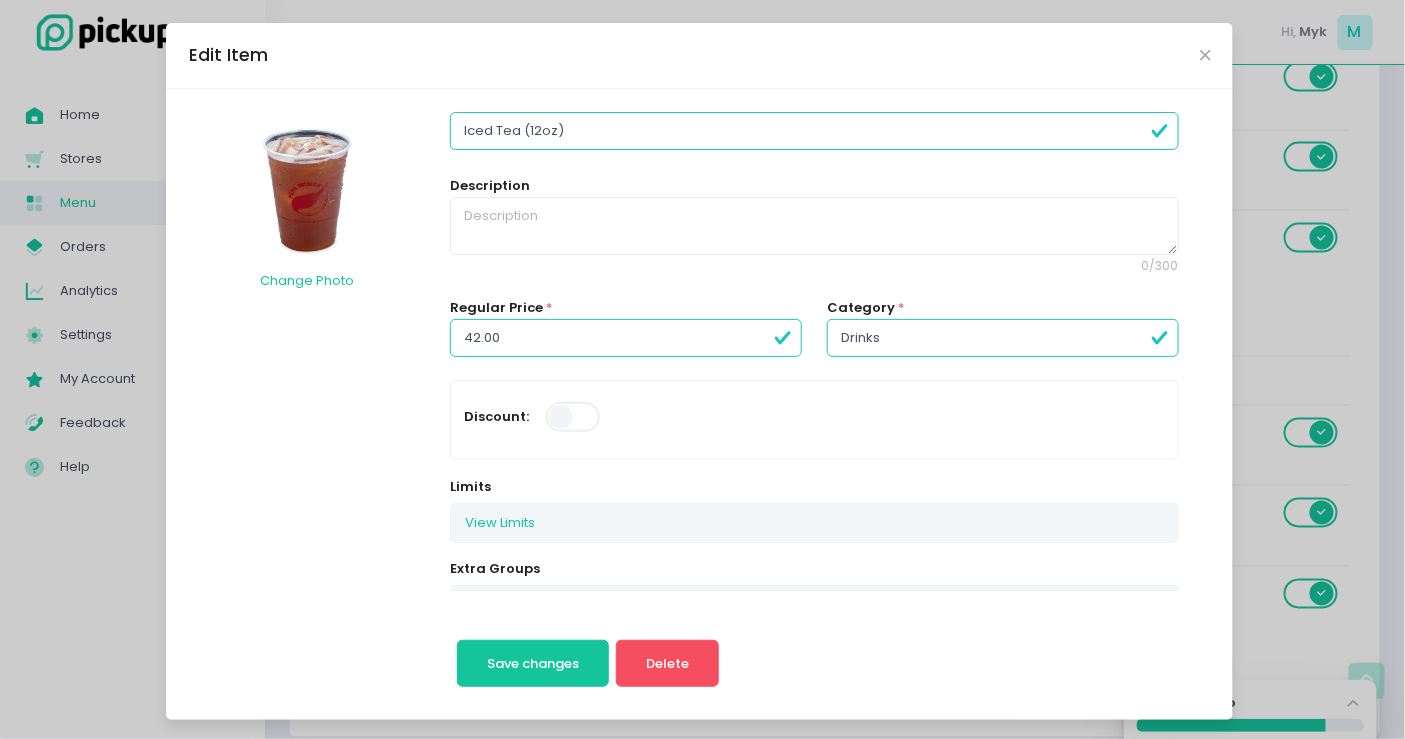 scroll, scrollTop: 0, scrollLeft: 0, axis: both 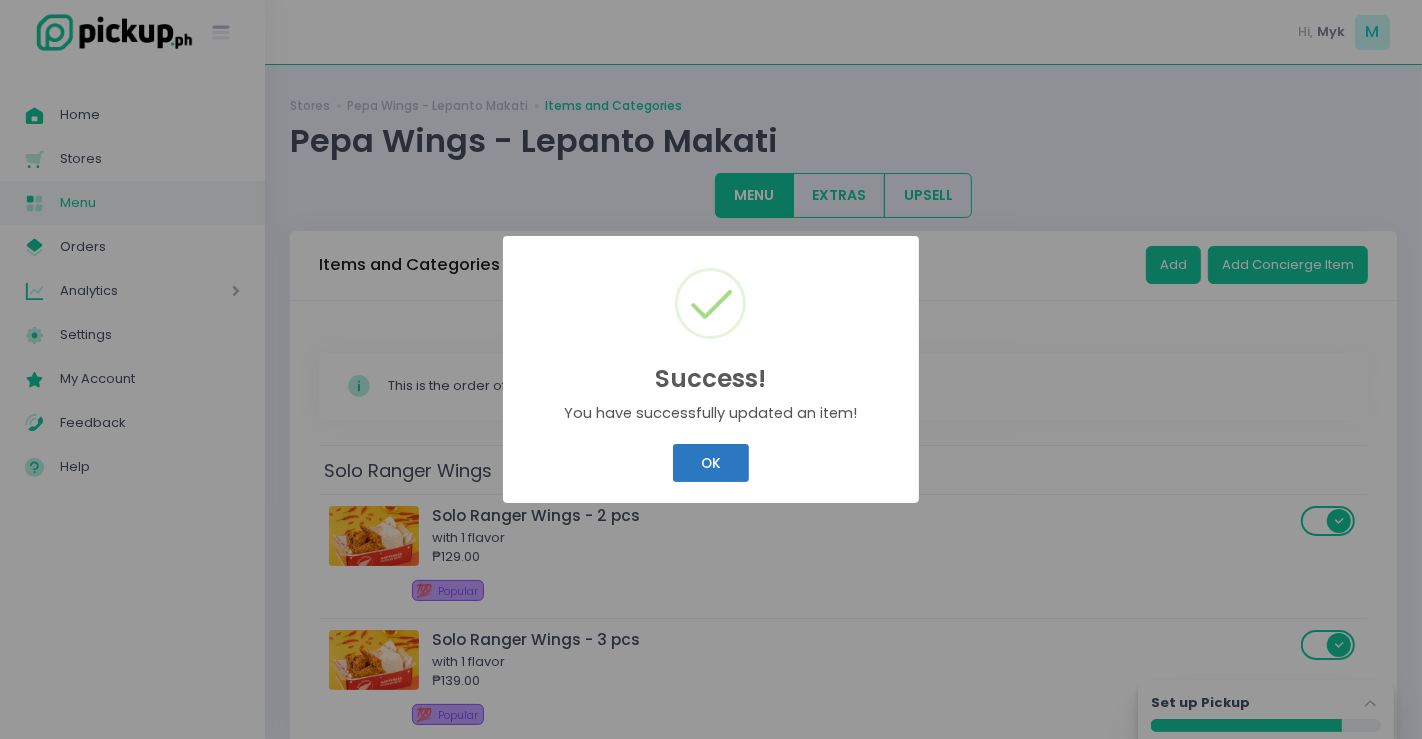 click on "OK Cancel" at bounding box center (711, 463) 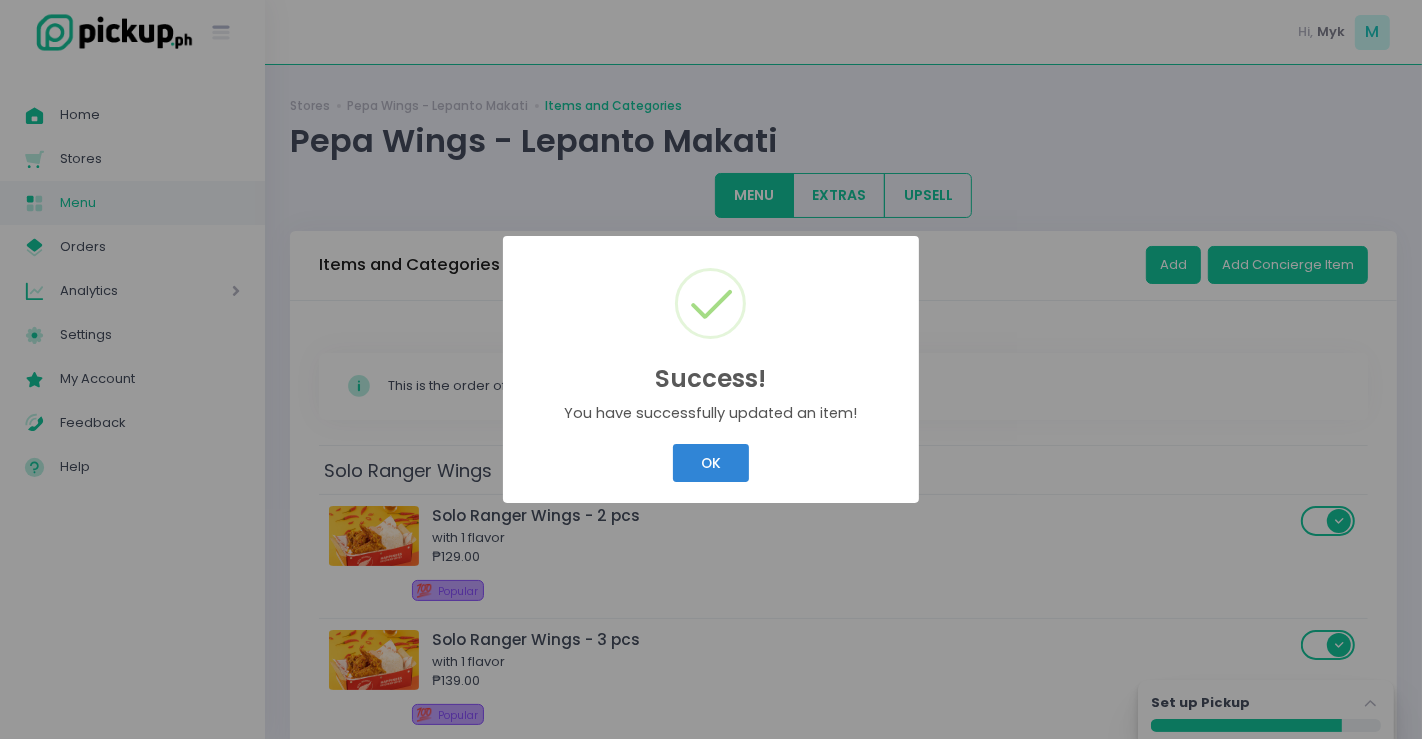 click on "Success! × You have successfully updated an item! OK Cancel" at bounding box center (711, 369) 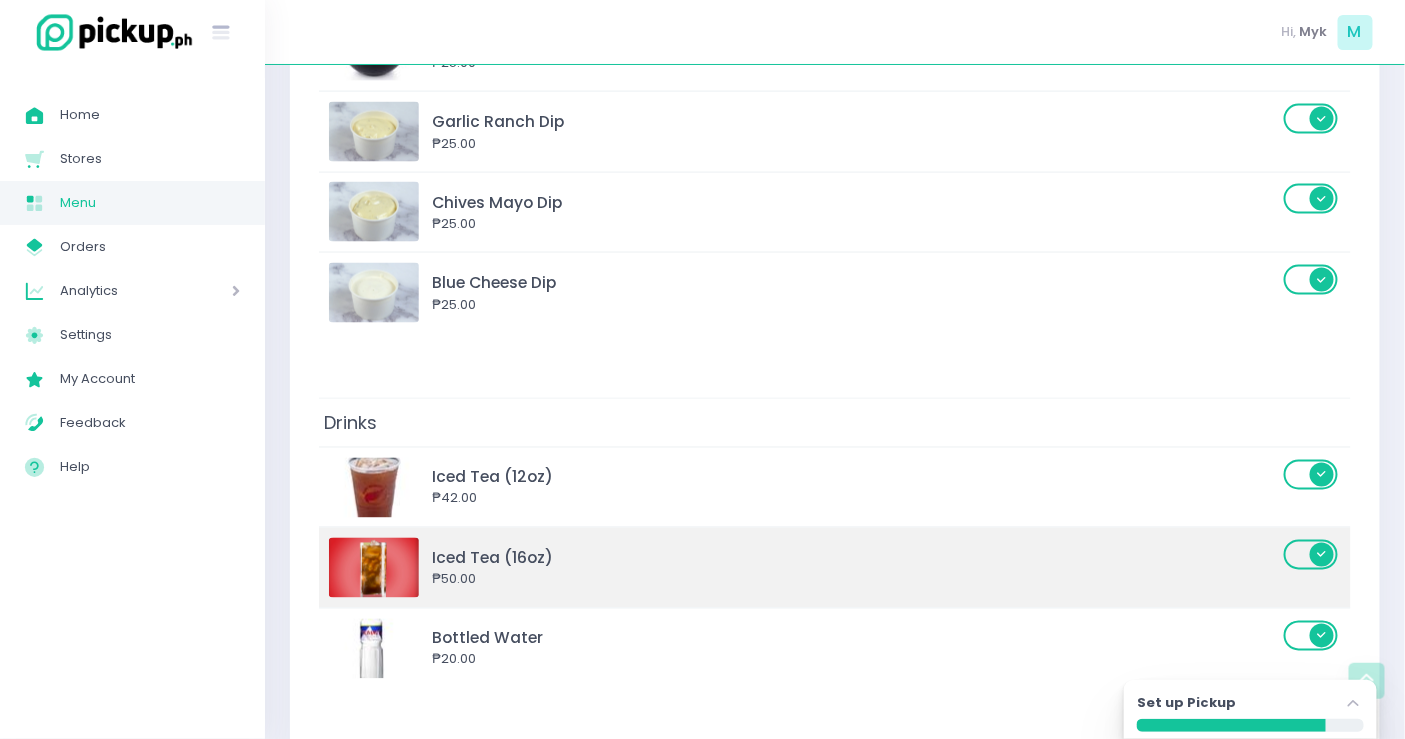 scroll, scrollTop: 3486, scrollLeft: 0, axis: vertical 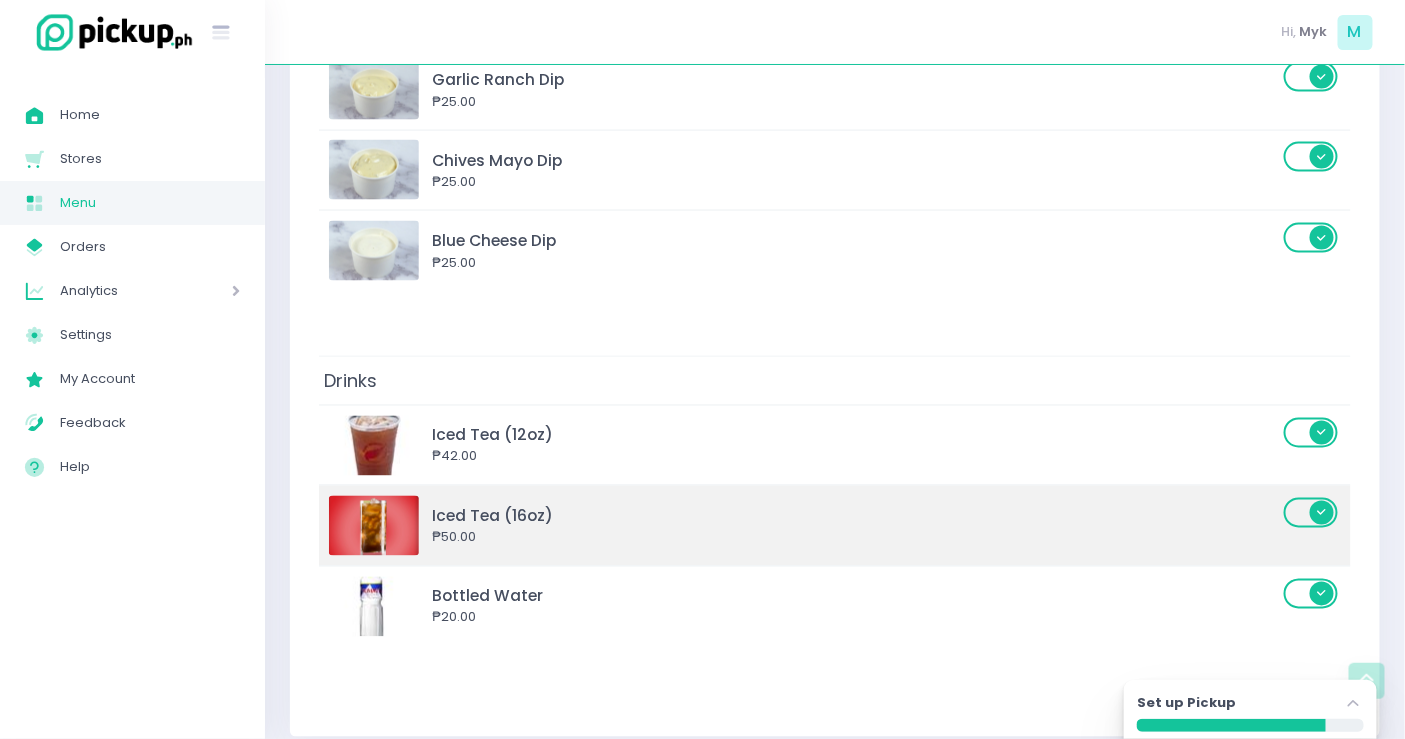 click at bounding box center [374, 526] 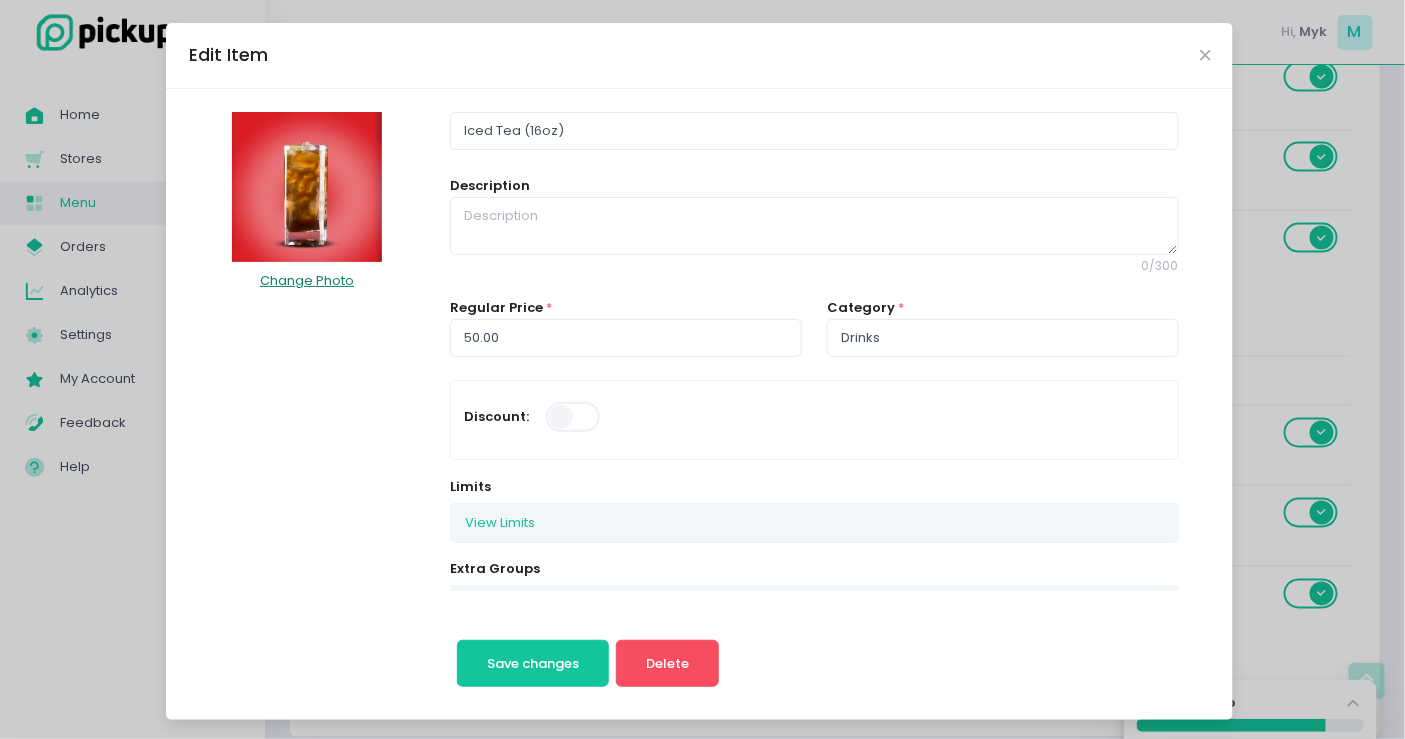 click on "Change Photo" at bounding box center (307, 281) 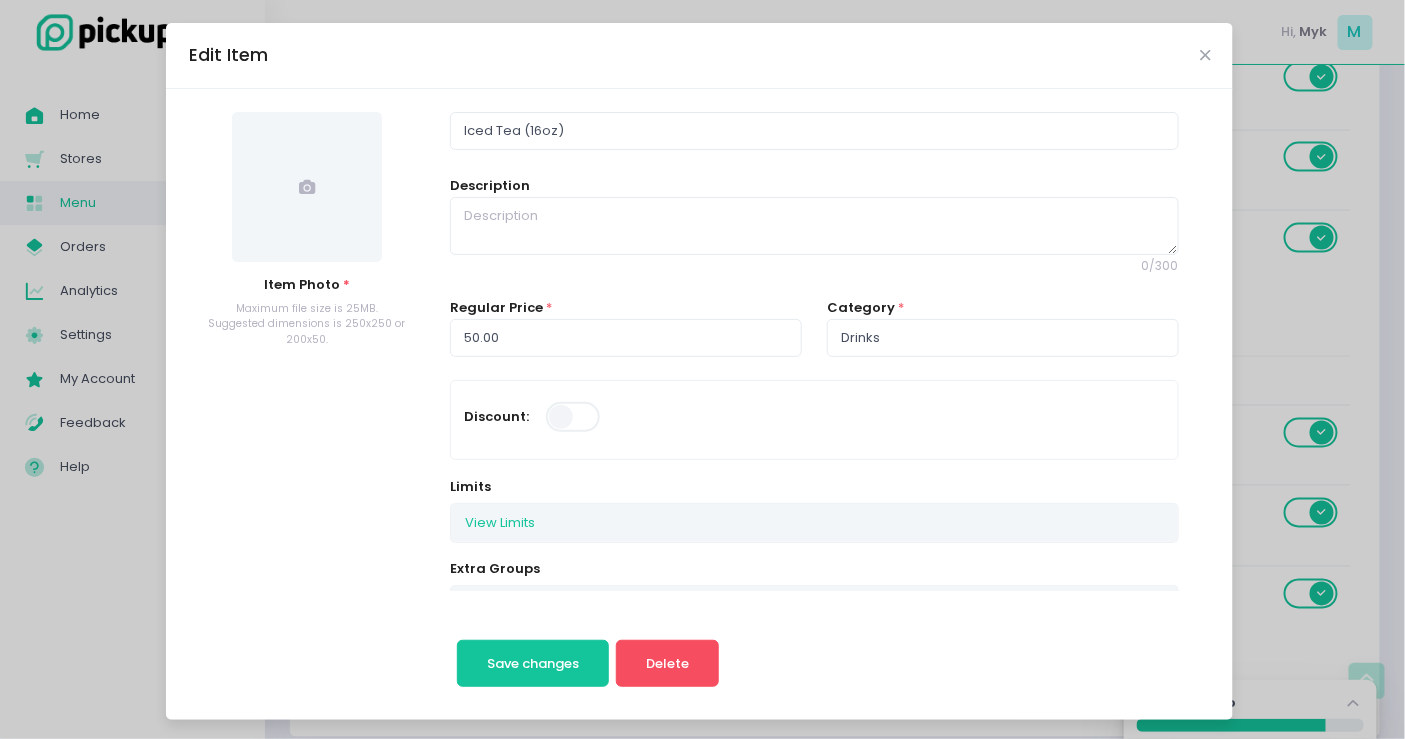 click at bounding box center (307, 187) 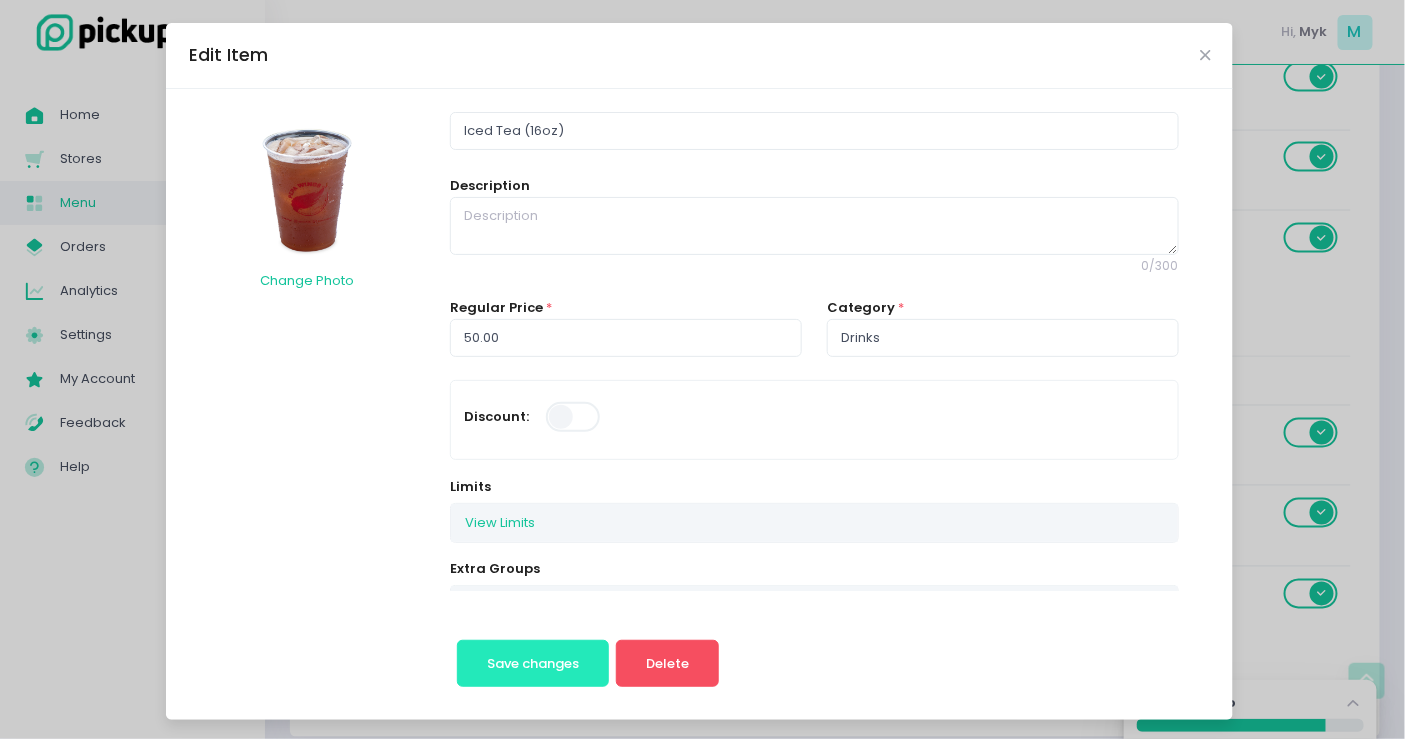 click on "Save changes" at bounding box center (533, 663) 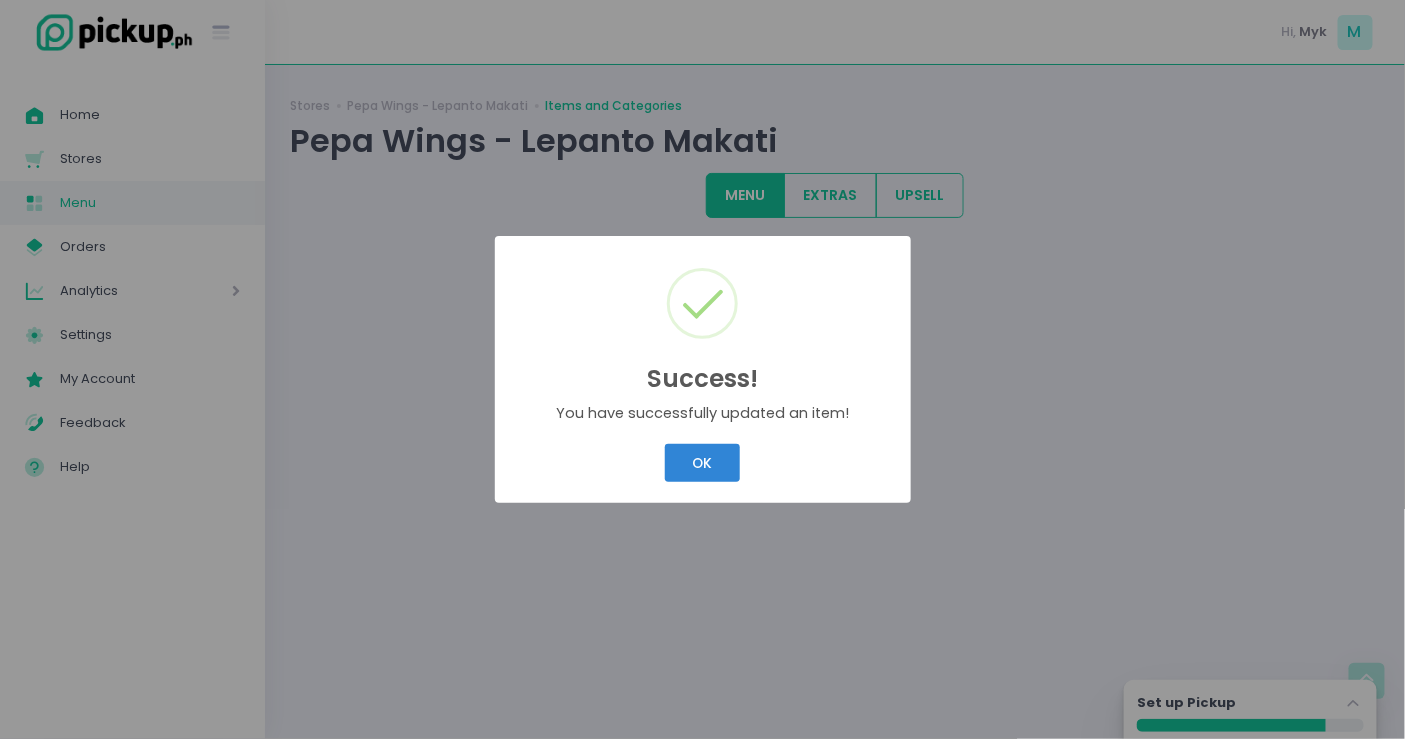 scroll, scrollTop: 0, scrollLeft: 0, axis: both 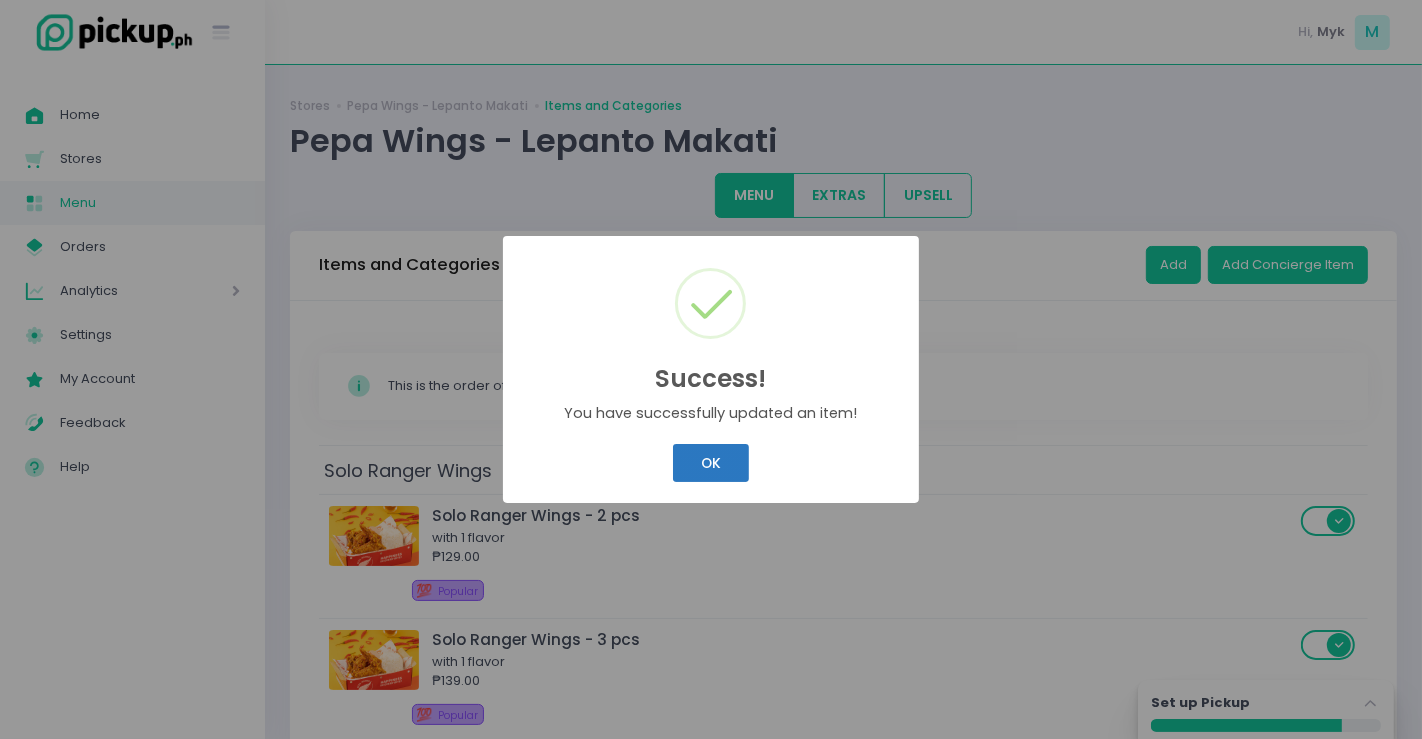 click on "OK" at bounding box center (710, 463) 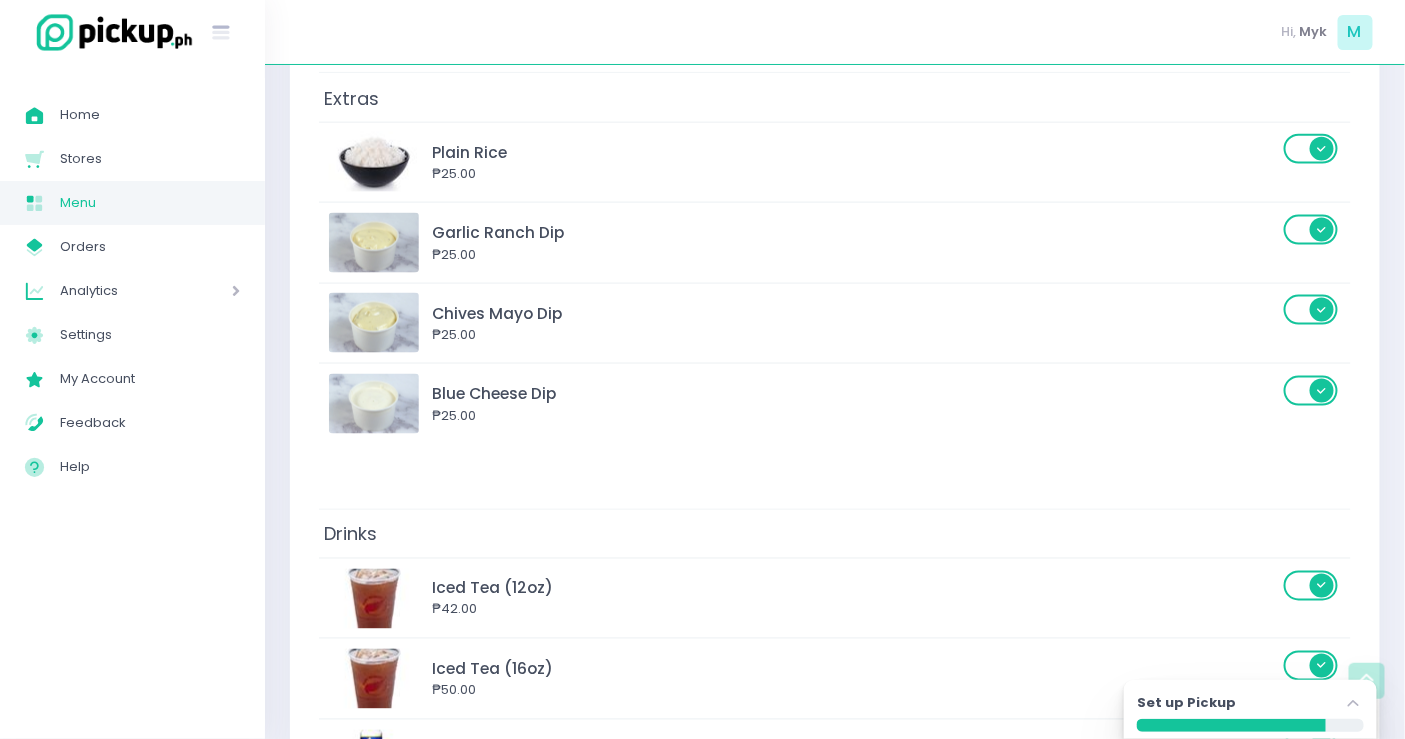 scroll, scrollTop: 3486, scrollLeft: 0, axis: vertical 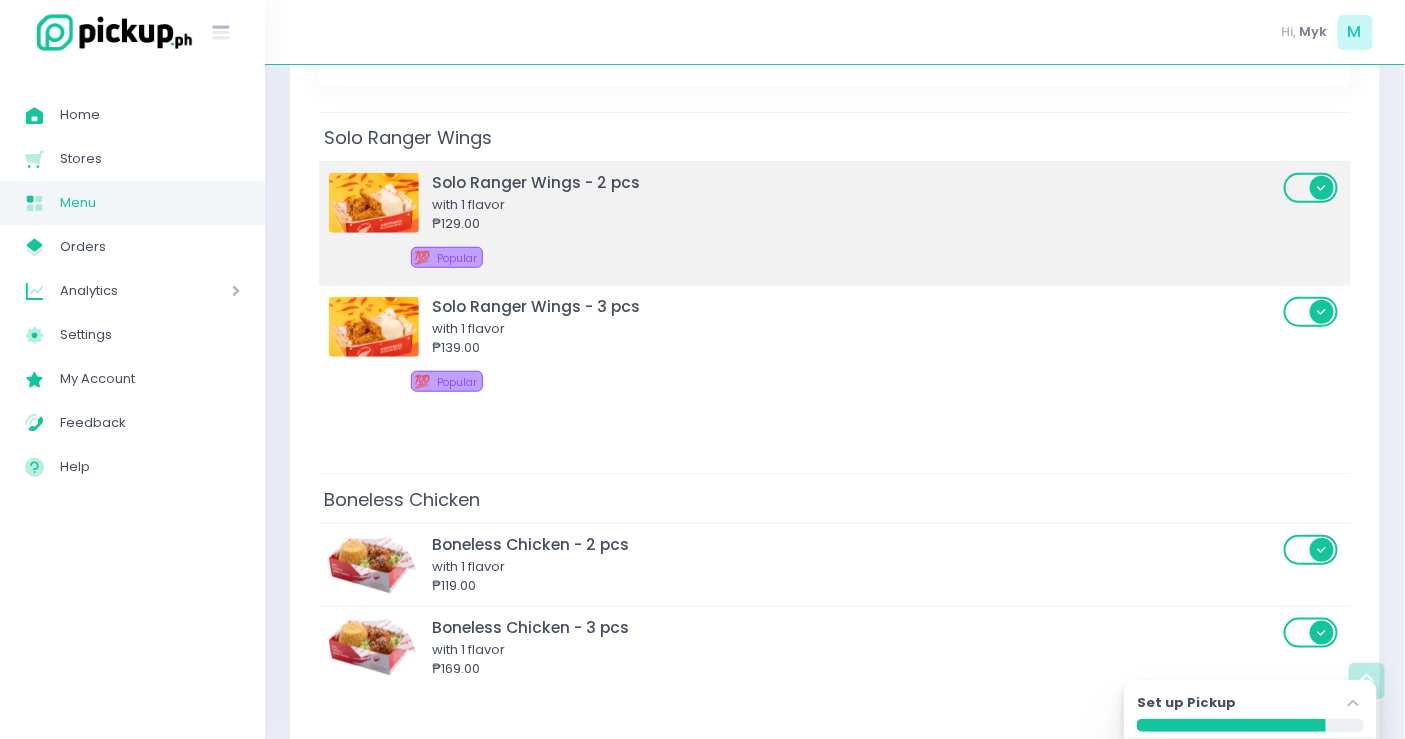 click on "Solo Ranger Wings - 2 pcs" at bounding box center (855, 182) 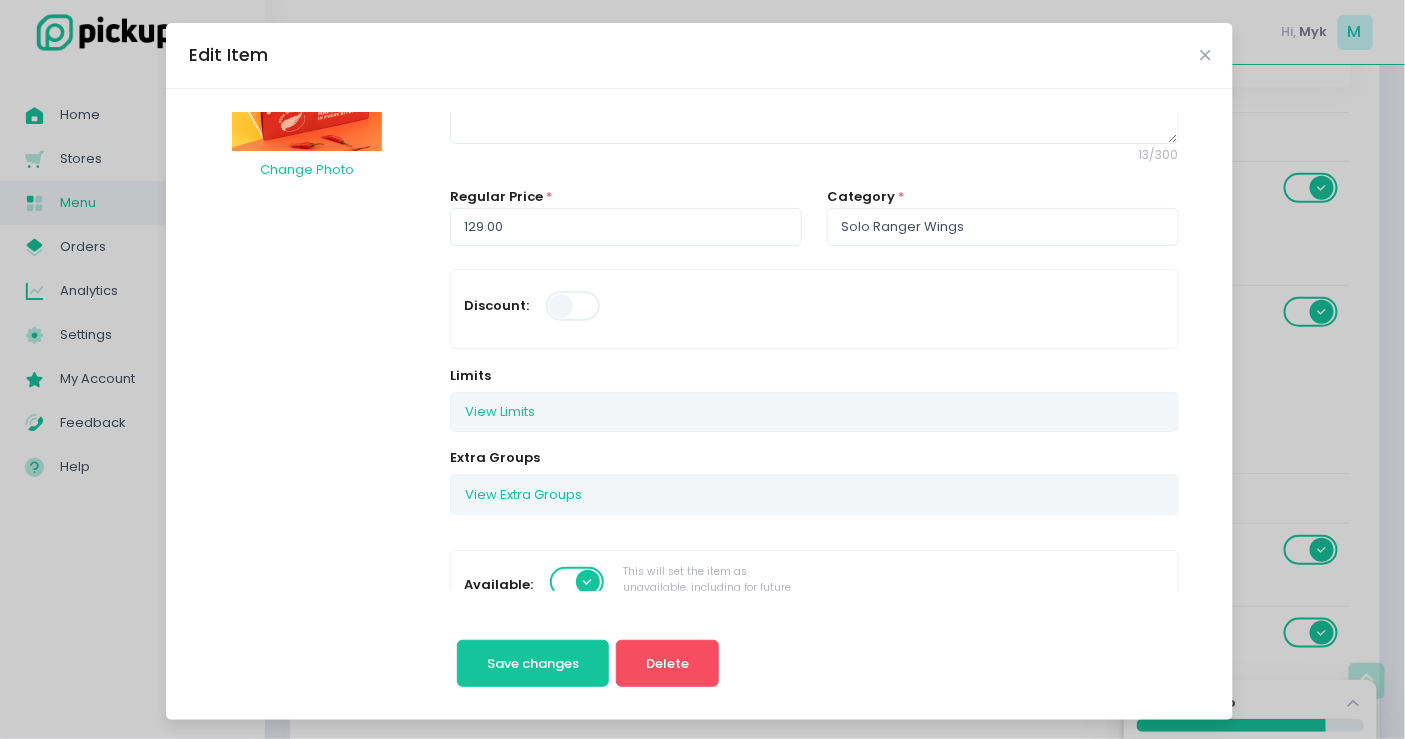 scroll, scrollTop: 0, scrollLeft: 0, axis: both 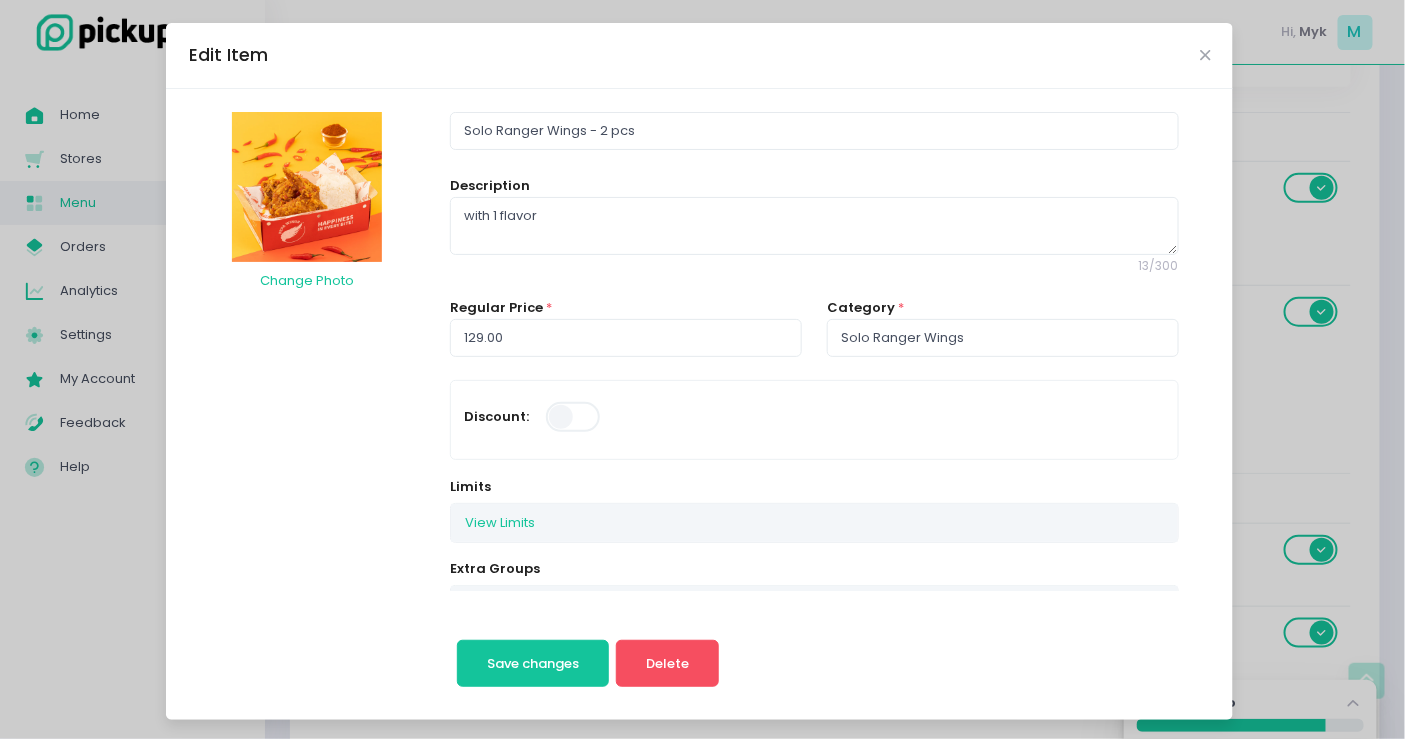 click on "Edit  Item" at bounding box center (699, 56) 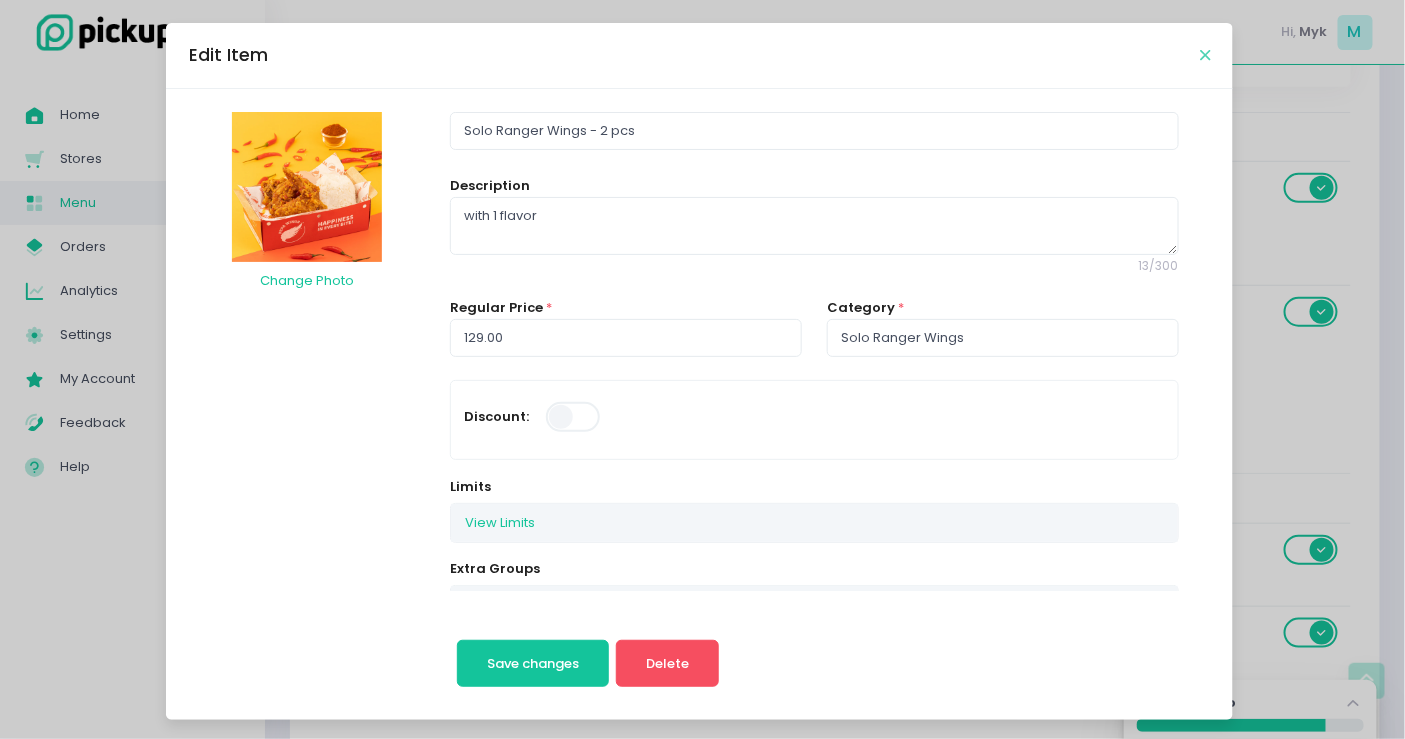 click at bounding box center [1205, 55] 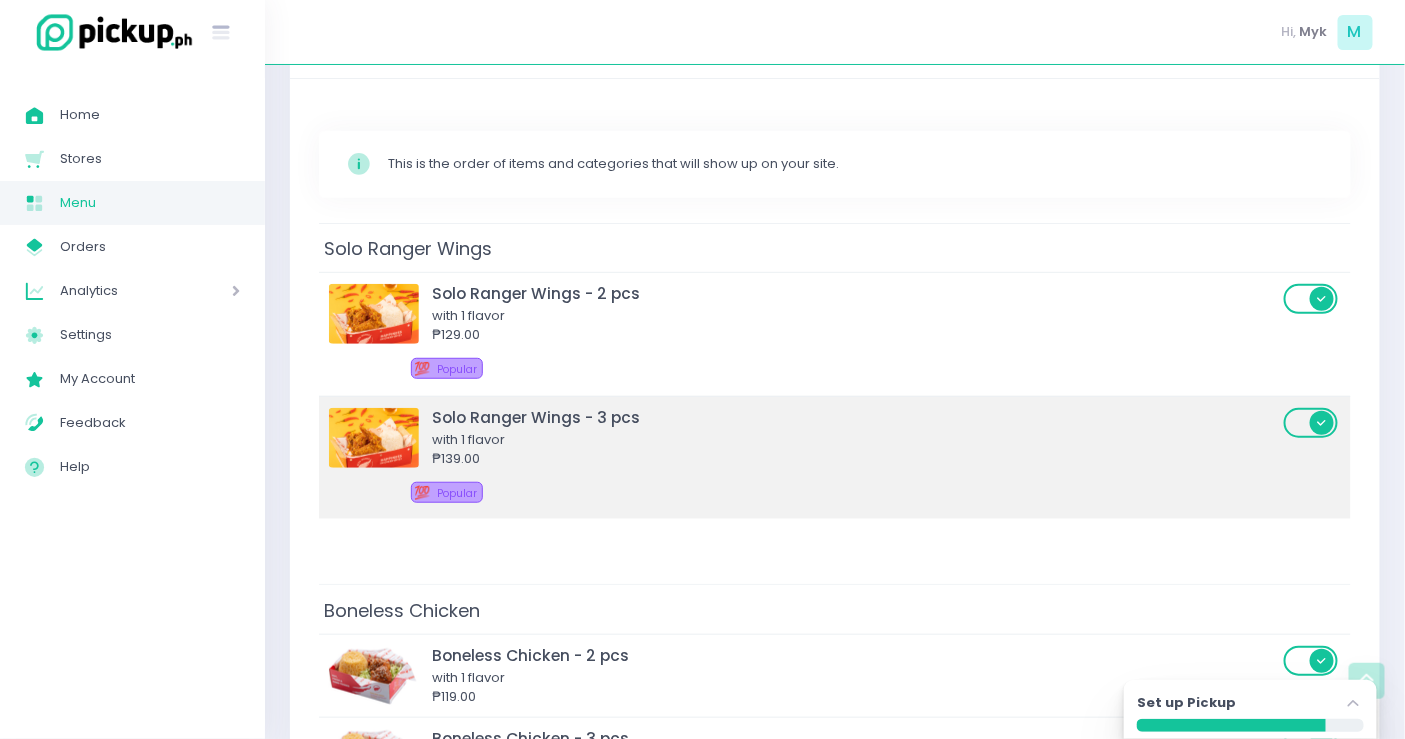 scroll, scrollTop: 0, scrollLeft: 0, axis: both 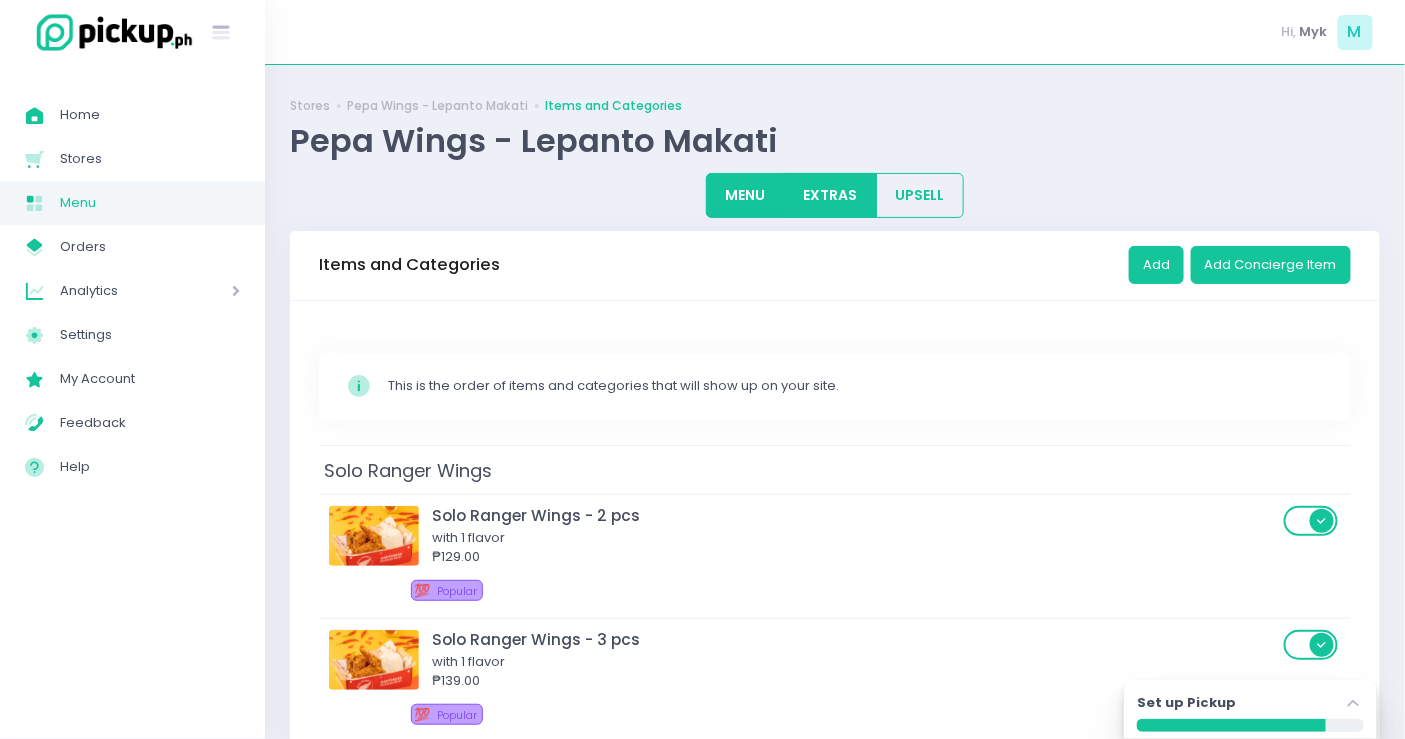 click on "EXTRAS" at bounding box center [830, 195] 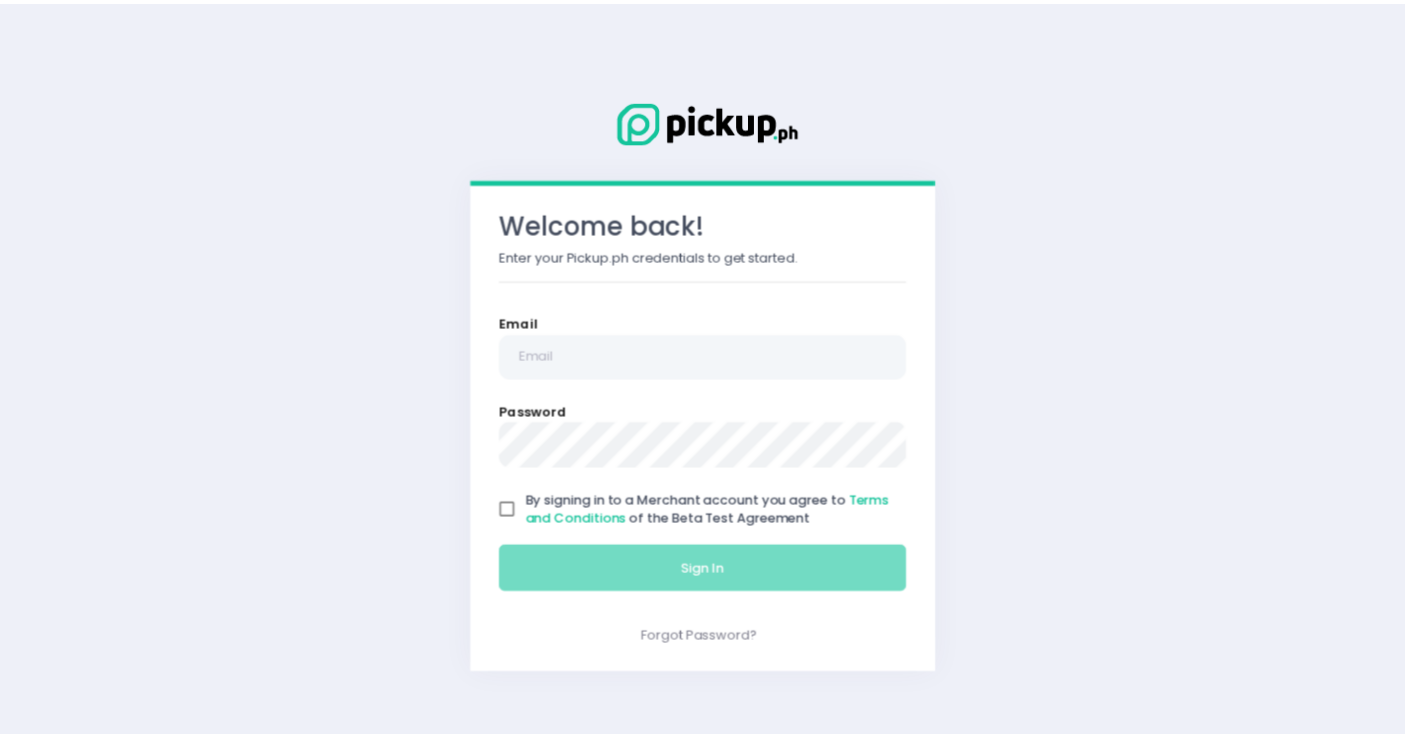 scroll, scrollTop: 0, scrollLeft: 0, axis: both 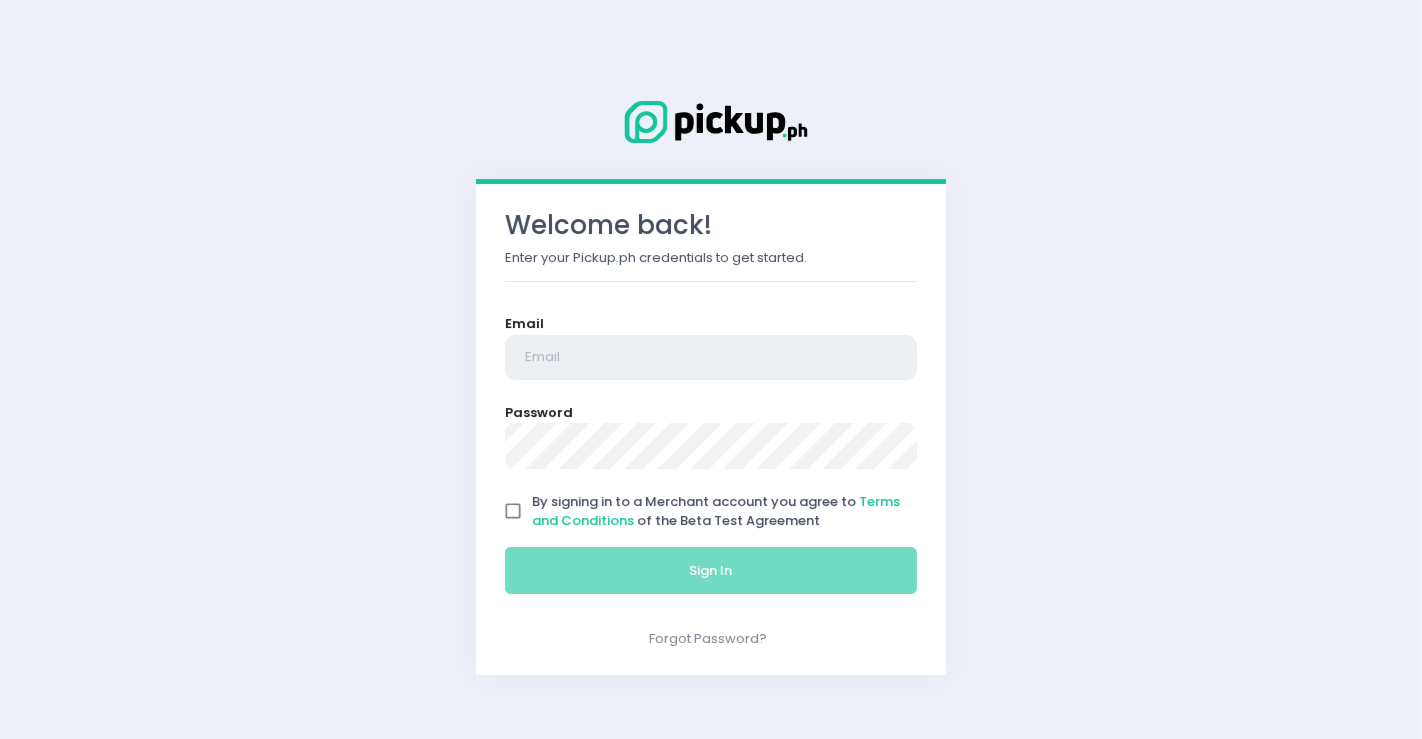 click at bounding box center (711, 358) 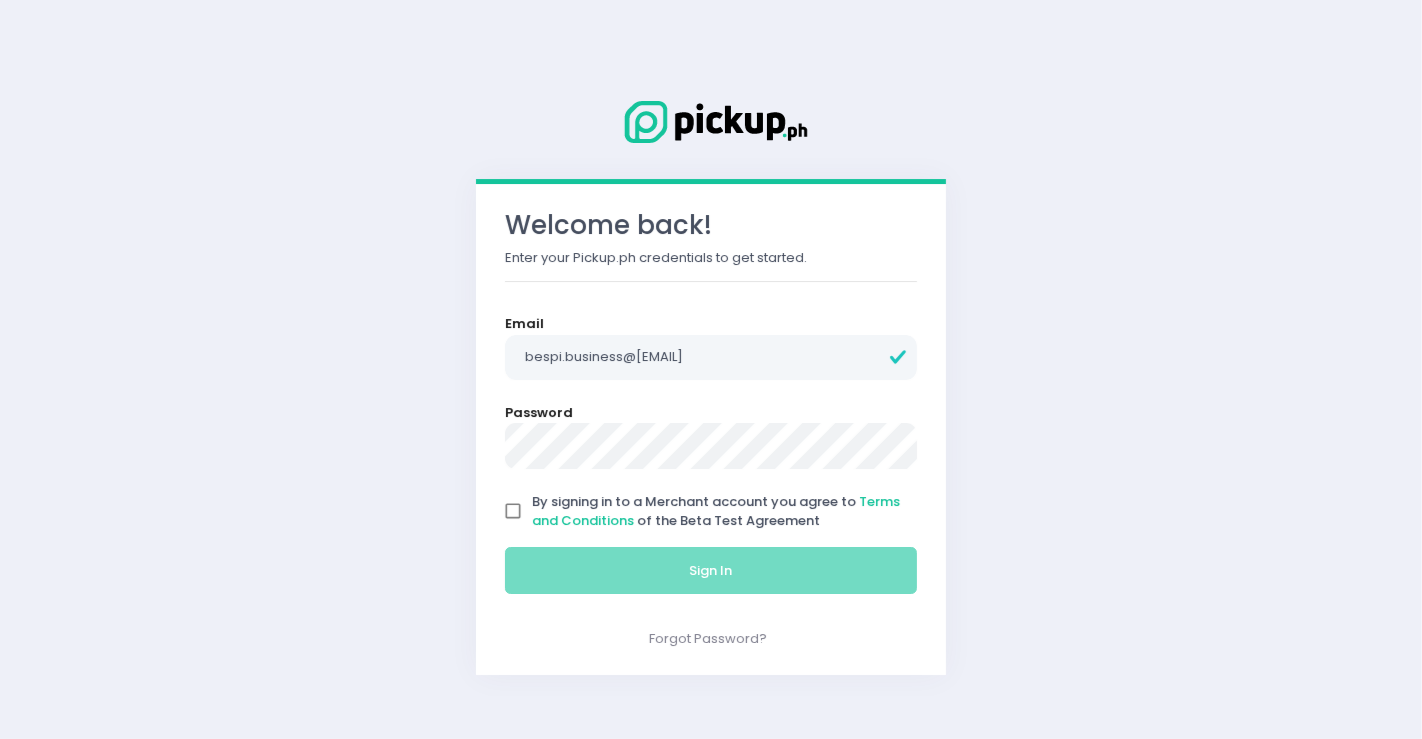 click on "By signing in to a Merchant account you agree to   Terms and Conditions   of the Beta Test Agreement" at bounding box center (513, 511) 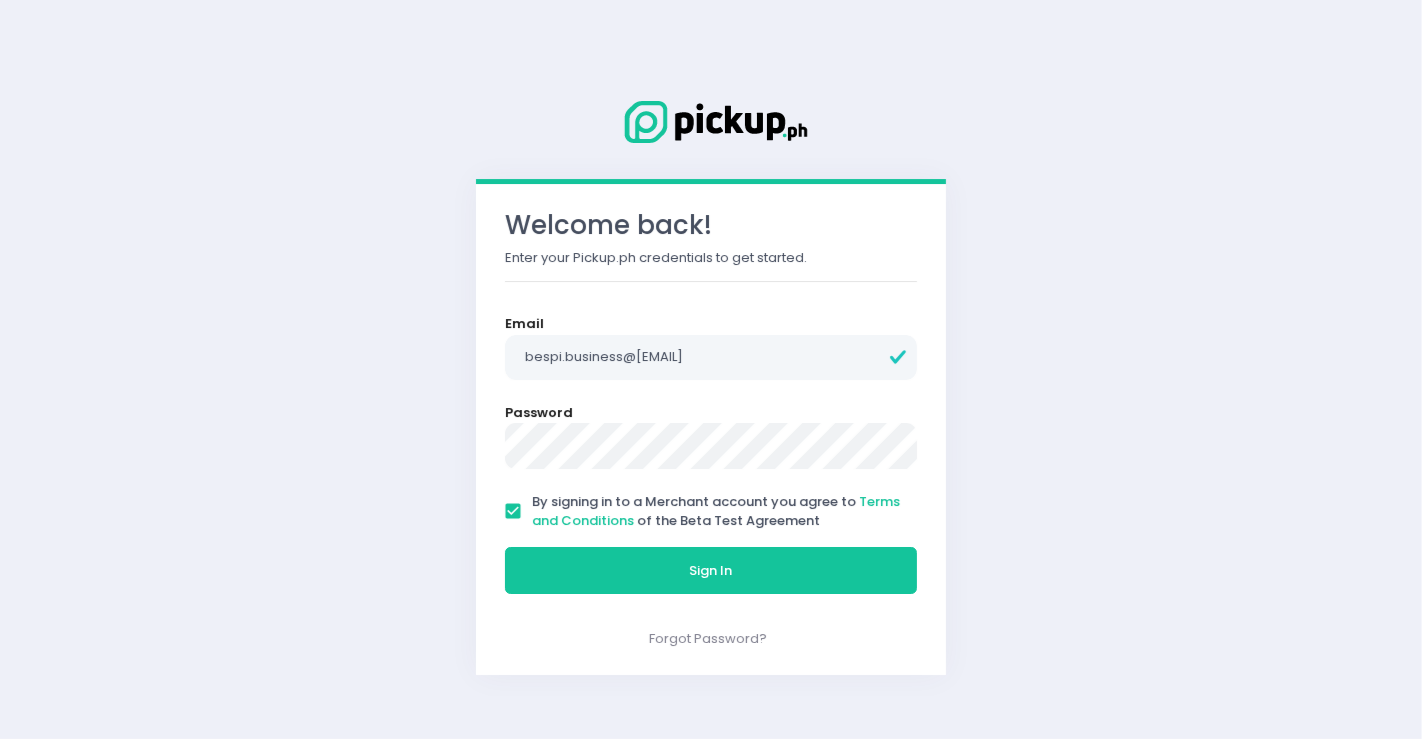 click on "Sign In" at bounding box center (711, 570) 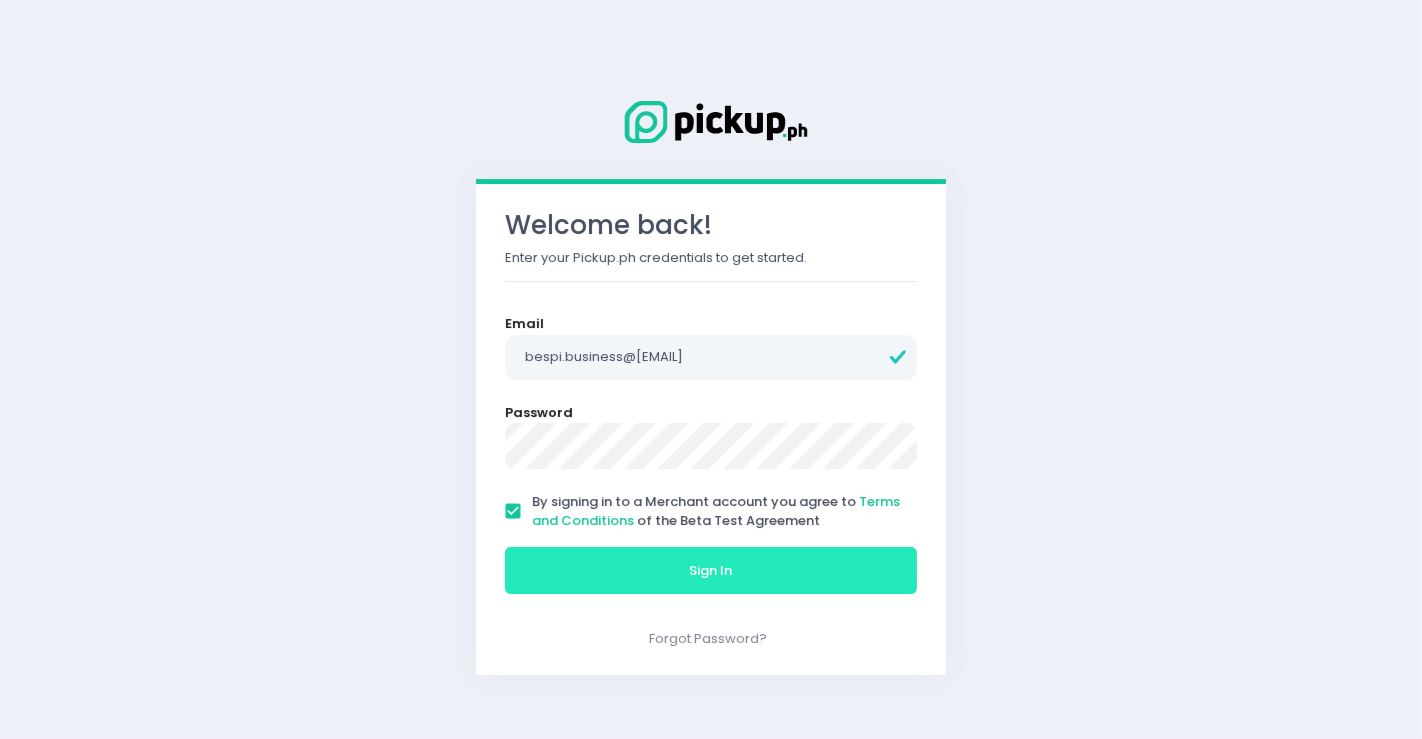 click on "Sign In" at bounding box center (711, 571) 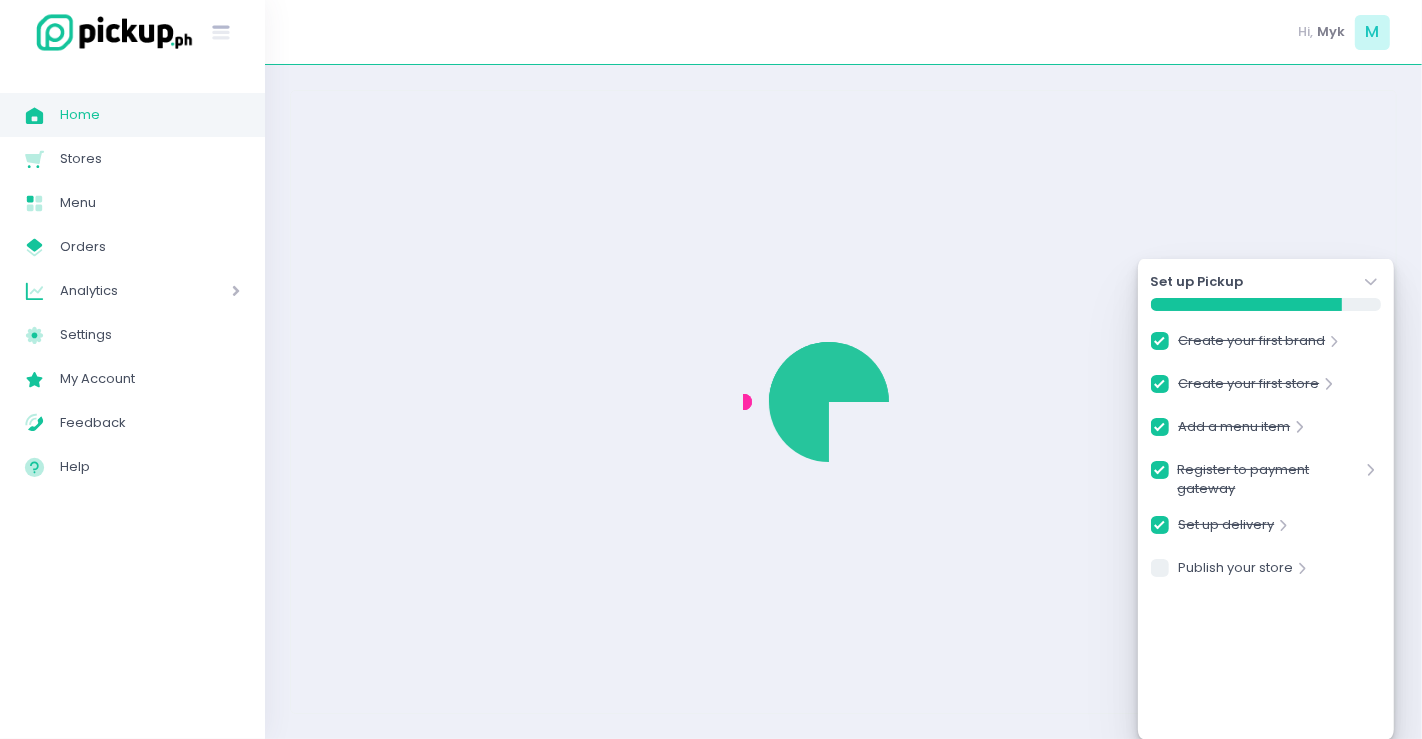 checkbox on "true" 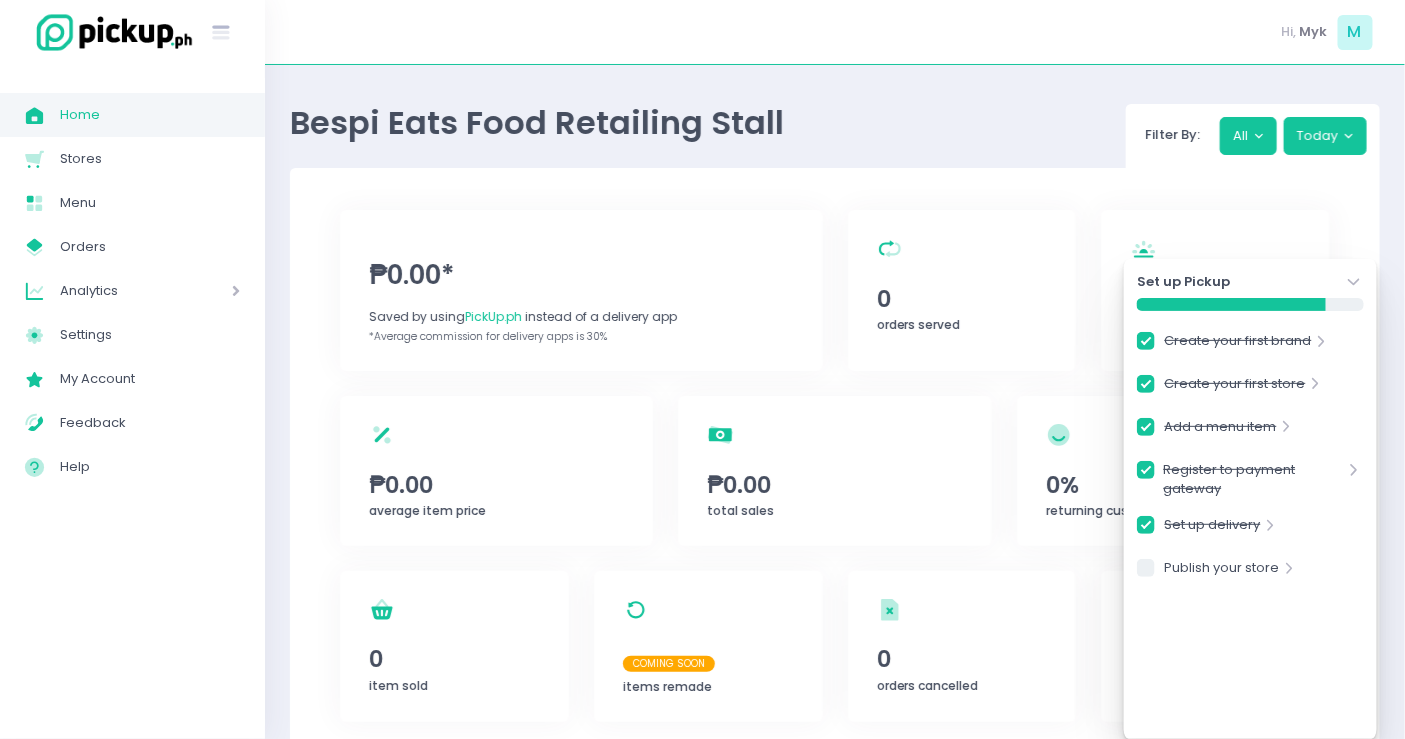 click on "Stockholm-icons / Navigation / Angle-down Created with Sketch." 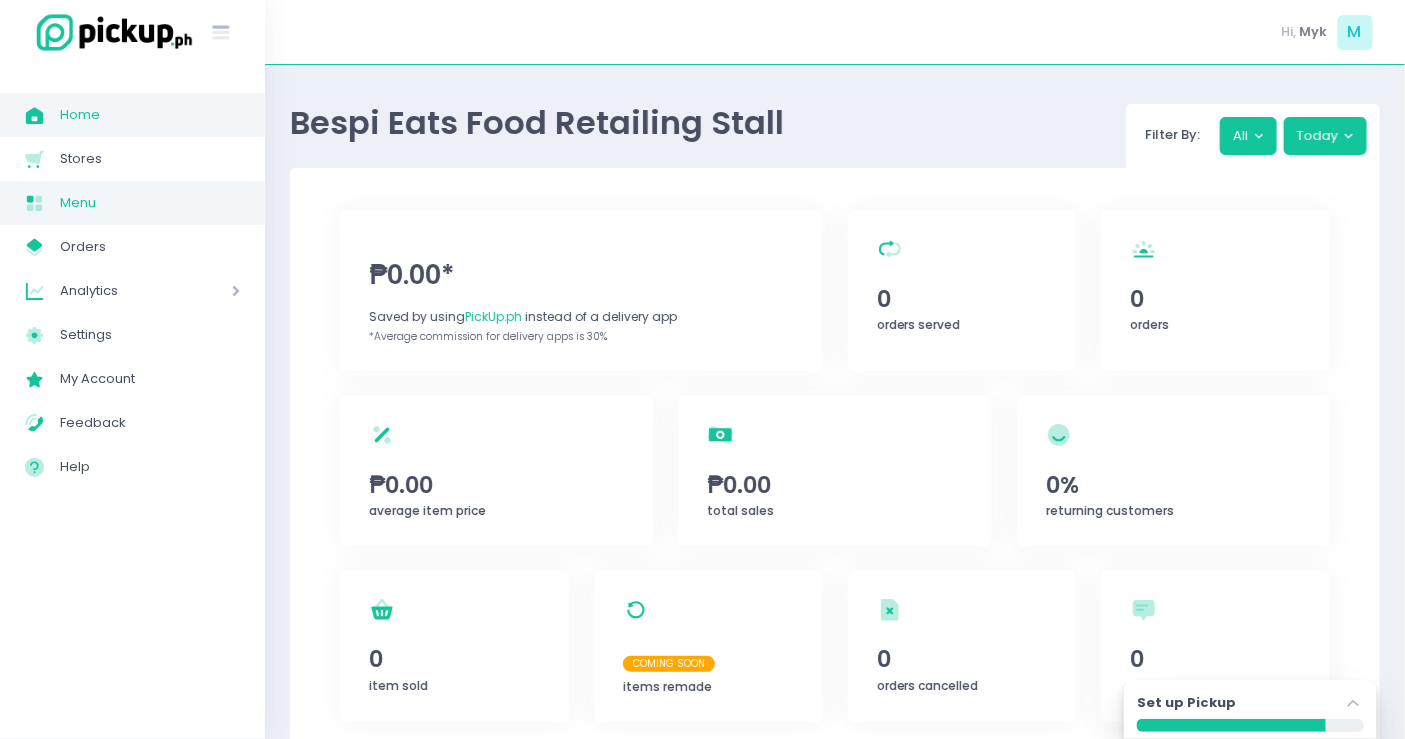 click on "Menu" at bounding box center (150, 203) 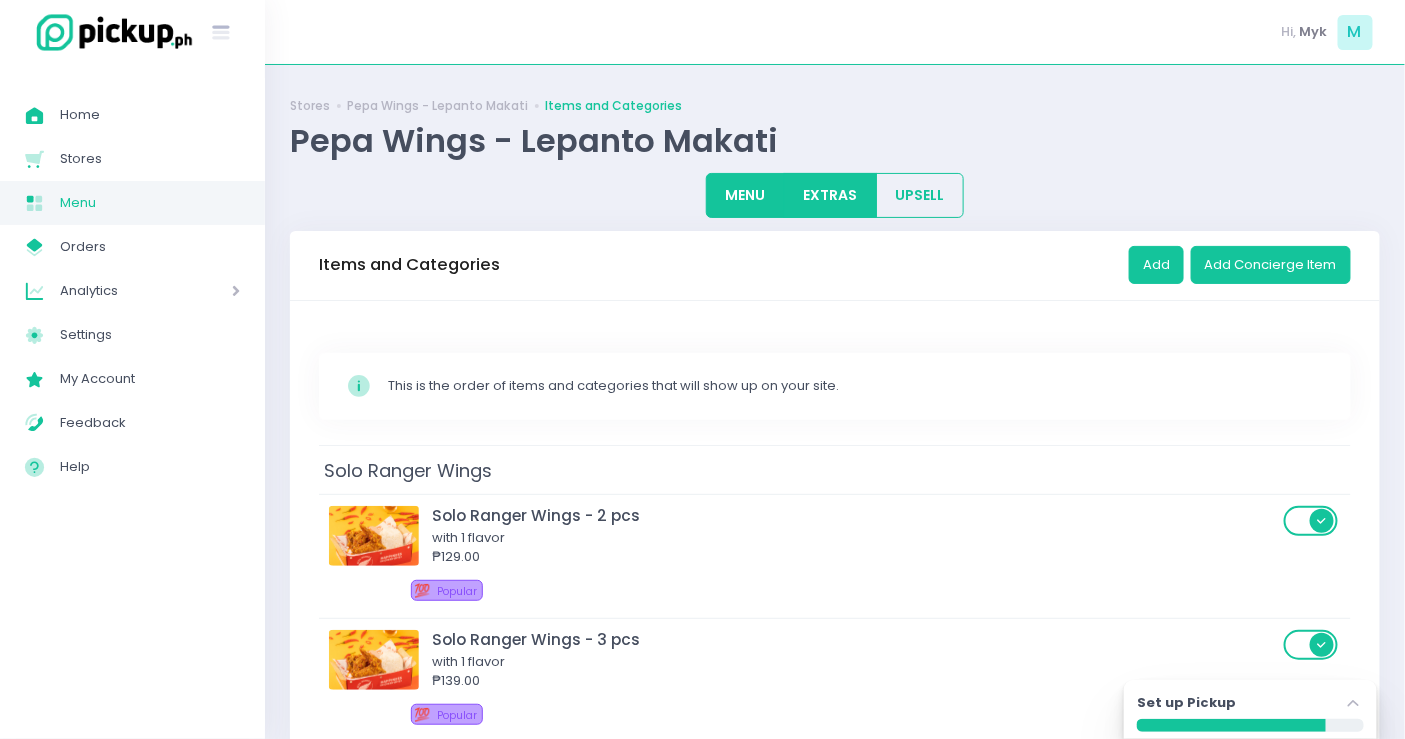 click on "EXTRAS" at bounding box center [830, 195] 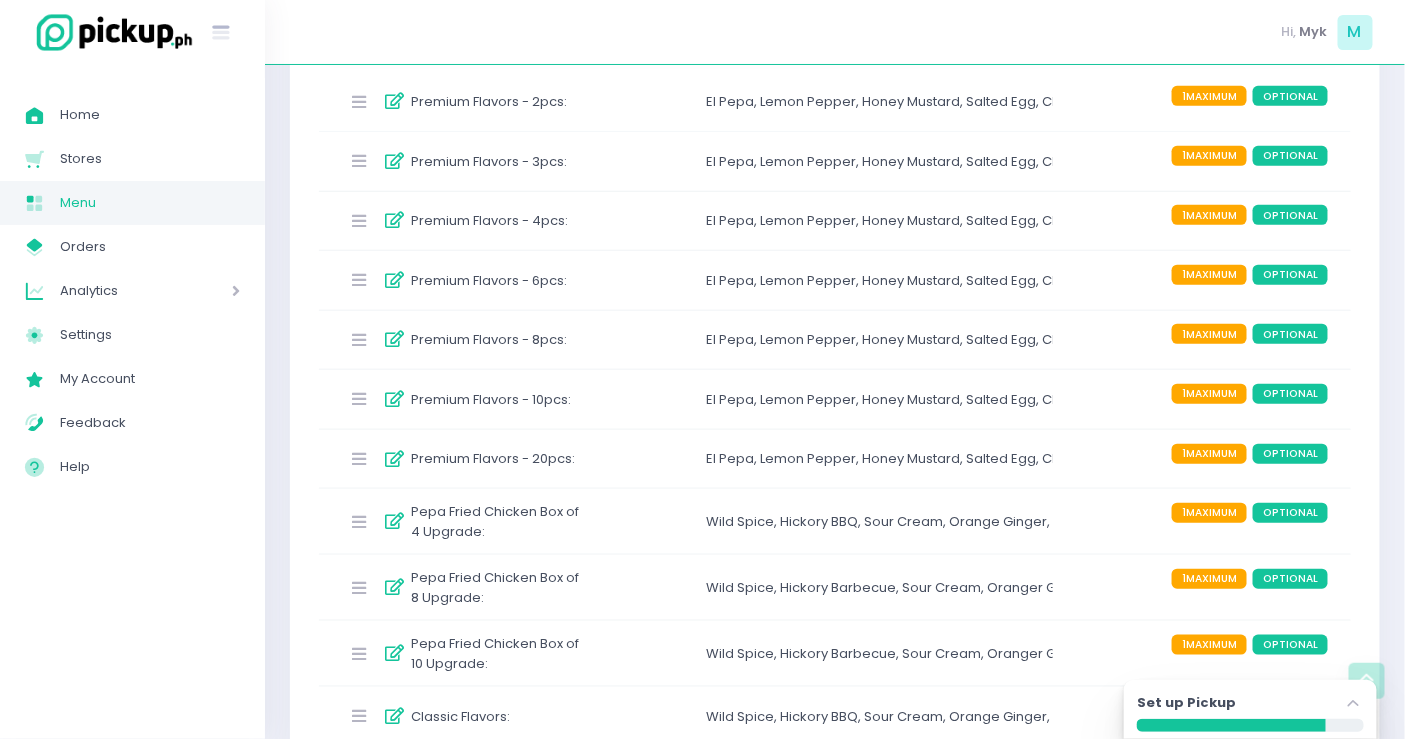 scroll, scrollTop: 235, scrollLeft: 0, axis: vertical 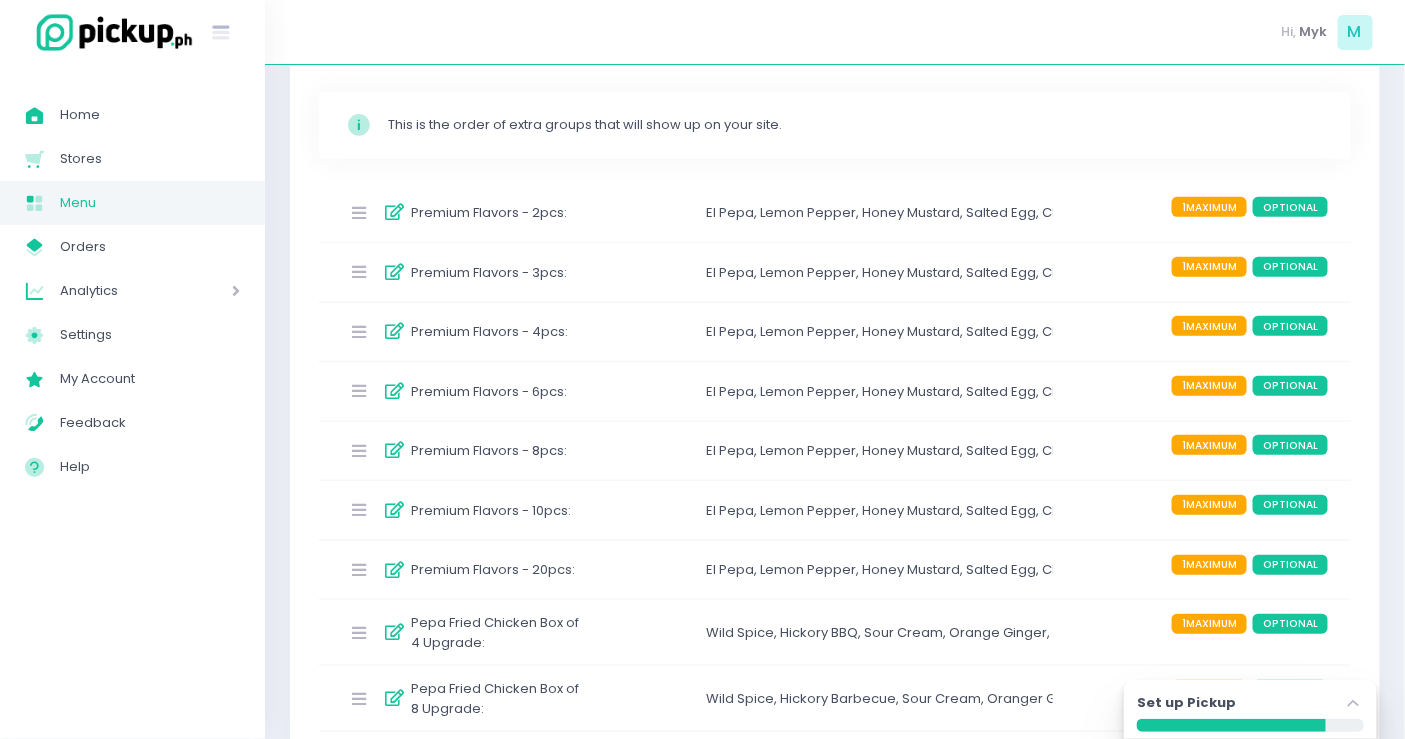 click at bounding box center [359, 213] 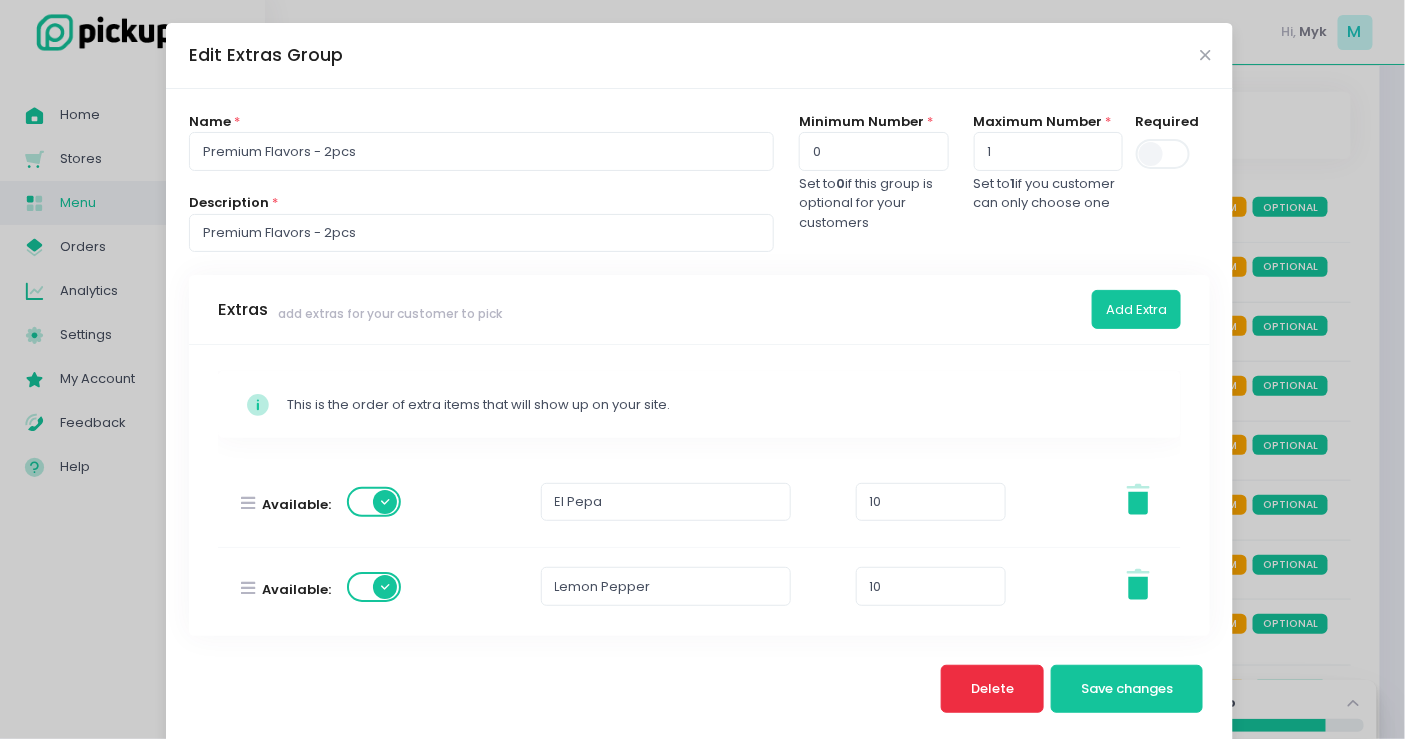 click on "Delete" at bounding box center (992, 688) 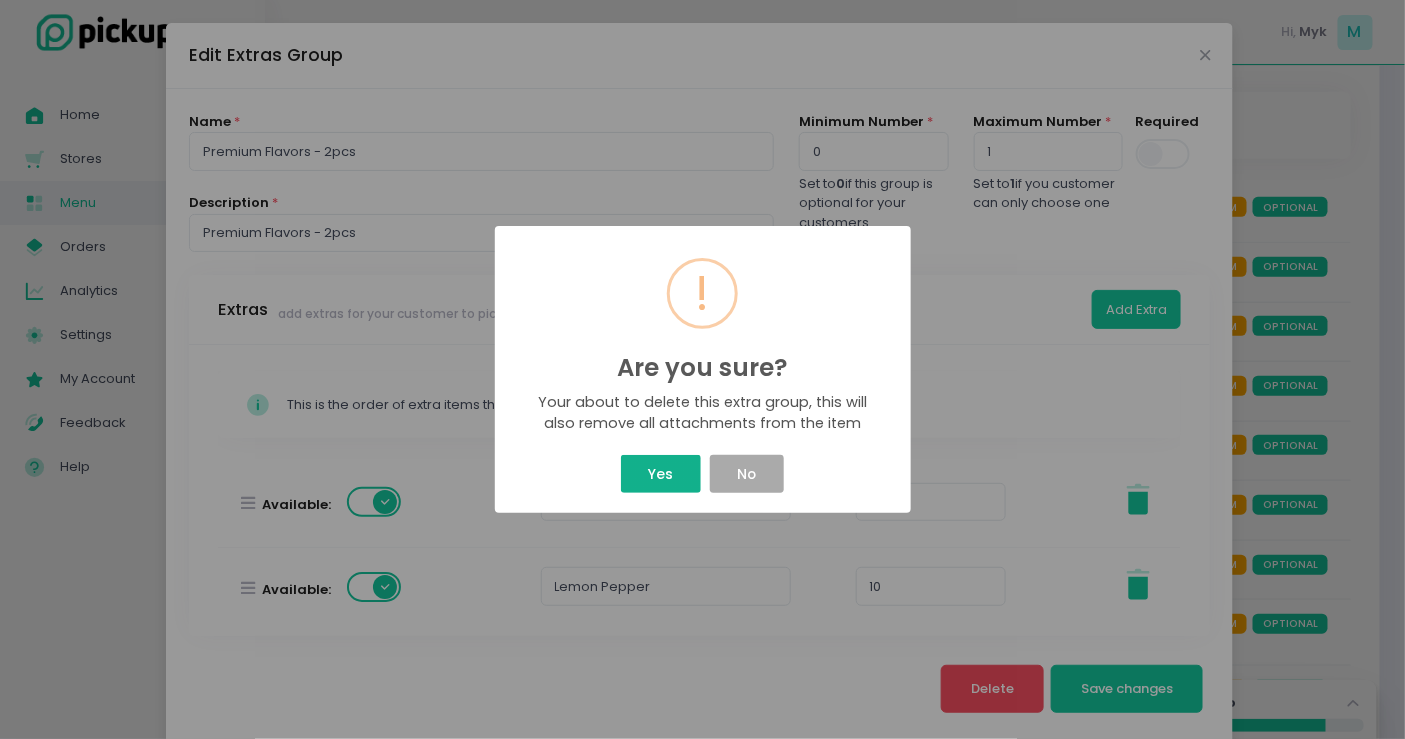 click on "Yes" at bounding box center (661, 474) 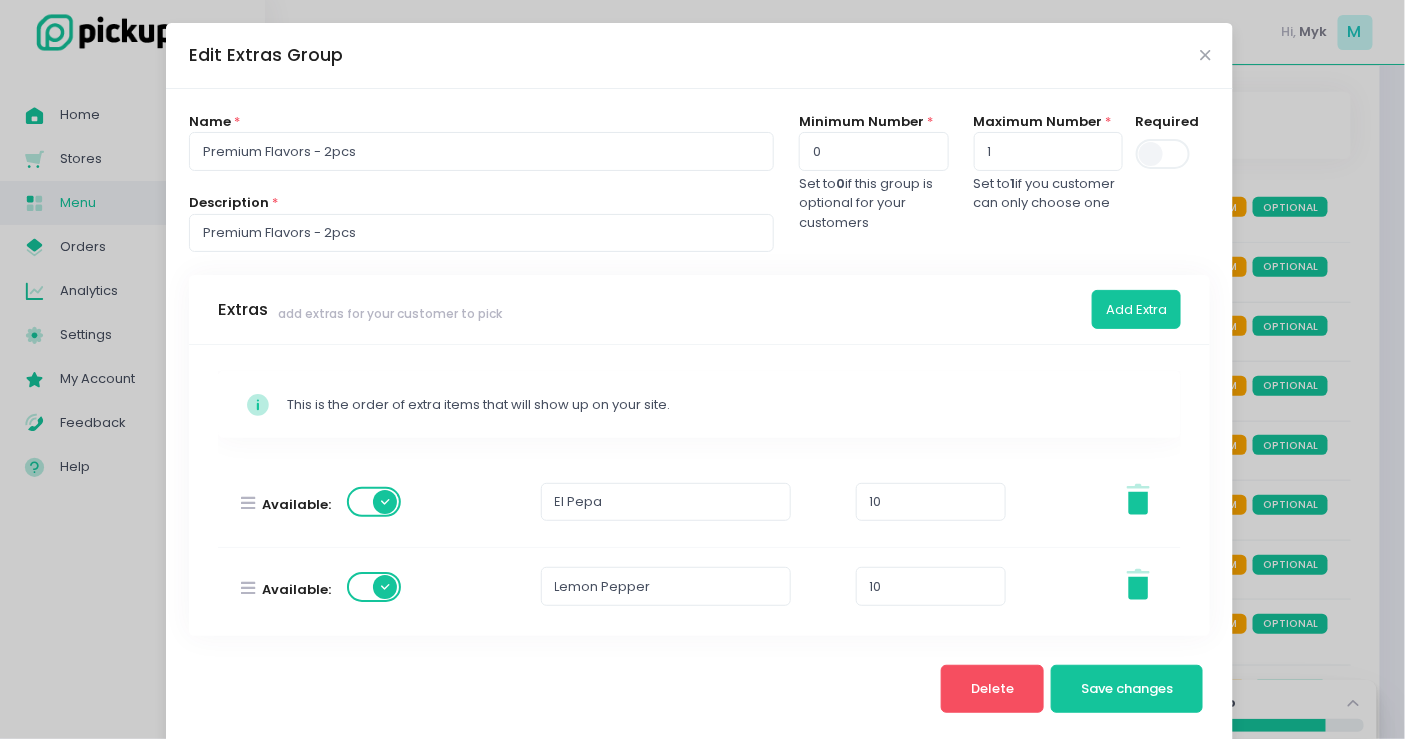scroll, scrollTop: 0, scrollLeft: 0, axis: both 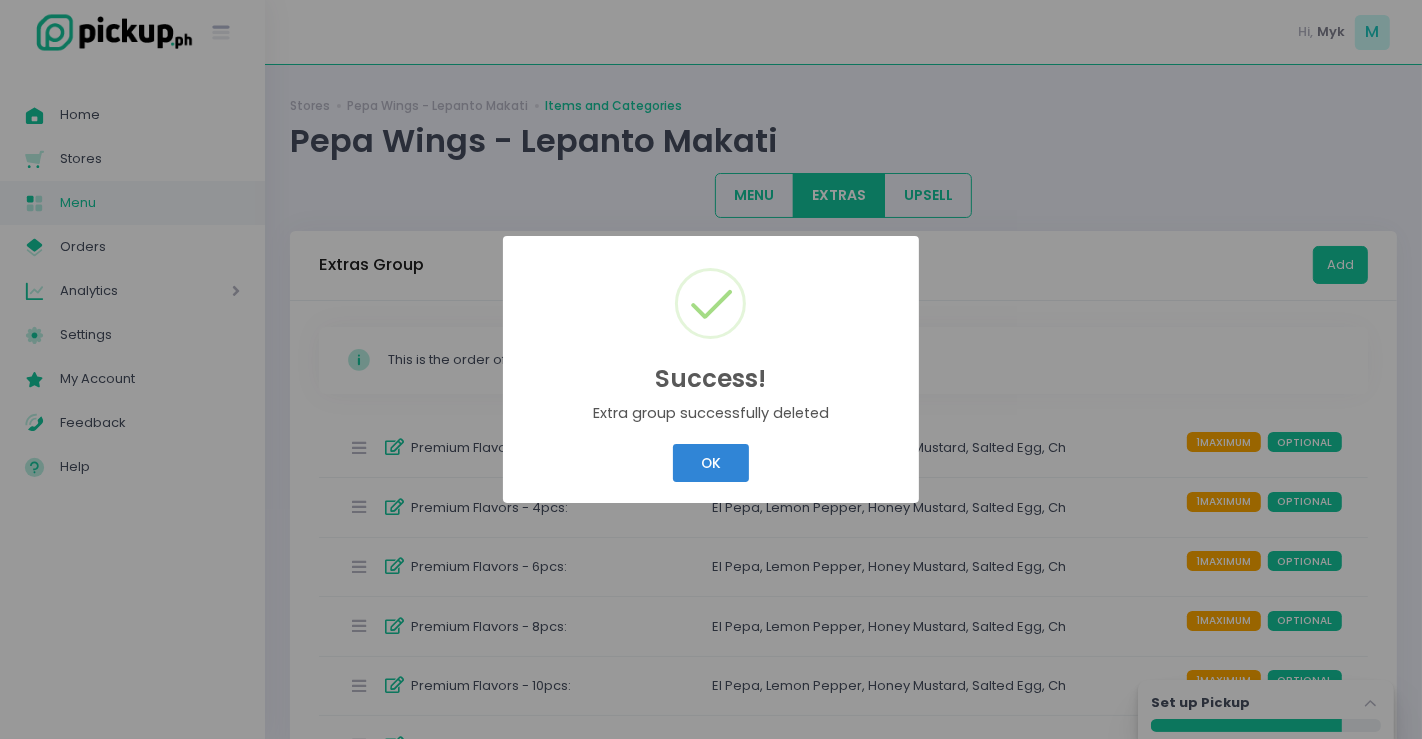 click on "OK Cancel" at bounding box center [711, 463] 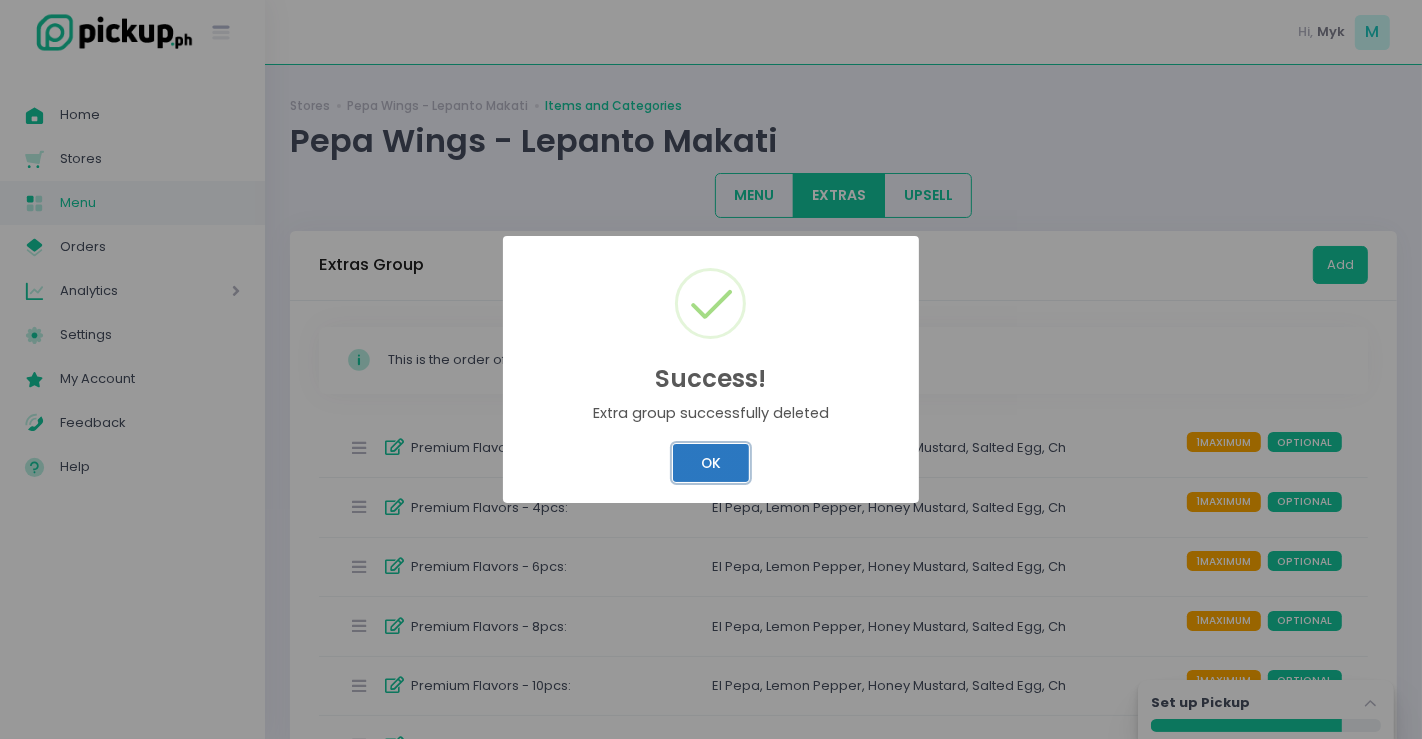 click on "OK" at bounding box center (710, 463) 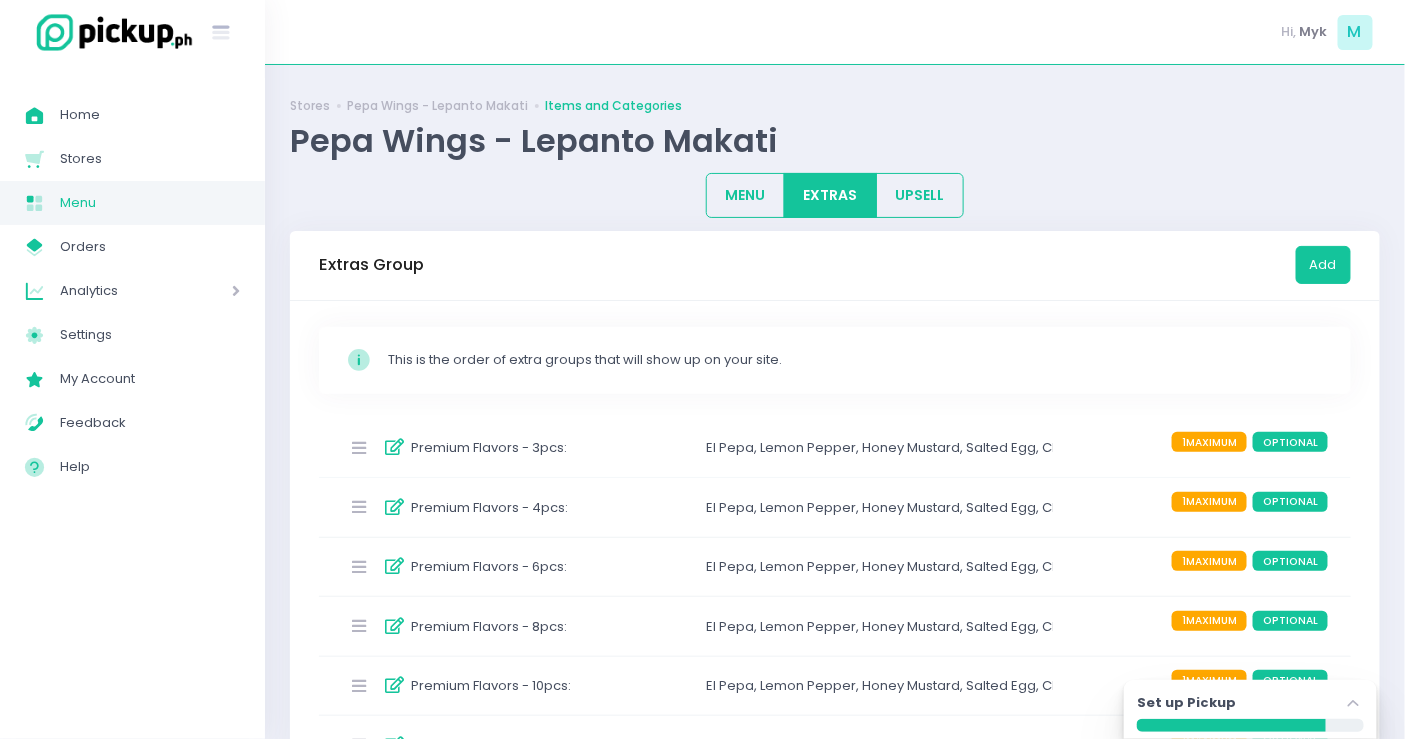 click at bounding box center [359, 448] 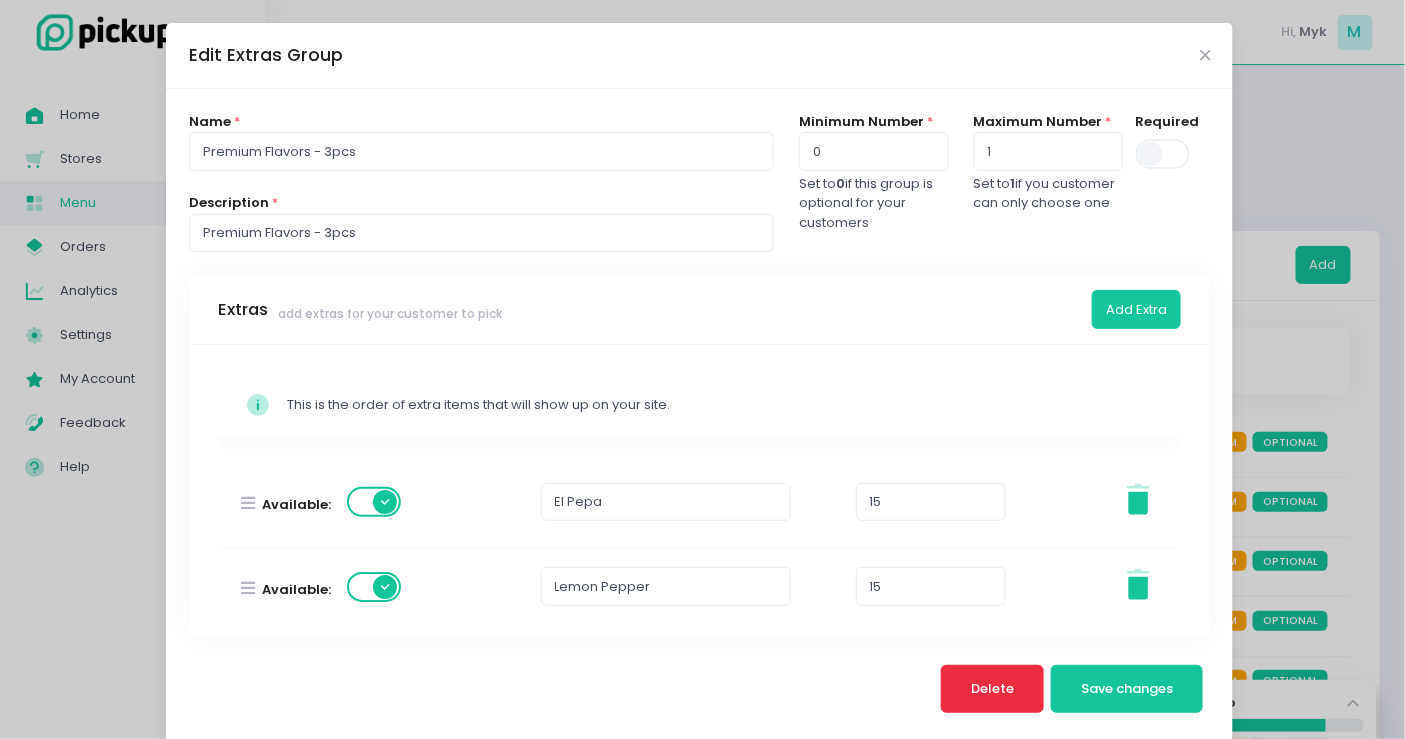 click on "Delete" at bounding box center [993, 689] 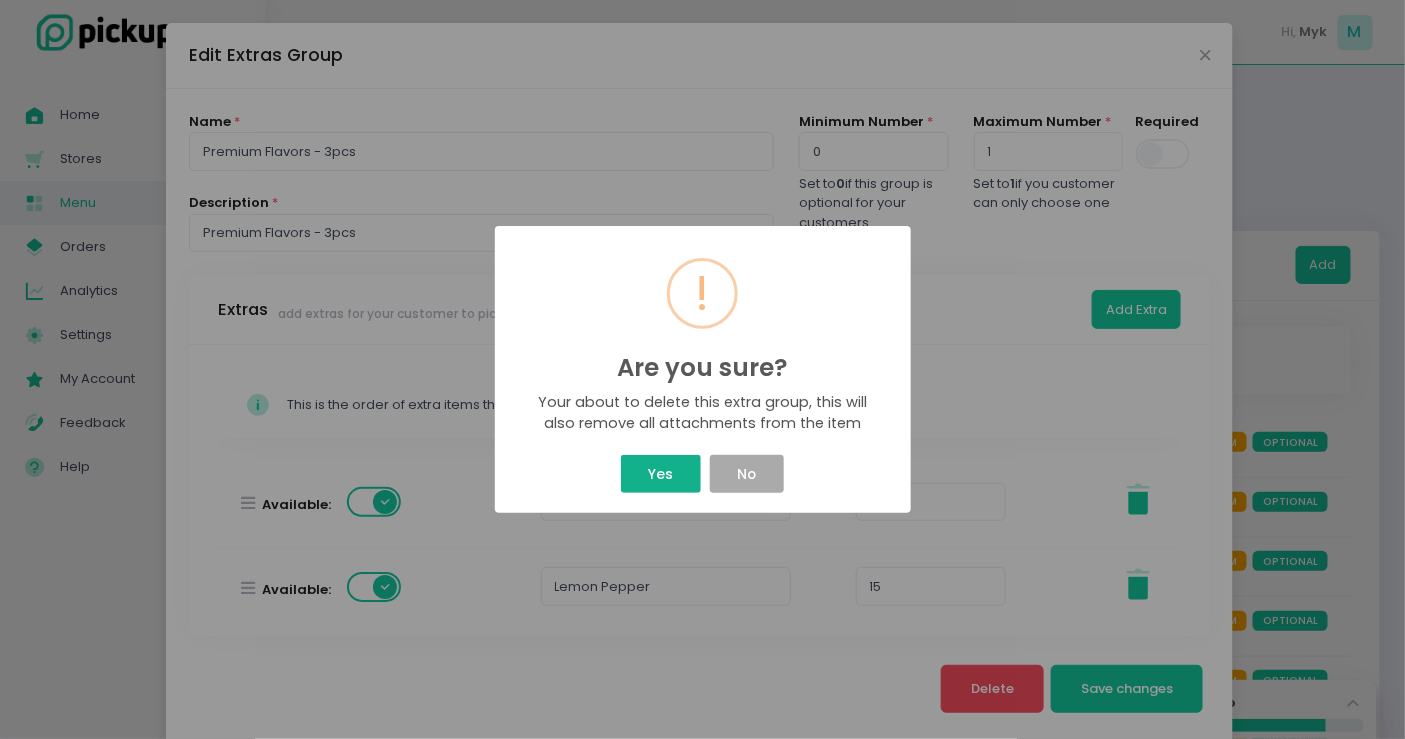 click on "Yes" at bounding box center [661, 474] 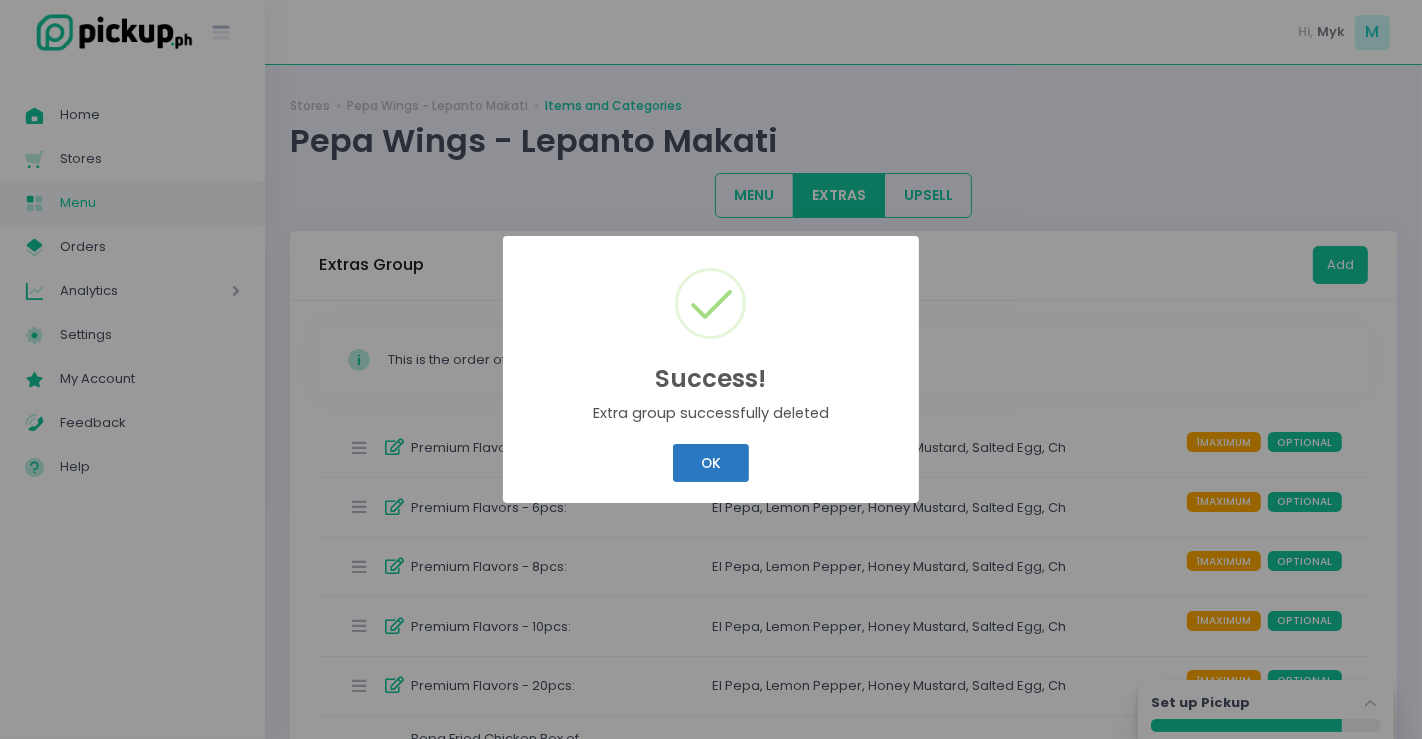 click on "OK" at bounding box center (710, 463) 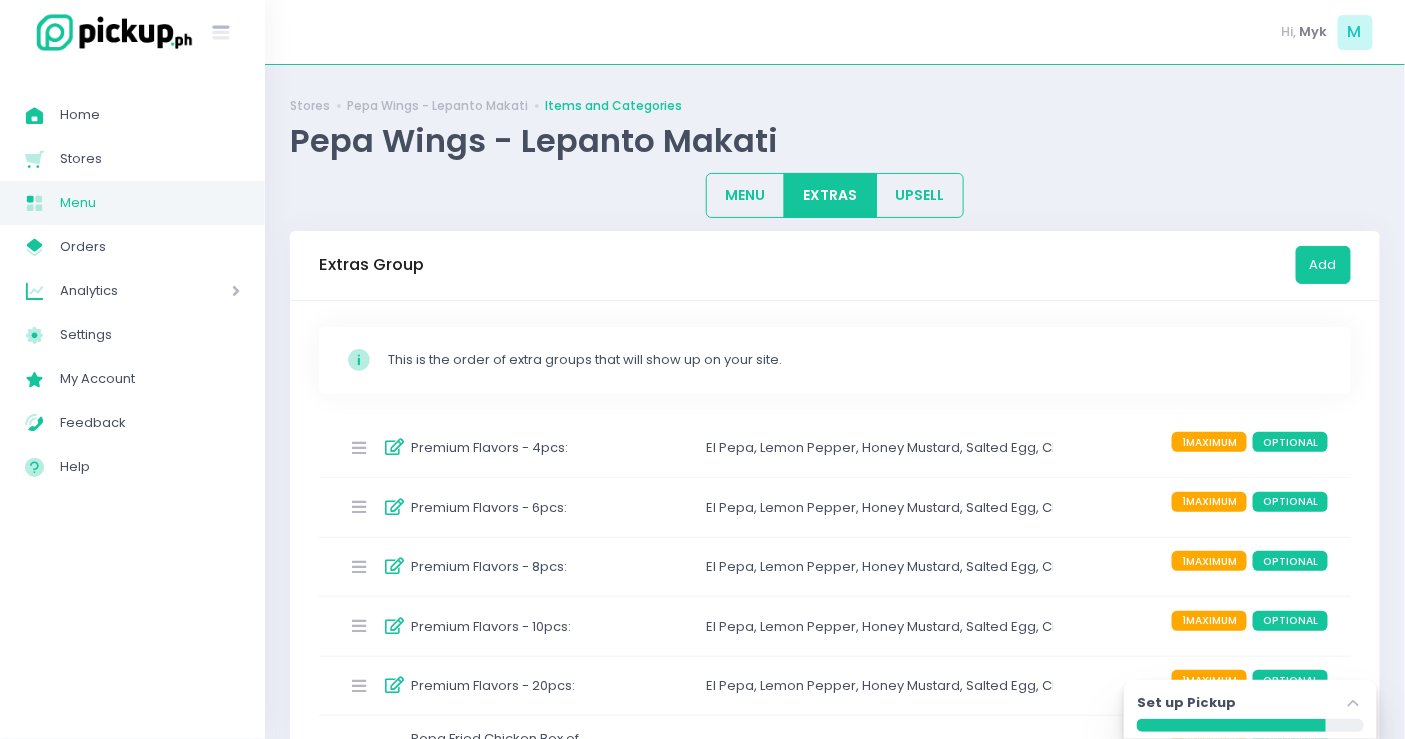 click at bounding box center (359, 448) 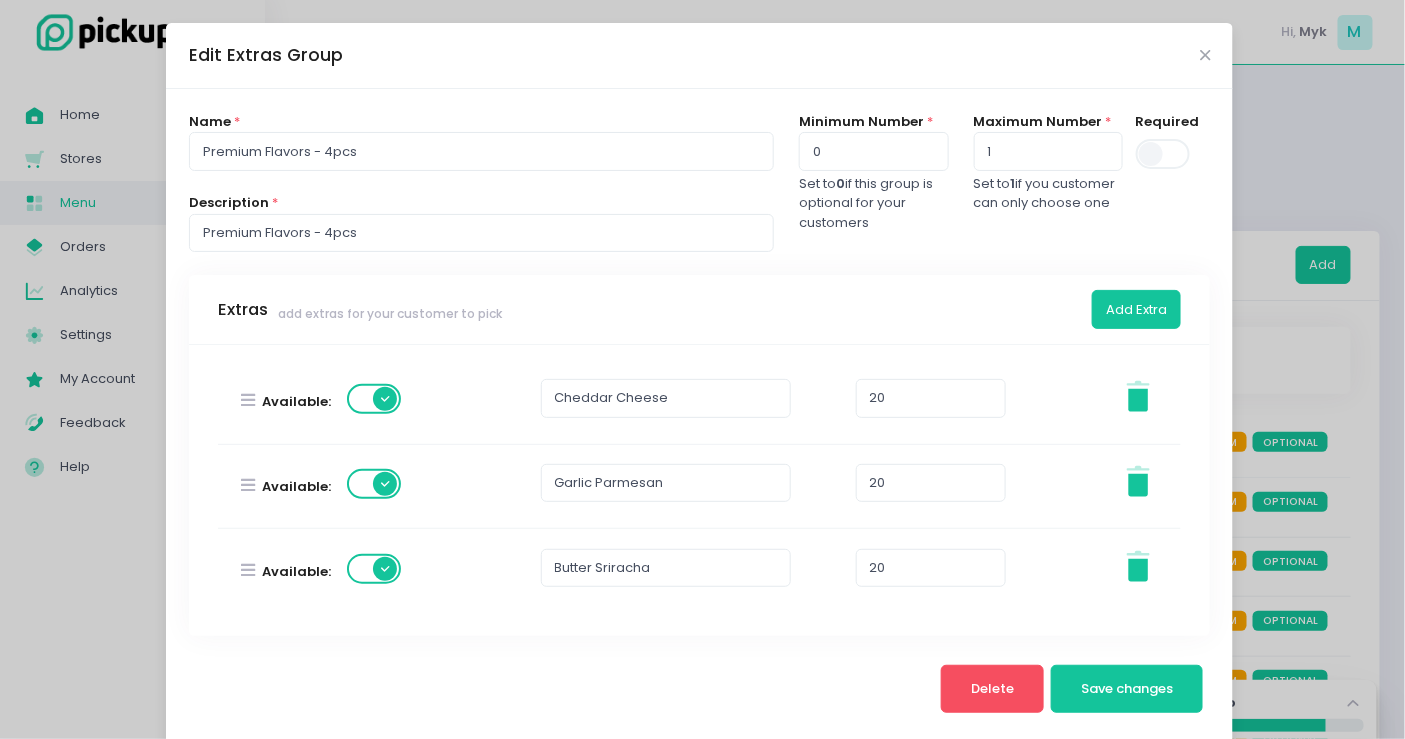 scroll, scrollTop: 0, scrollLeft: 0, axis: both 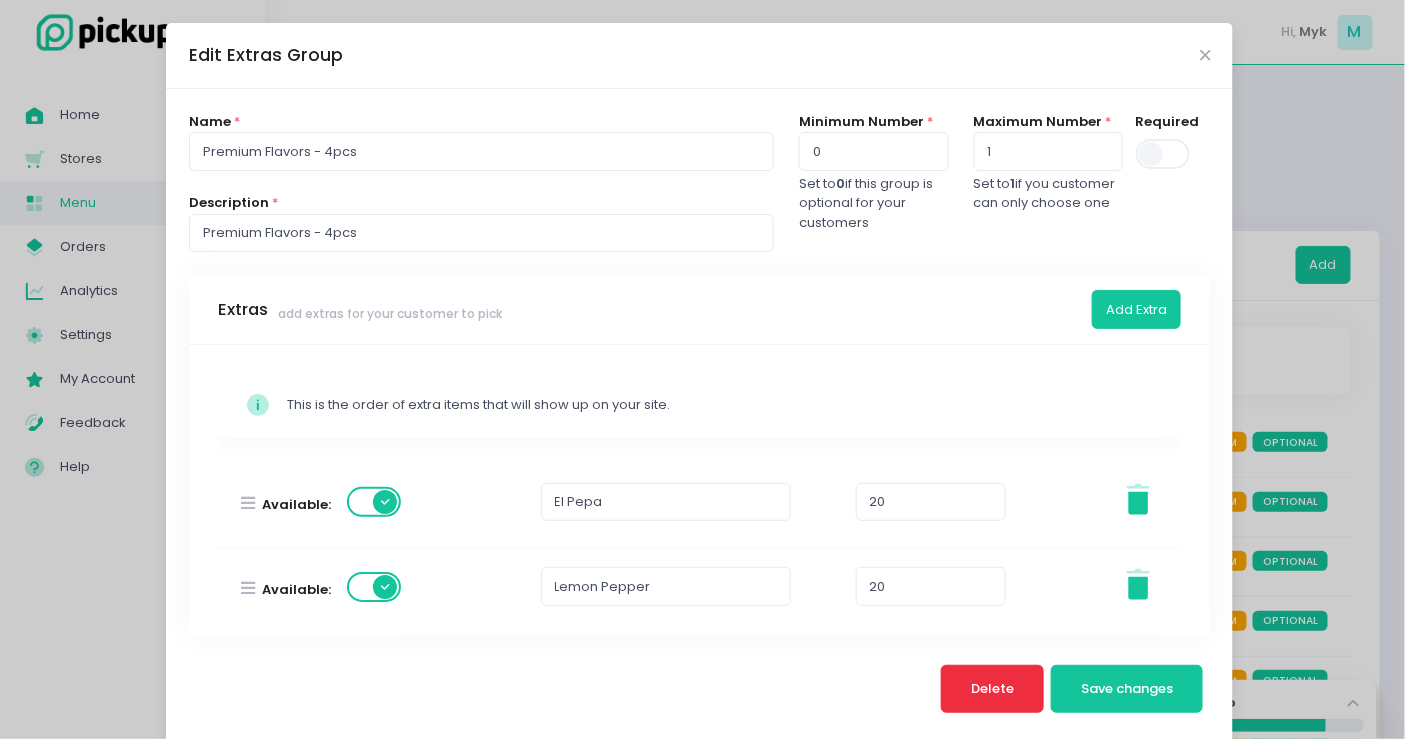 click on "Delete" at bounding box center (992, 688) 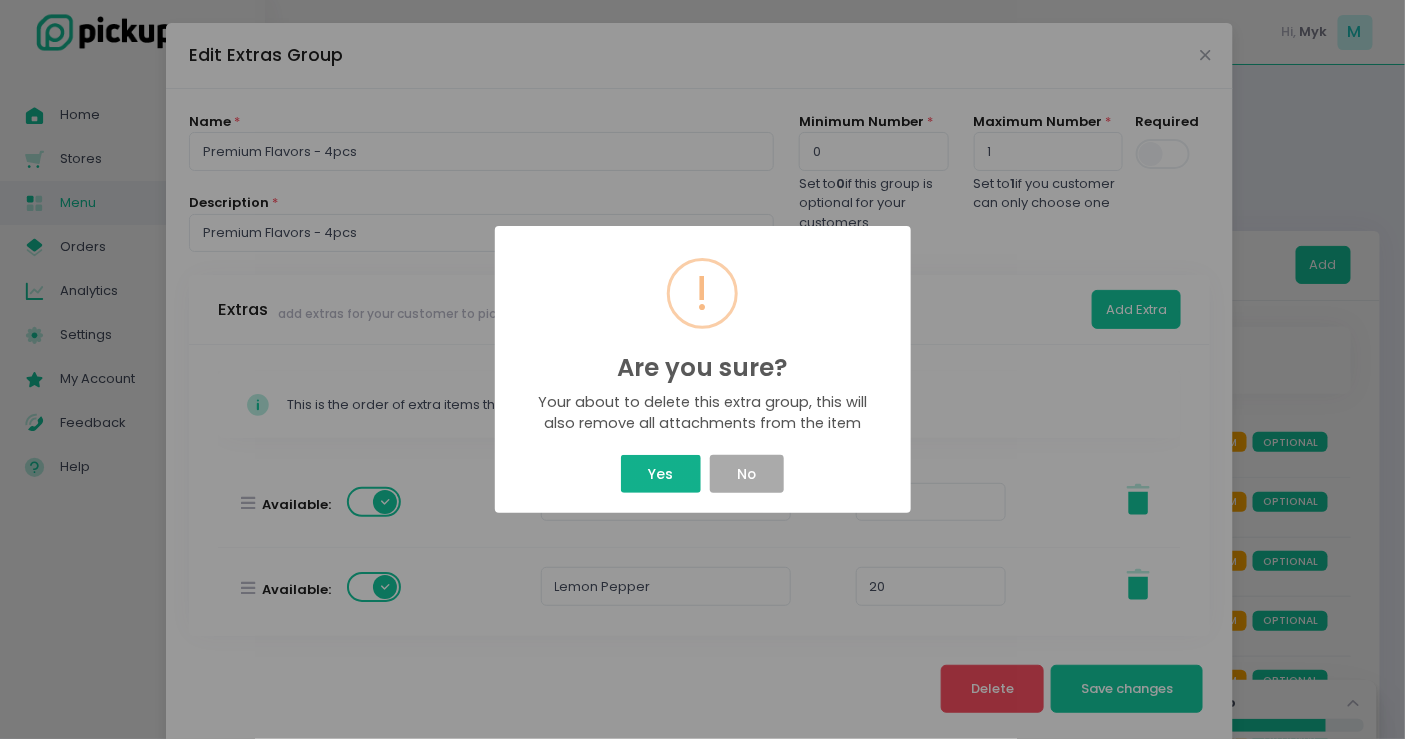 click on "Yes" at bounding box center [661, 474] 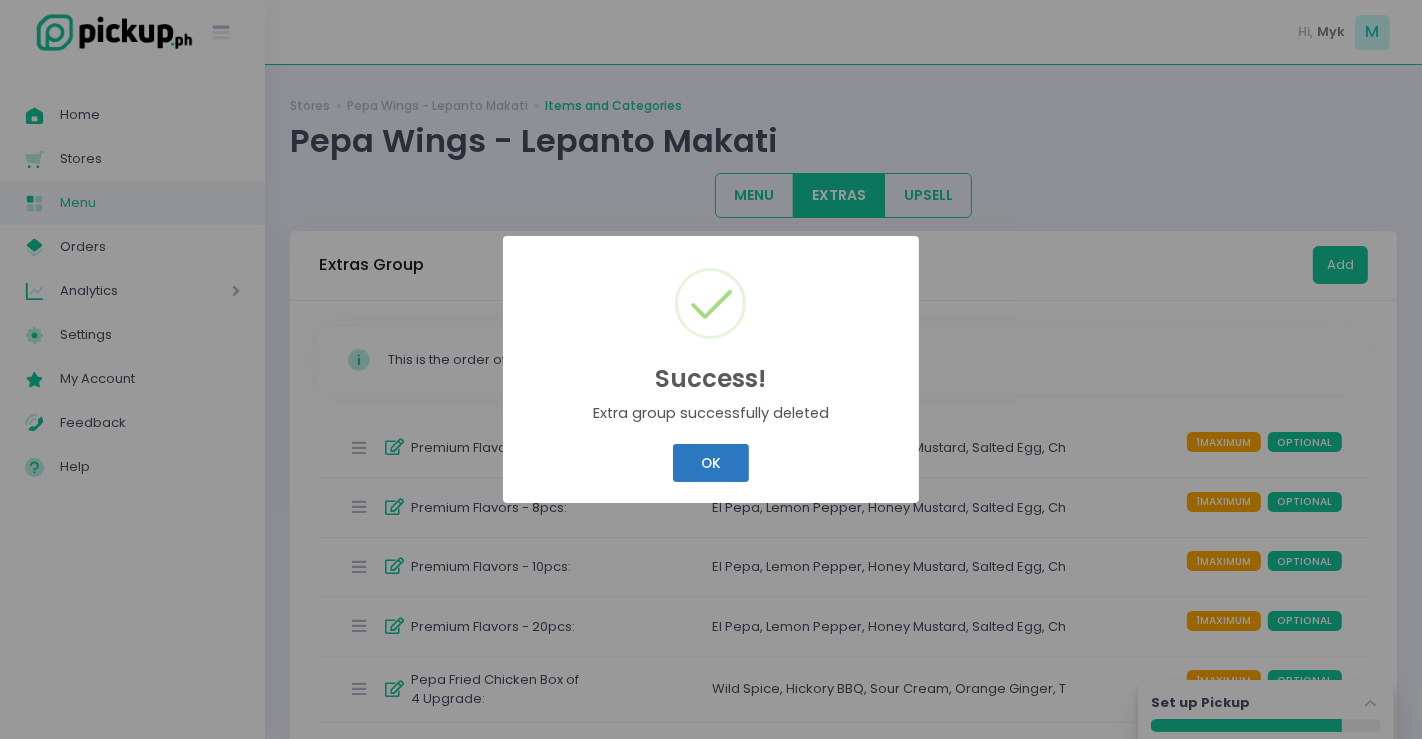 click on "OK" at bounding box center [710, 463] 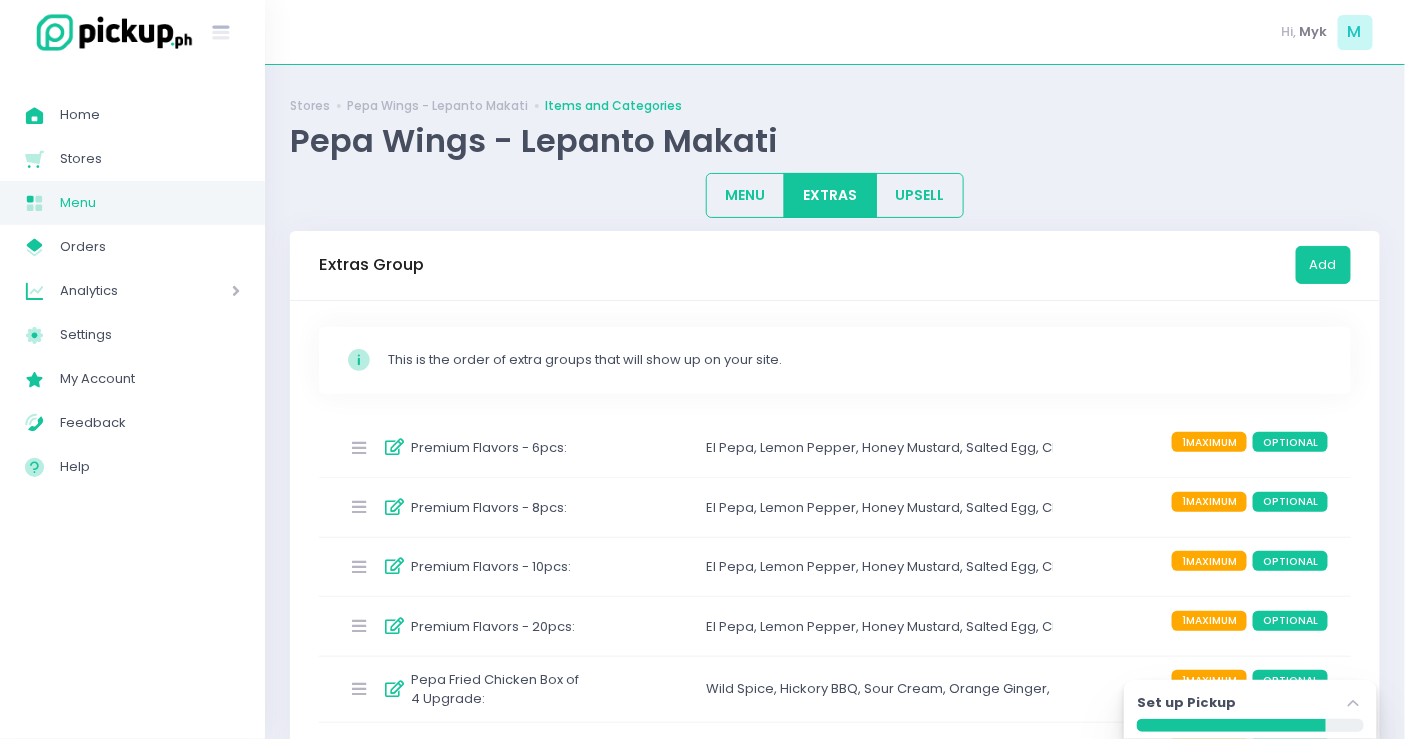 click at bounding box center [359, 448] 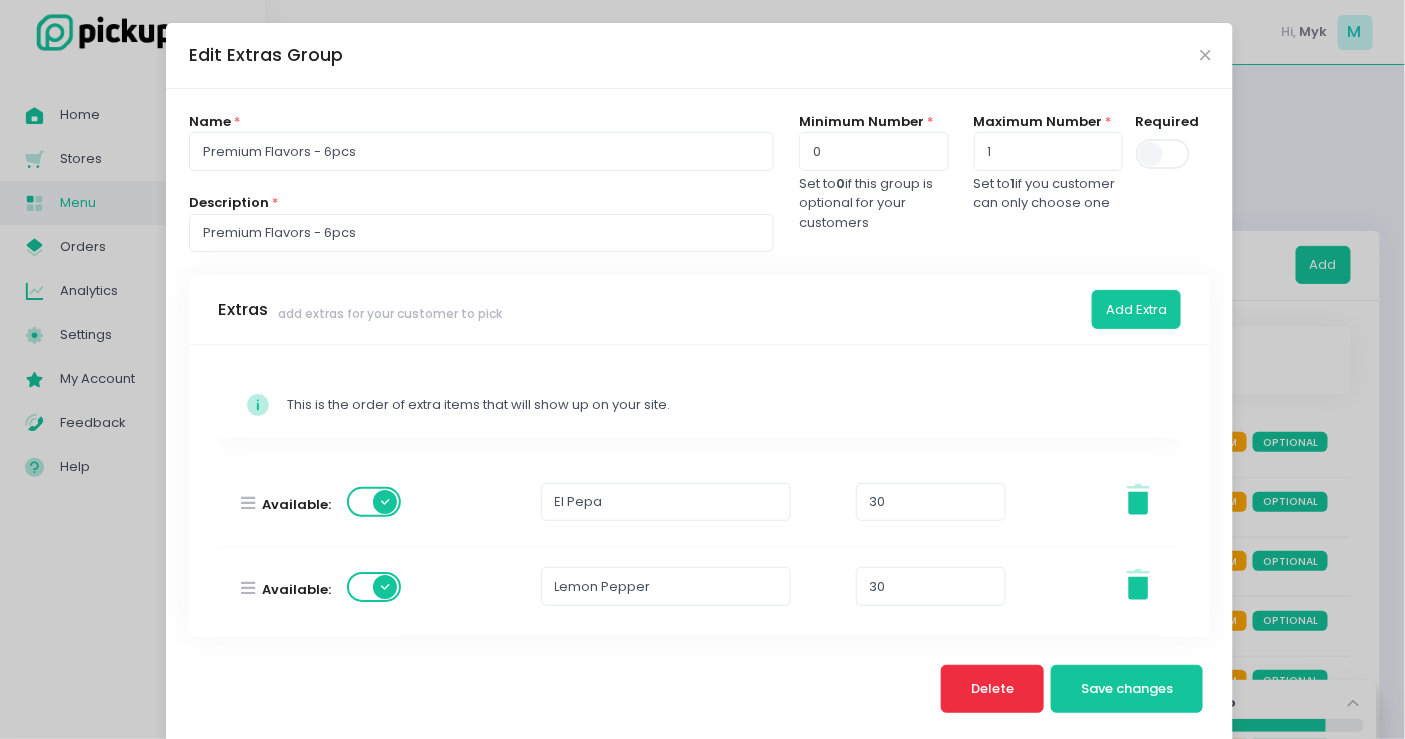 click on "Delete" at bounding box center (993, 689) 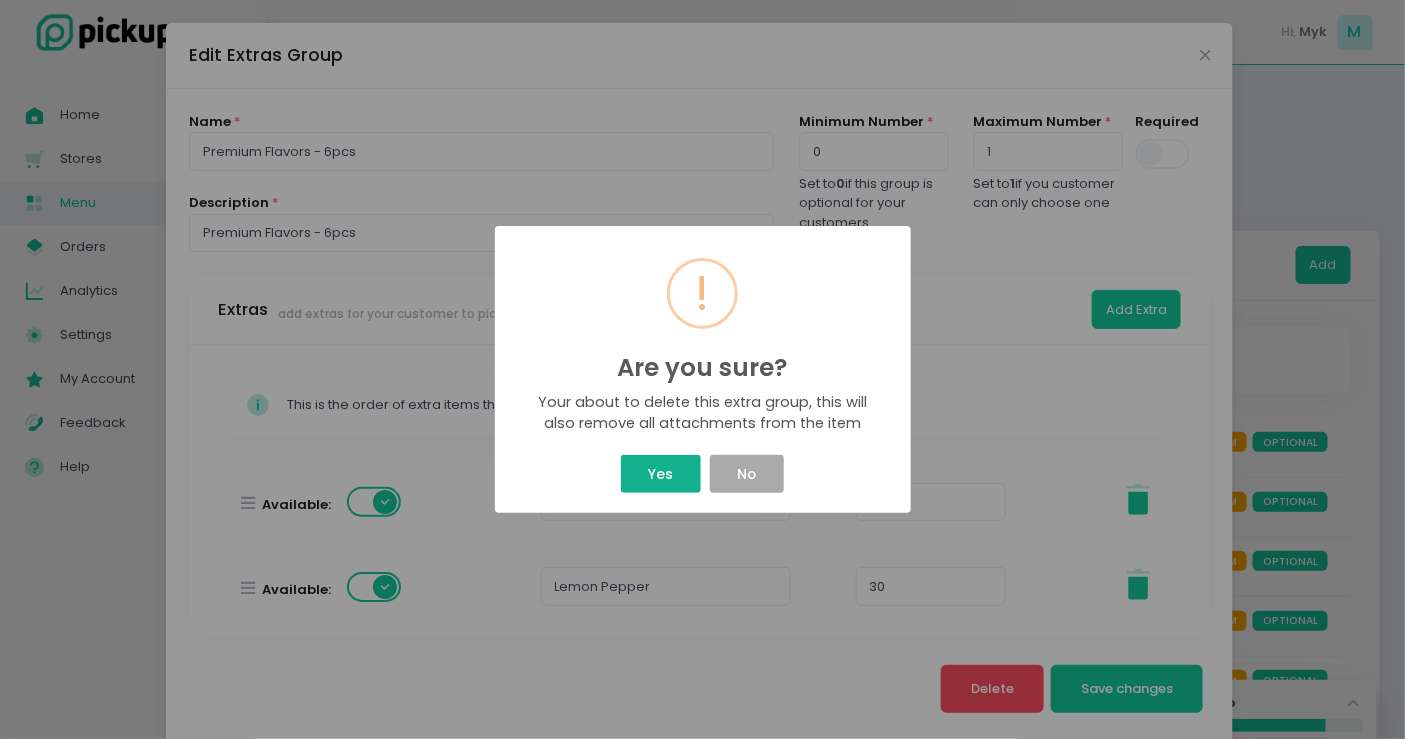 click on "Yes" at bounding box center (661, 474) 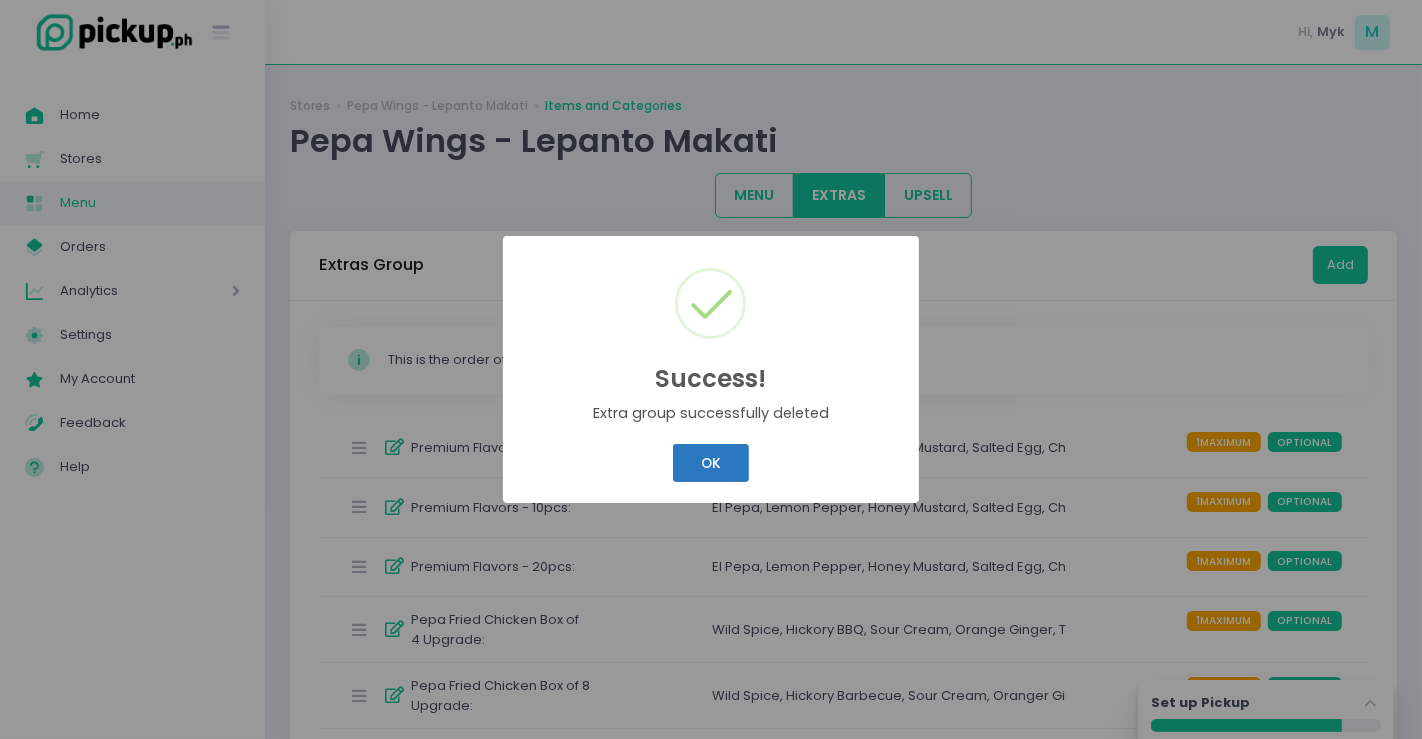 drag, startPoint x: 748, startPoint y: 462, endPoint x: 726, endPoint y: 465, distance: 22.203604 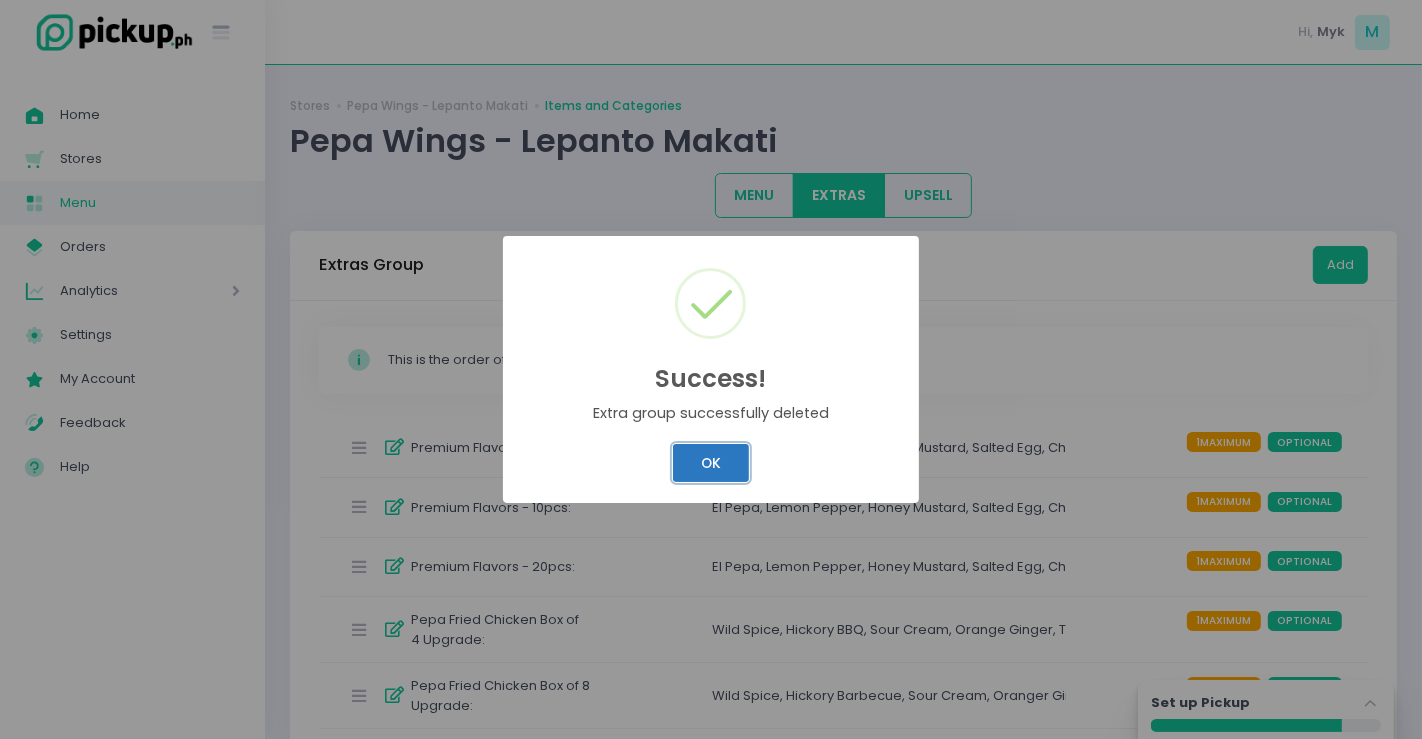 click on "OK" at bounding box center (710, 463) 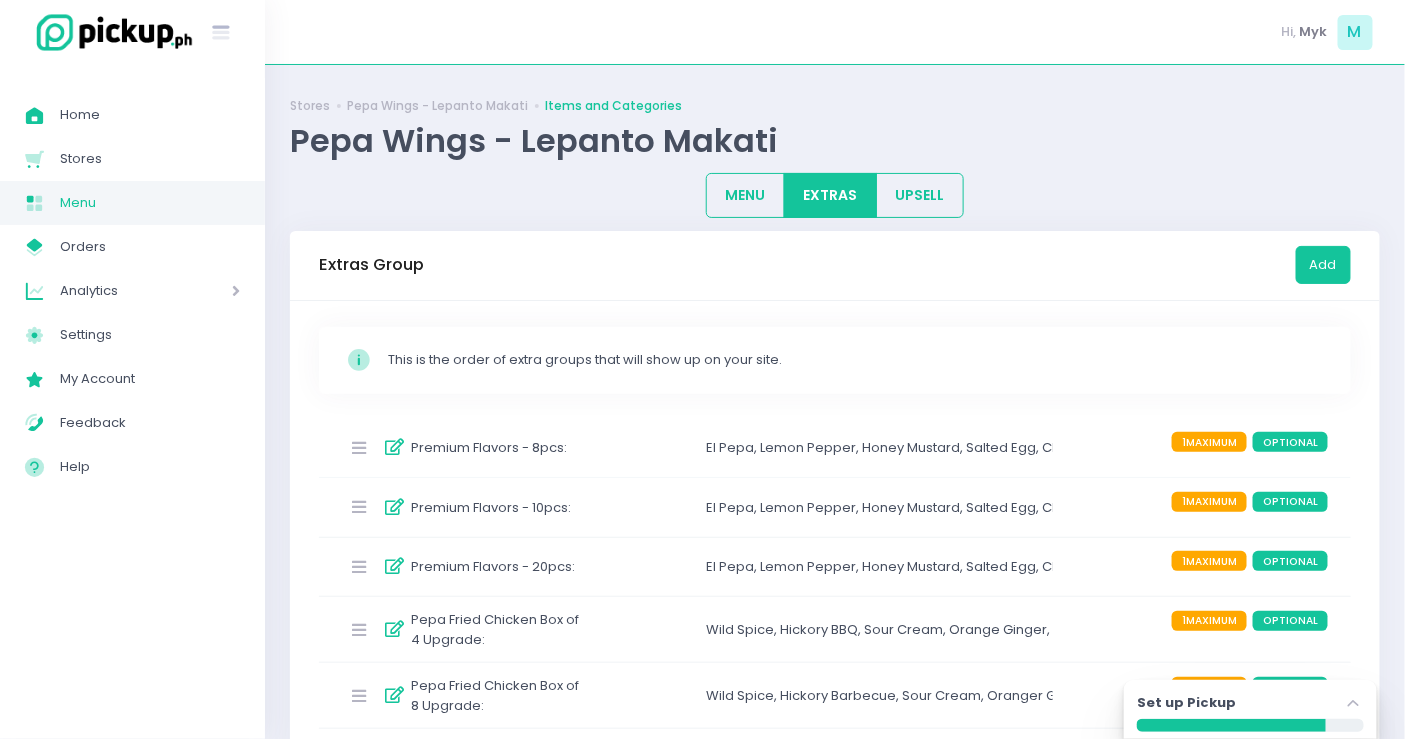 click at bounding box center (359, 448) 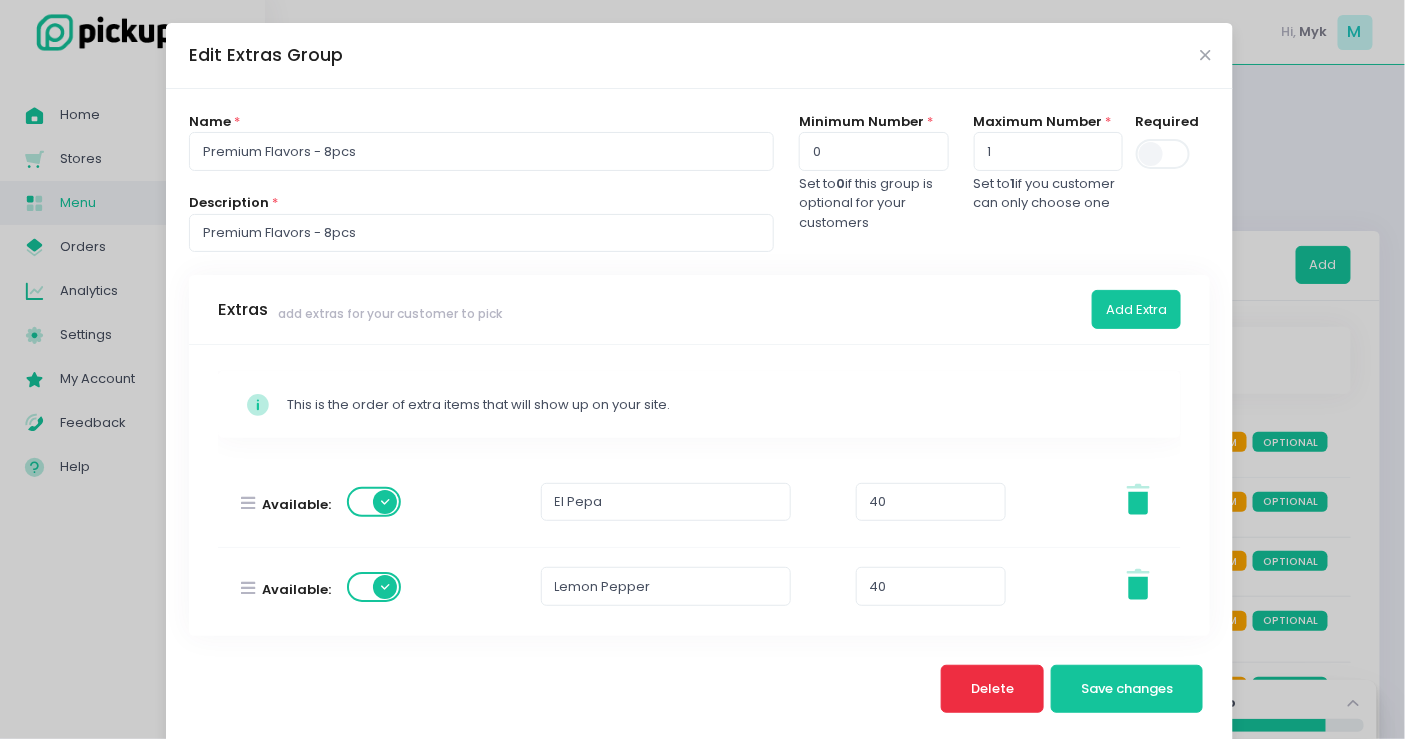 click on "Delete" at bounding box center [993, 689] 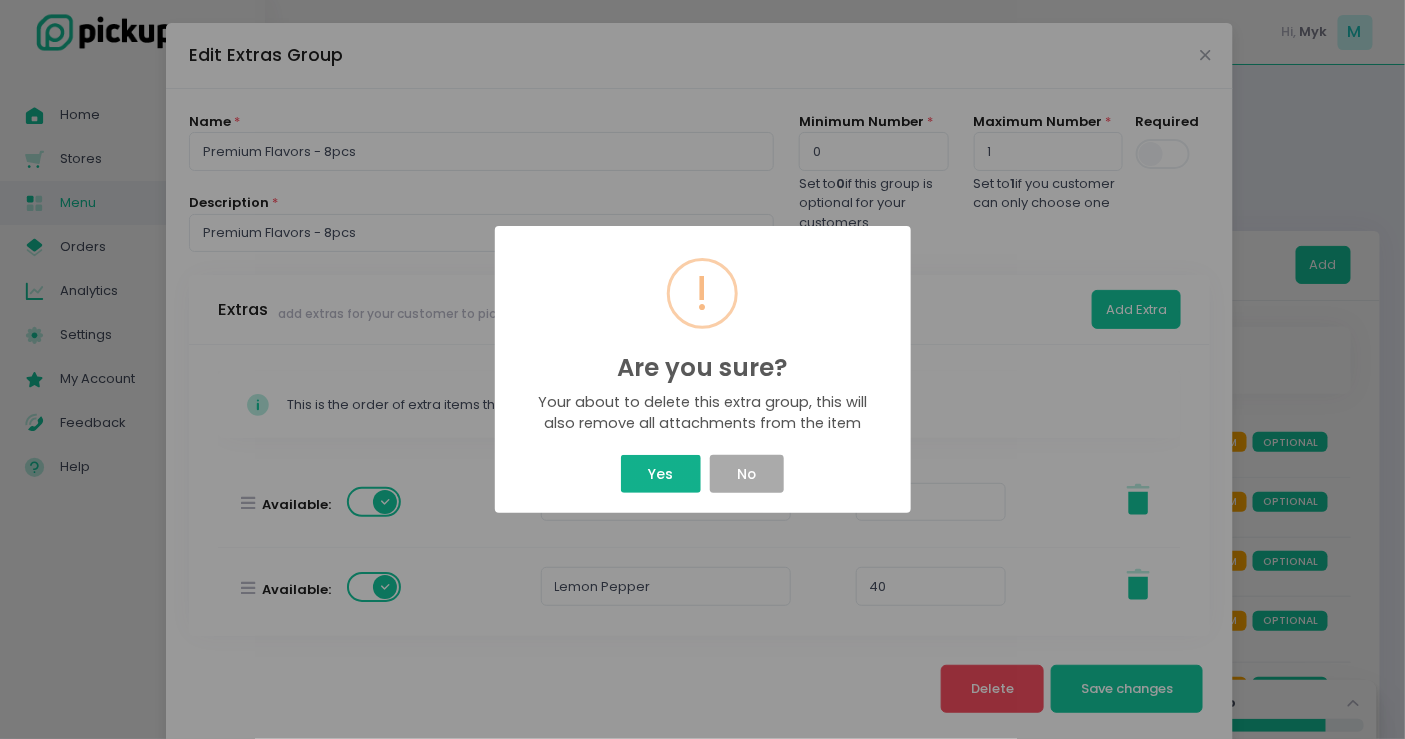click on "Yes" at bounding box center (661, 474) 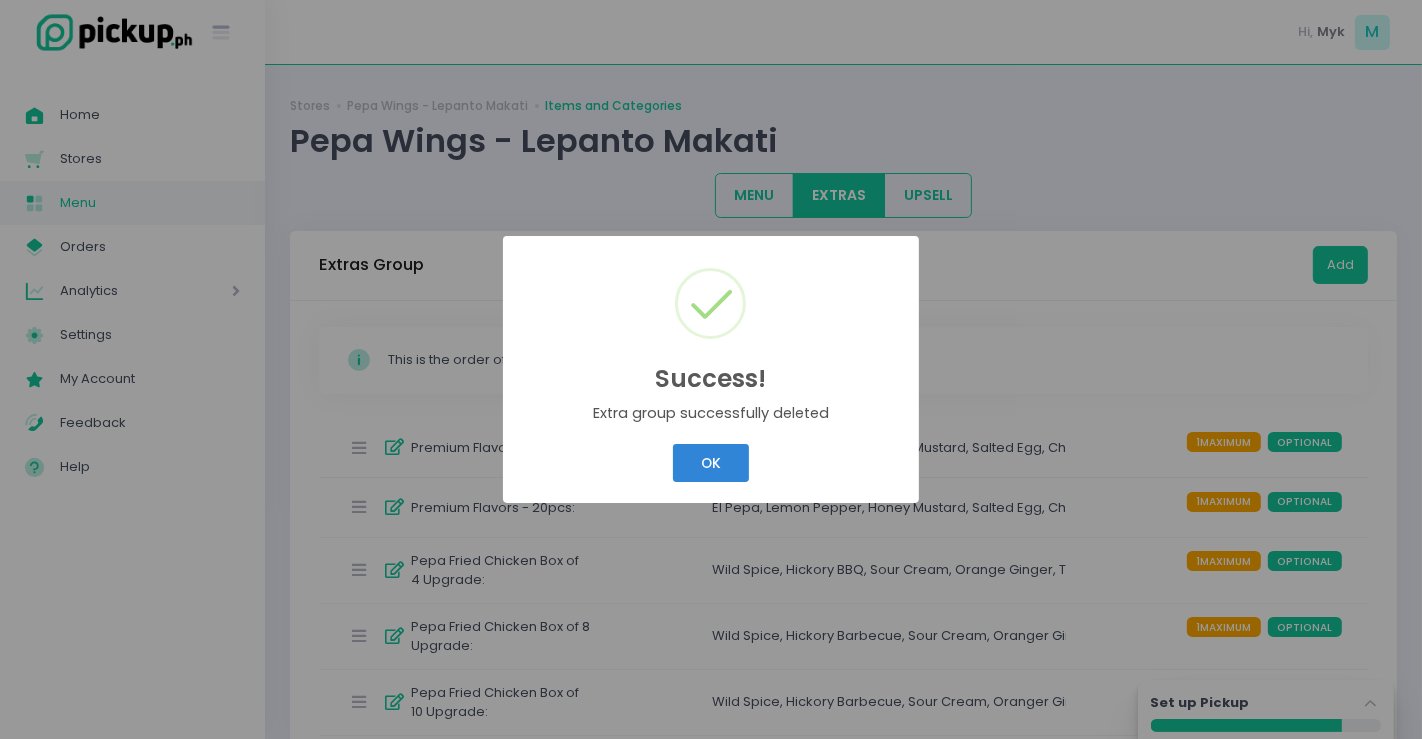 click on "OK Cancel" at bounding box center (711, 463) 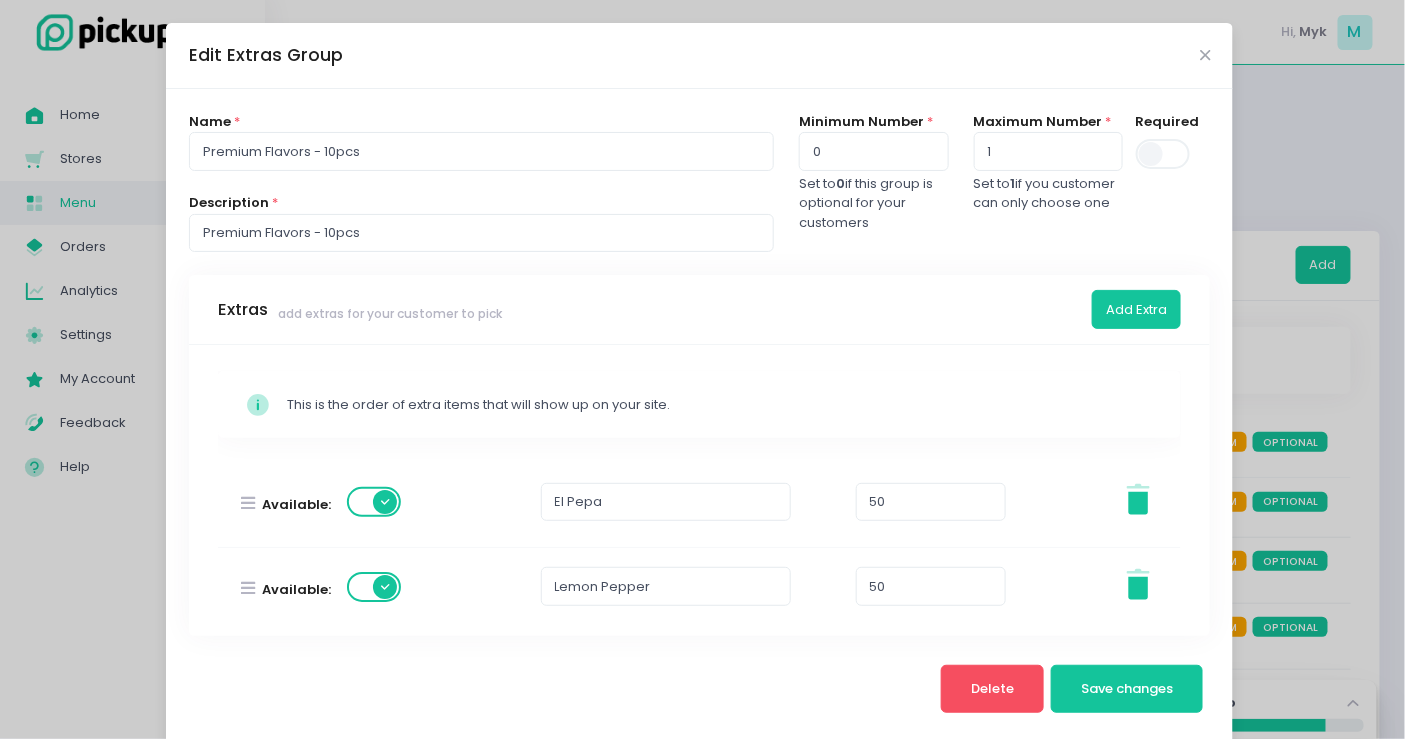 click on "Edit Extras Group" at bounding box center [699, 56] 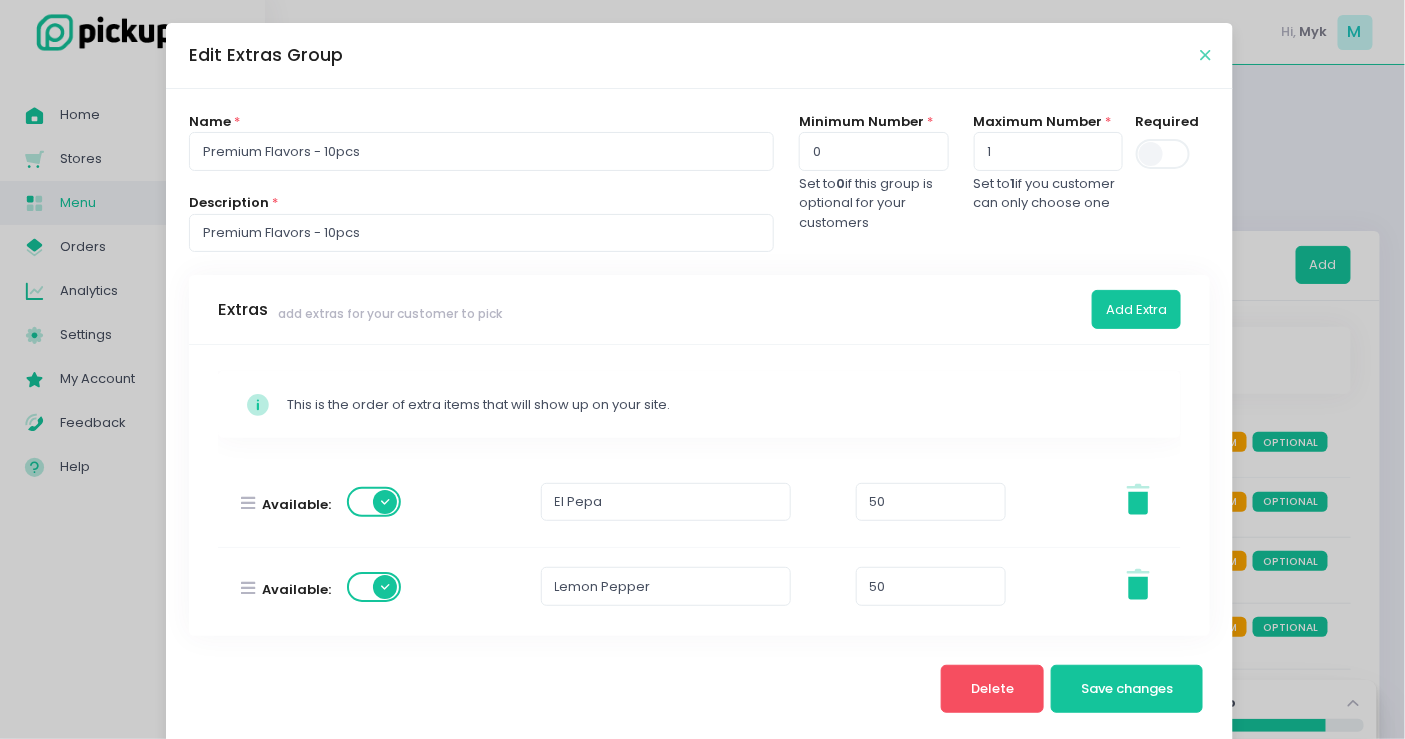 click at bounding box center (1205, 55) 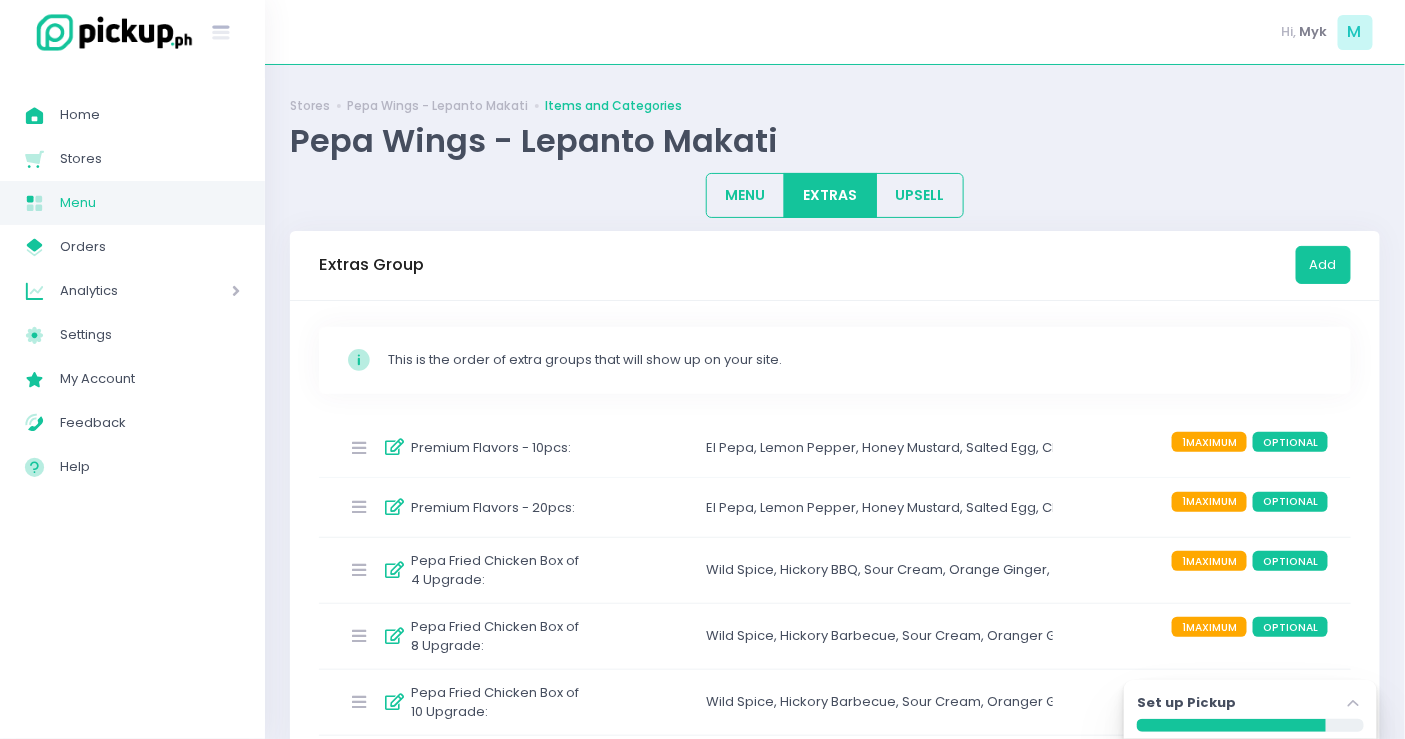 click at bounding box center [359, 448] 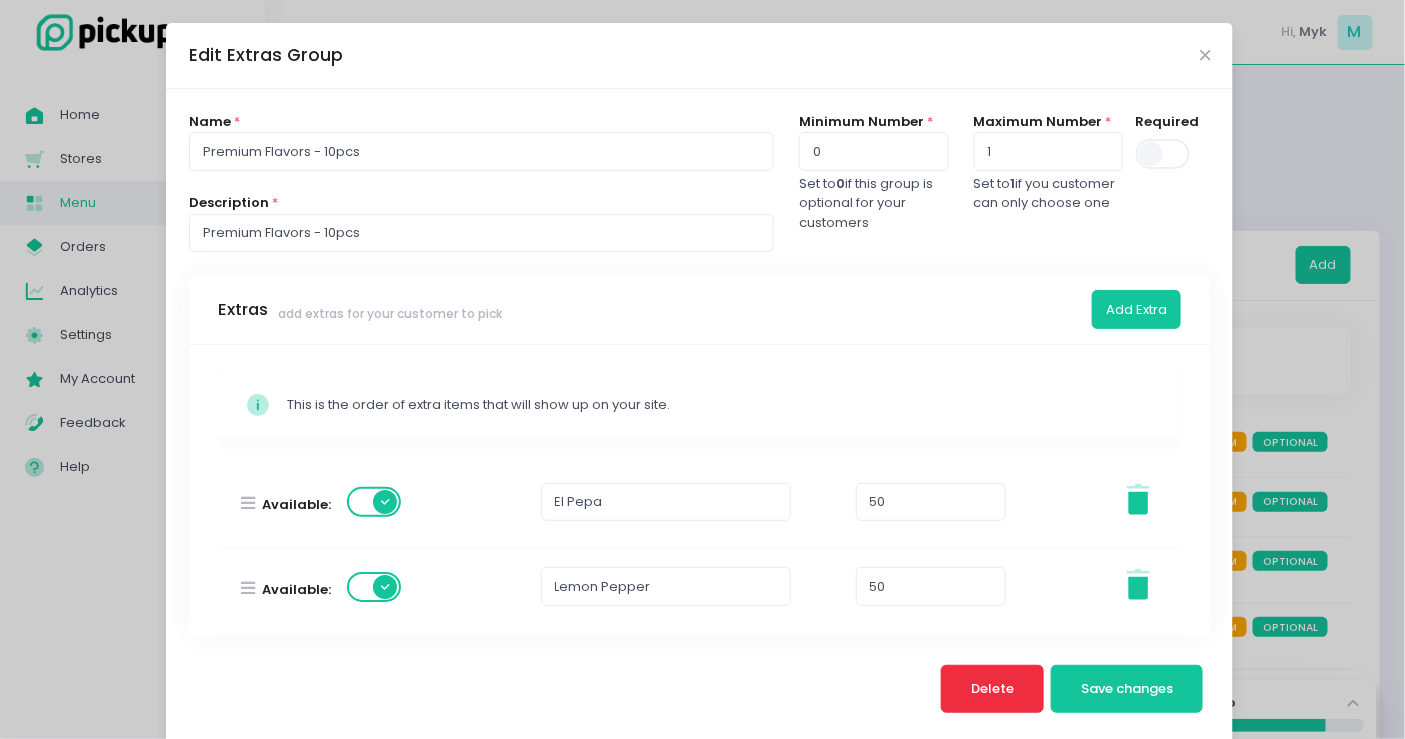 click on "Delete" at bounding box center [993, 689] 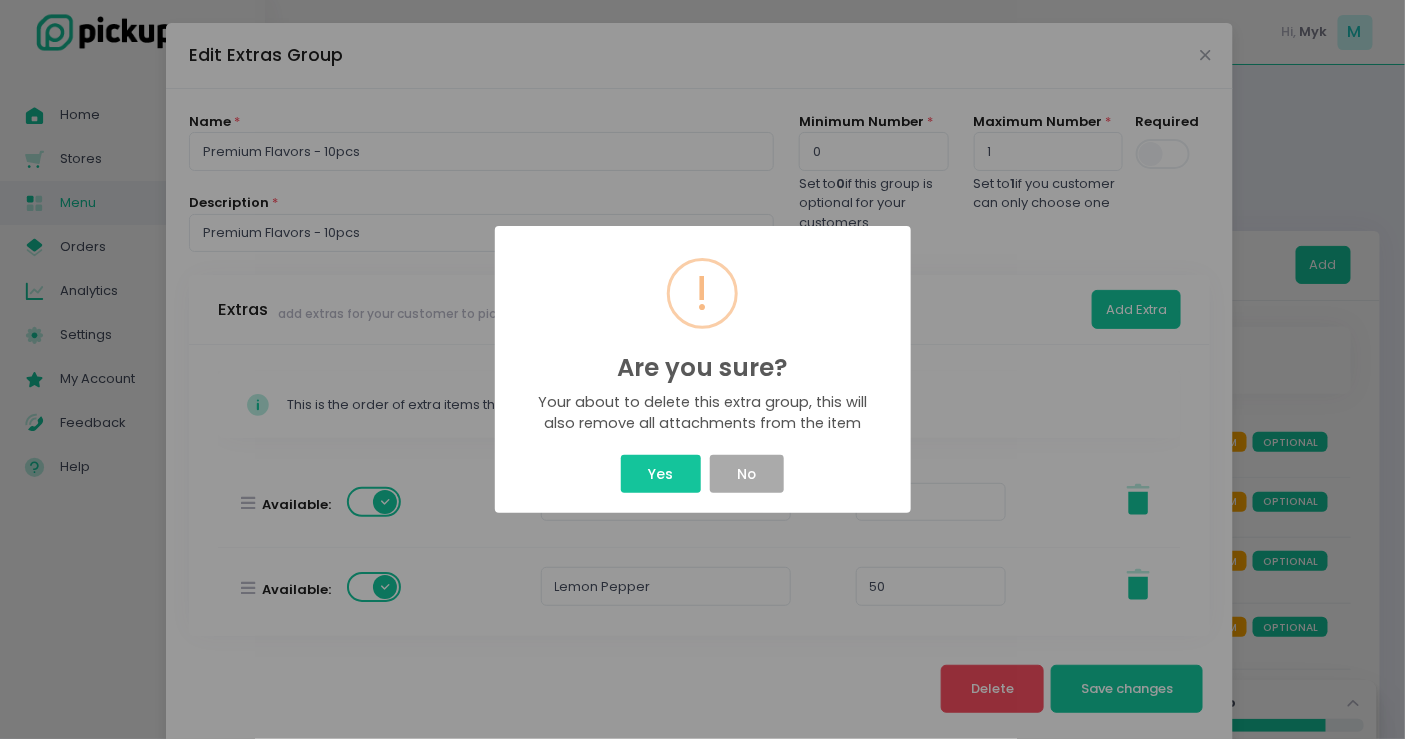 click on "Yes No" at bounding box center (703, 474) 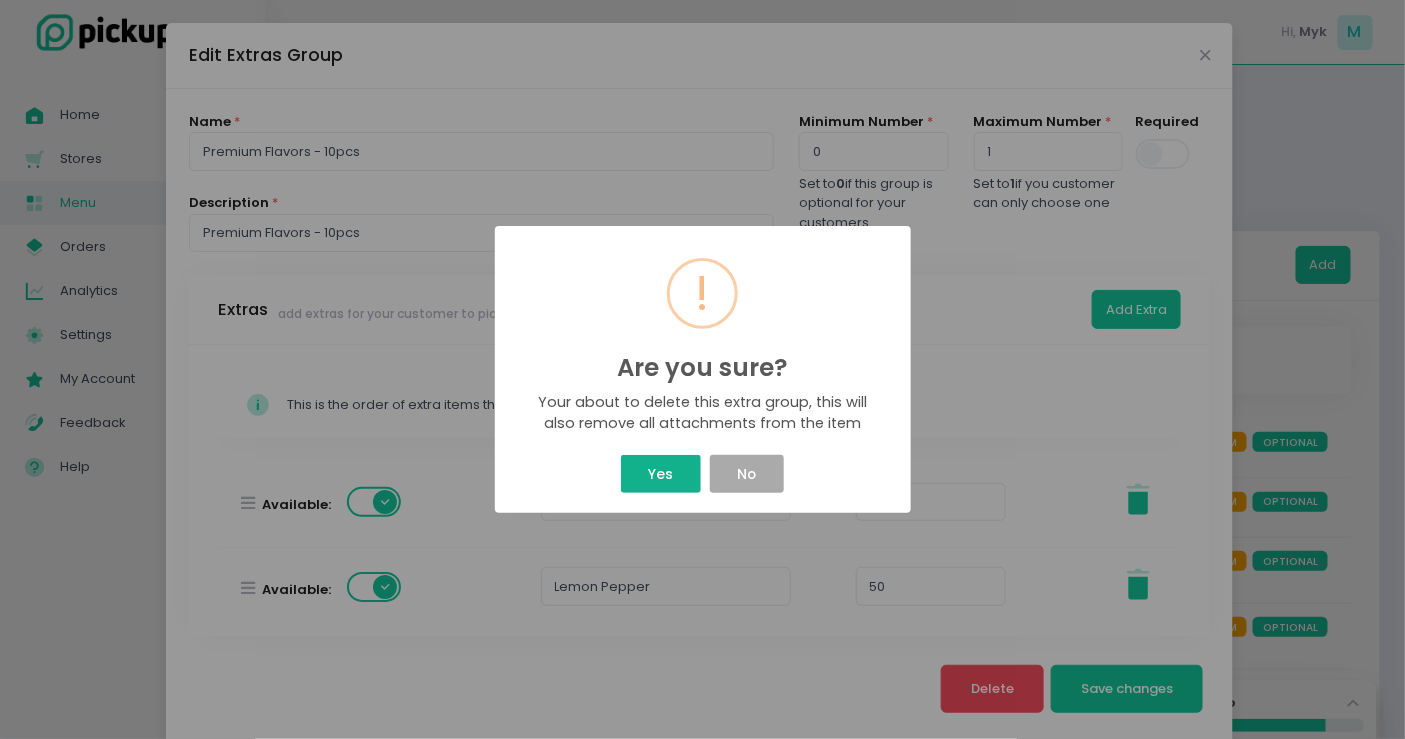 click on "Yes" at bounding box center [661, 474] 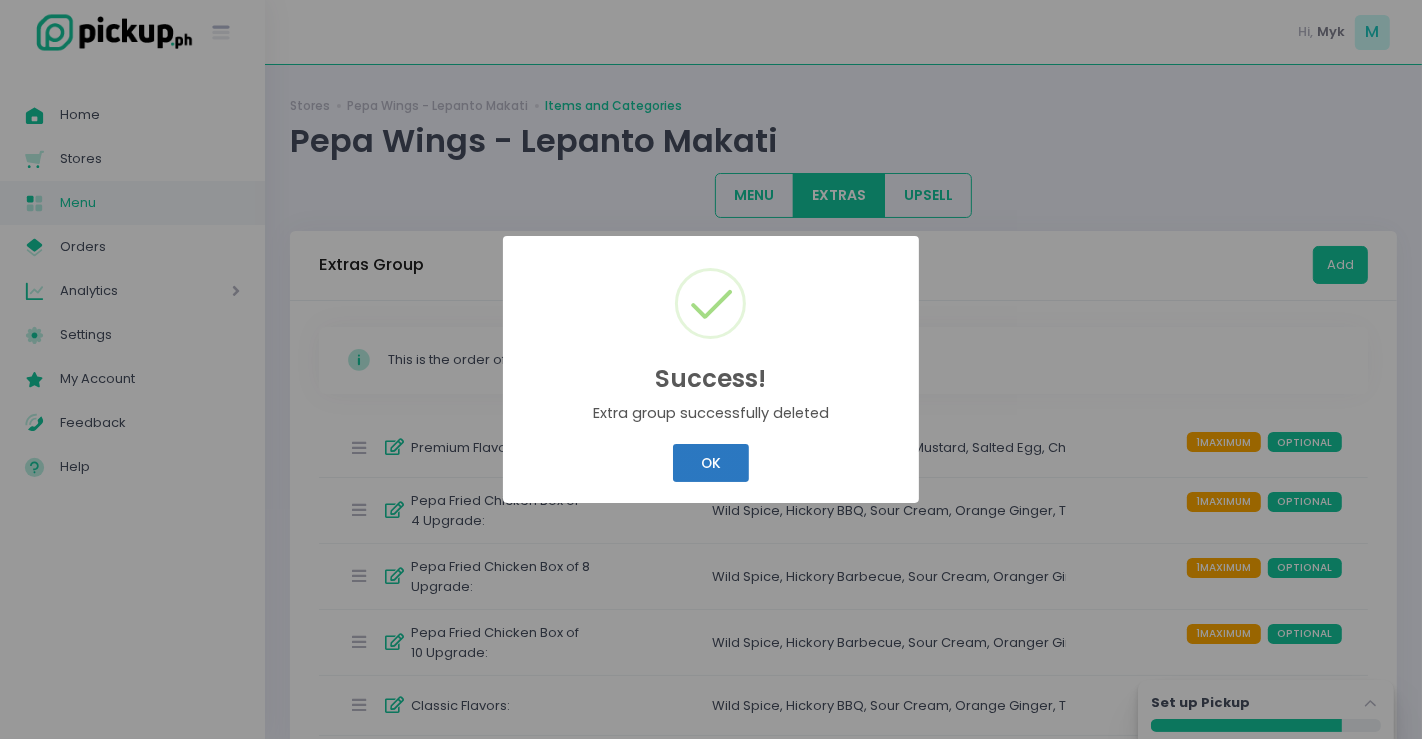 click on "OK" at bounding box center [710, 463] 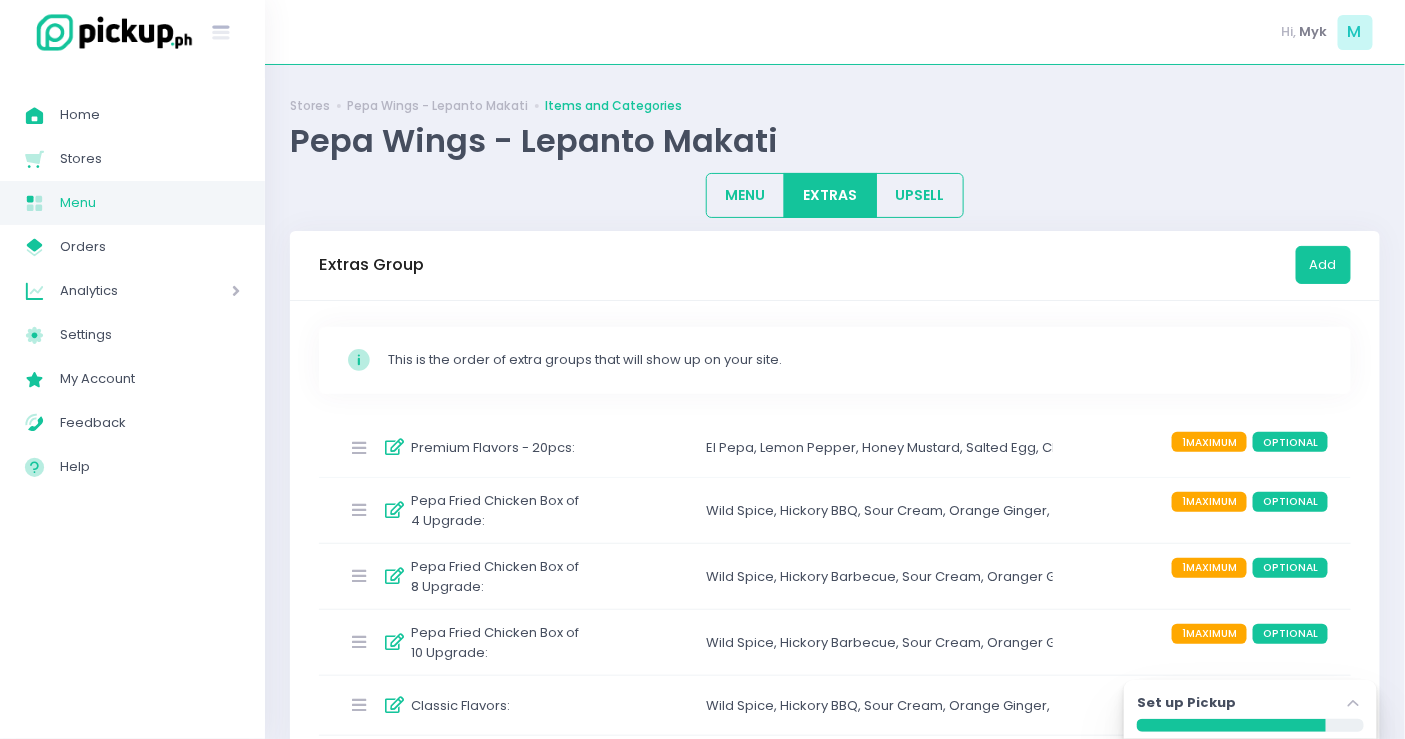 scroll, scrollTop: 102, scrollLeft: 0, axis: vertical 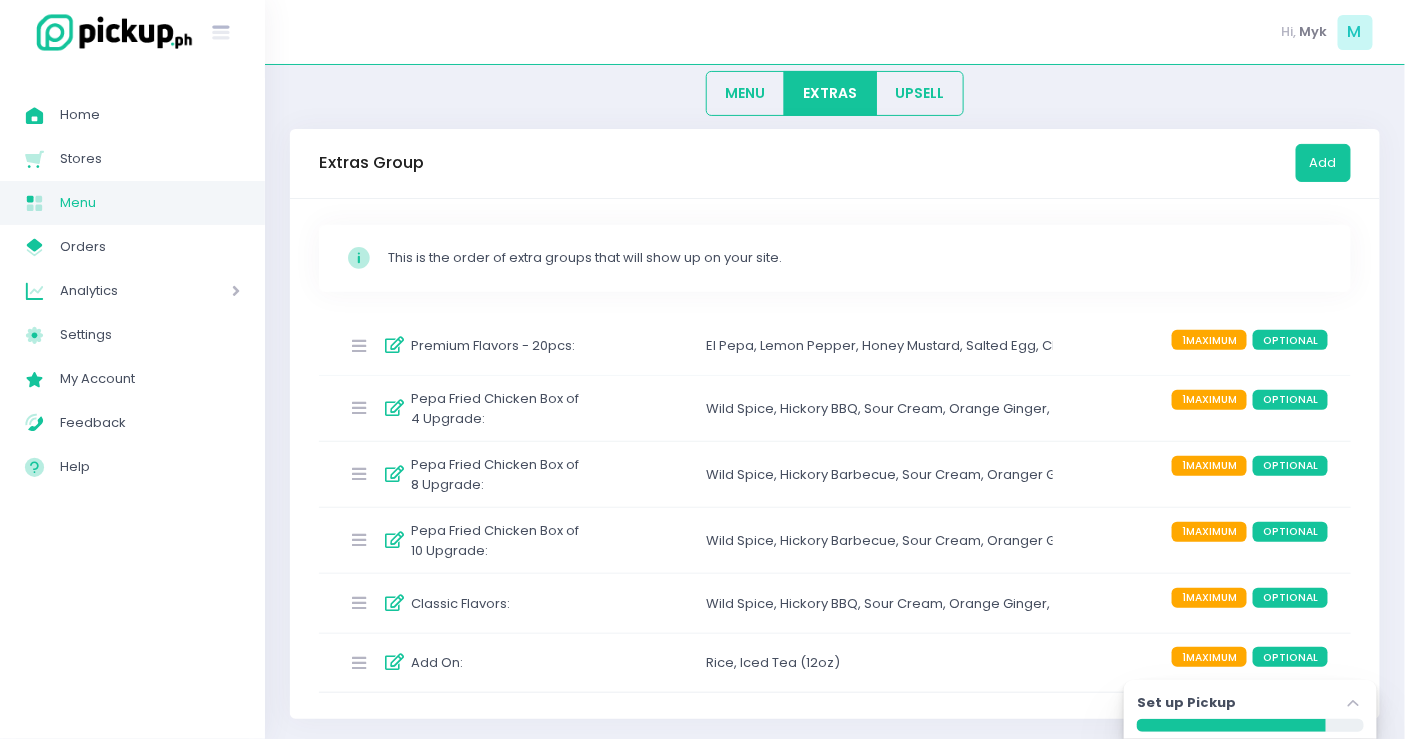 click at bounding box center (359, 603) 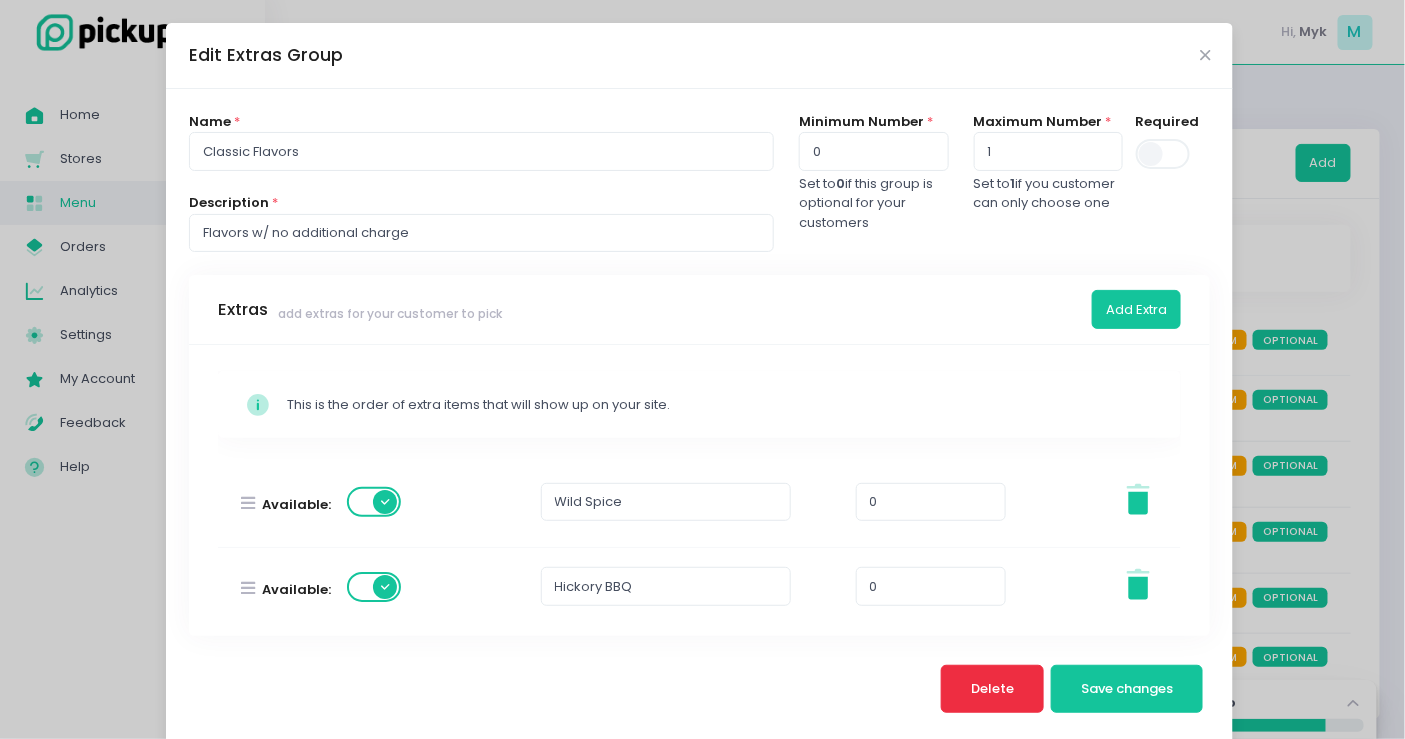 click on "Delete" at bounding box center [993, 689] 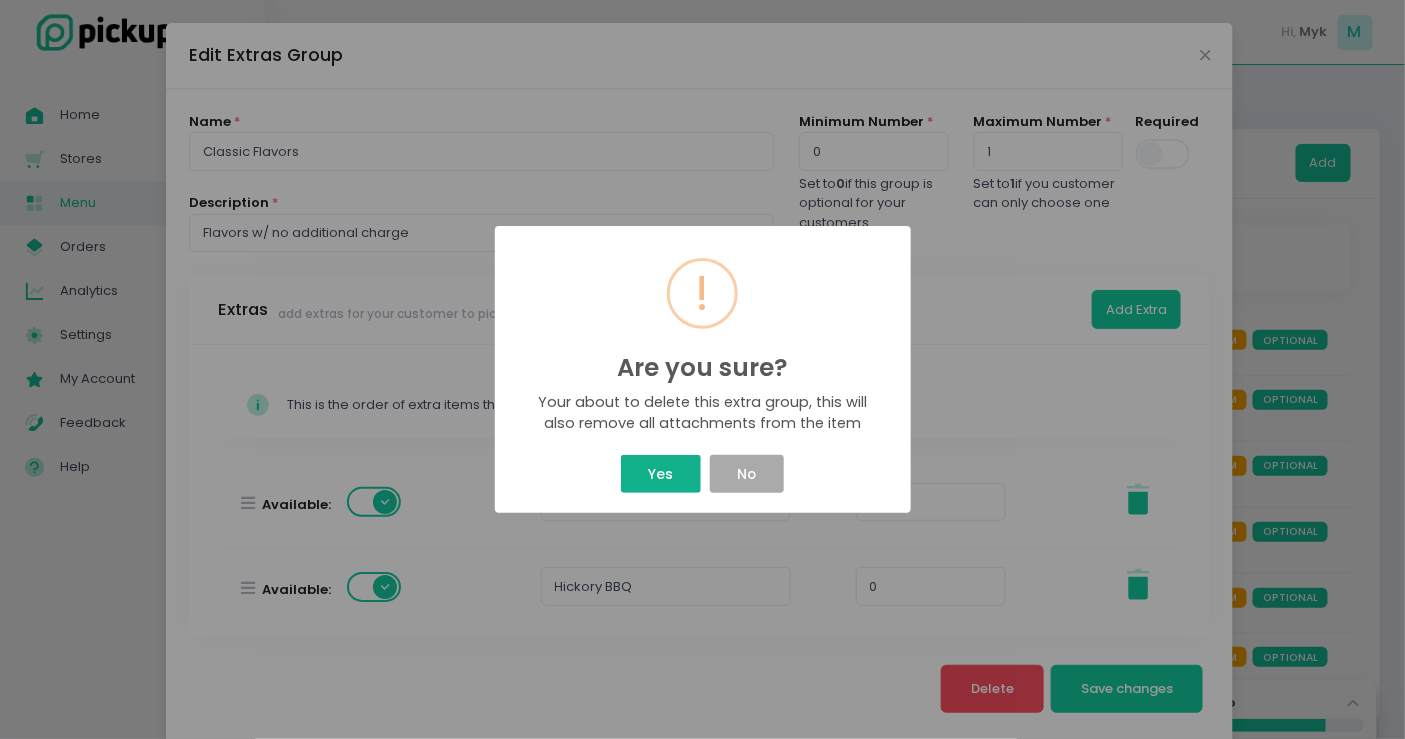 click on "Yes" at bounding box center [661, 474] 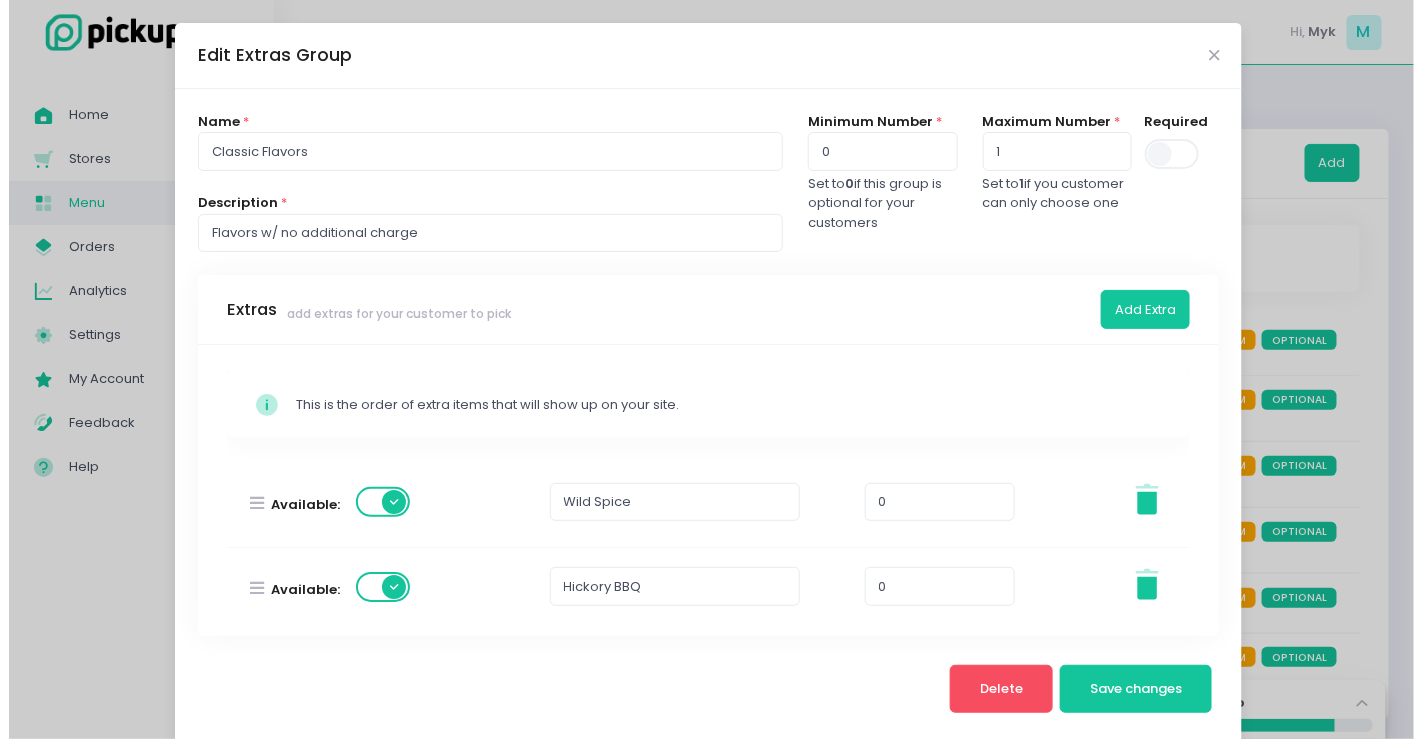 scroll, scrollTop: 0, scrollLeft: 0, axis: both 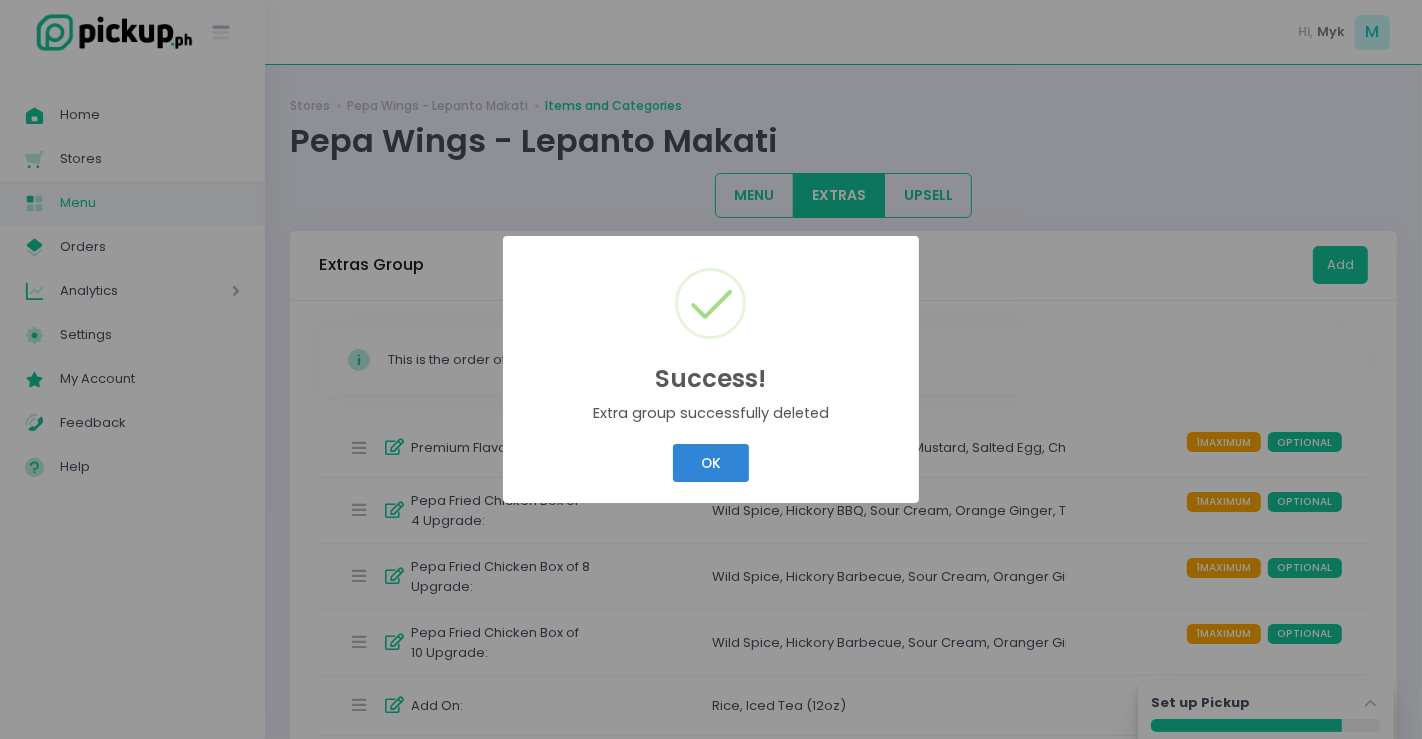 drag, startPoint x: 726, startPoint y: 466, endPoint x: 714, endPoint y: 465, distance: 12.0415945 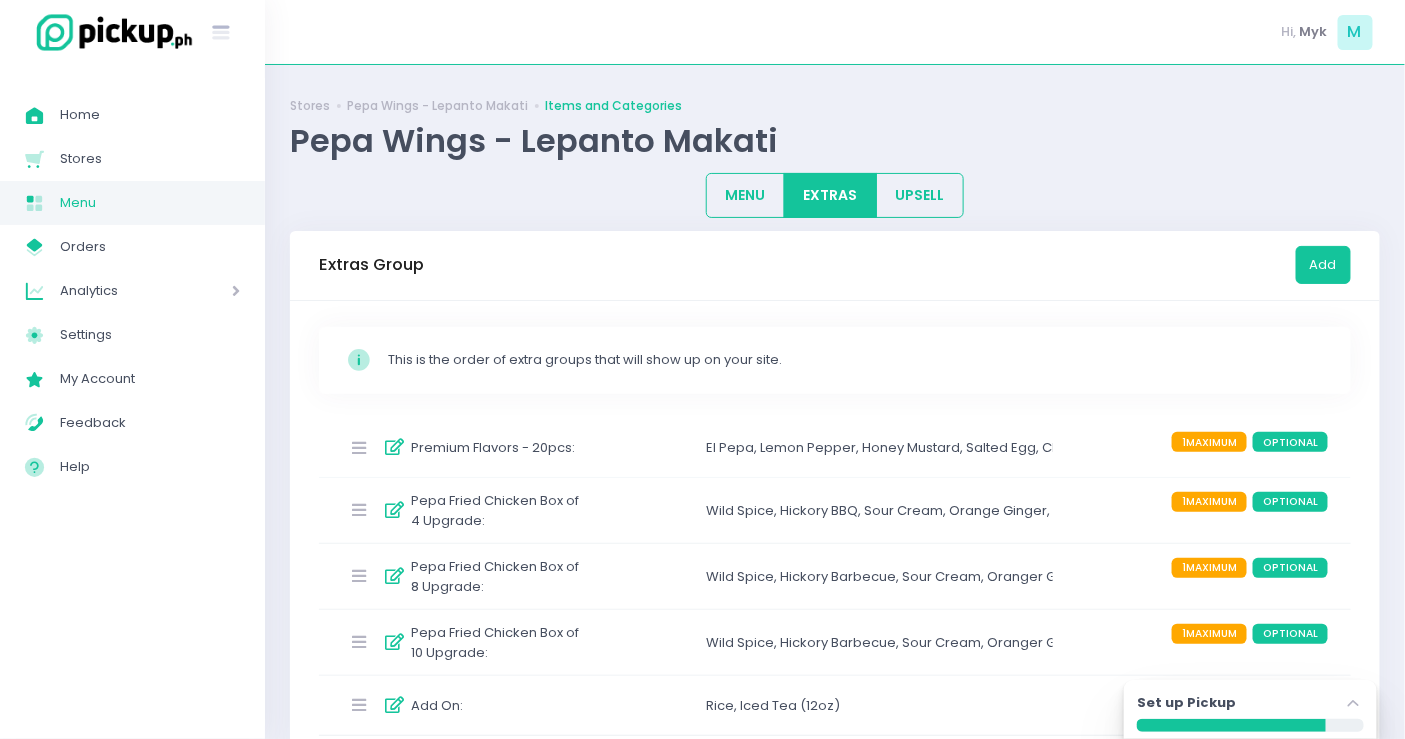 click at bounding box center (359, 448) 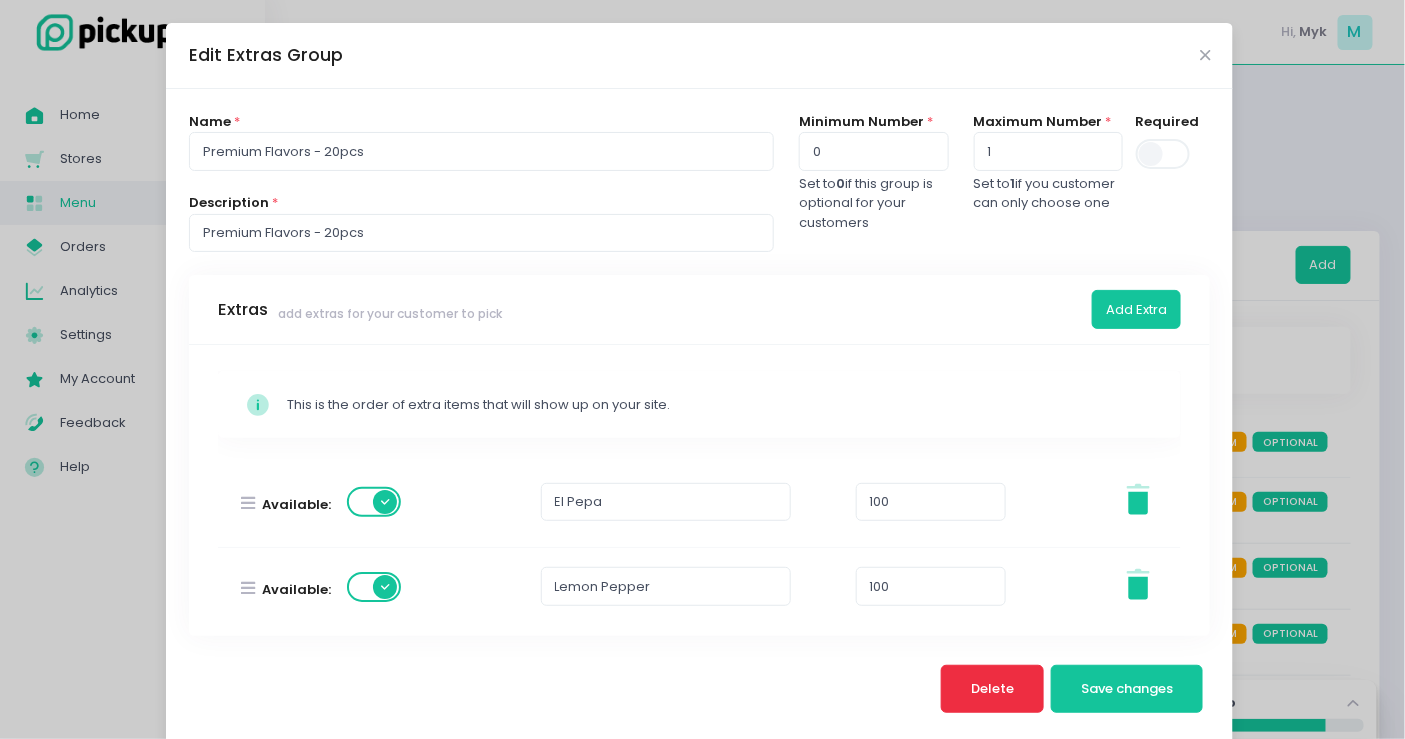 click on "Delete" at bounding box center (993, 689) 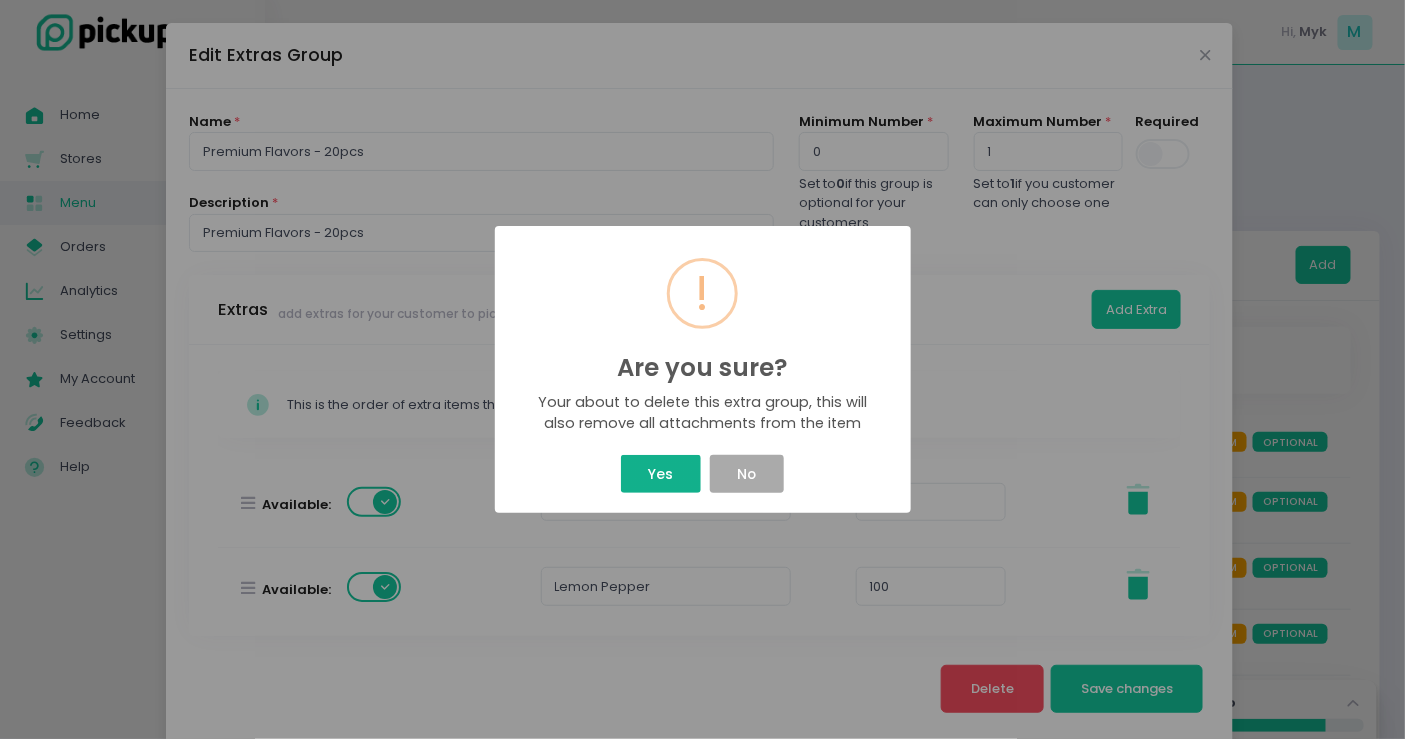 click on "Yes" at bounding box center (661, 474) 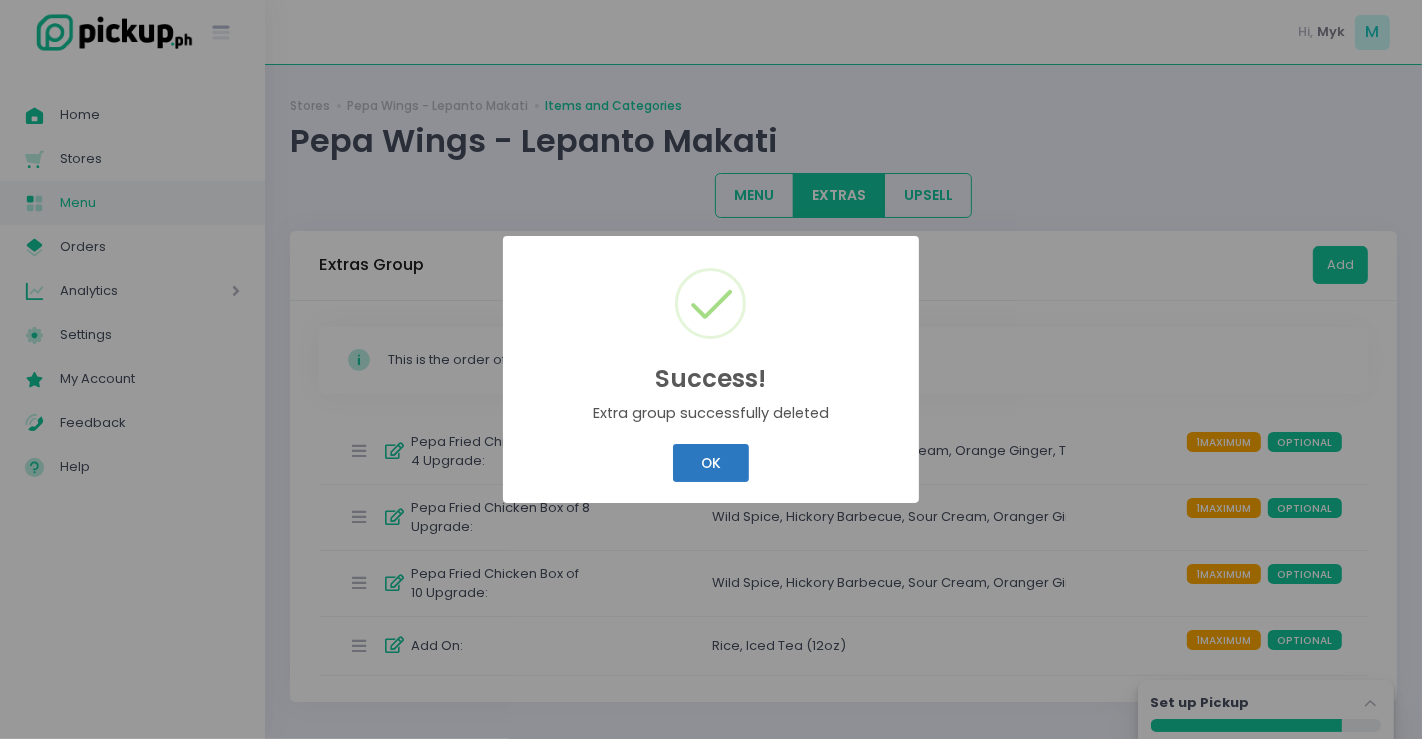 click on "OK" at bounding box center (710, 463) 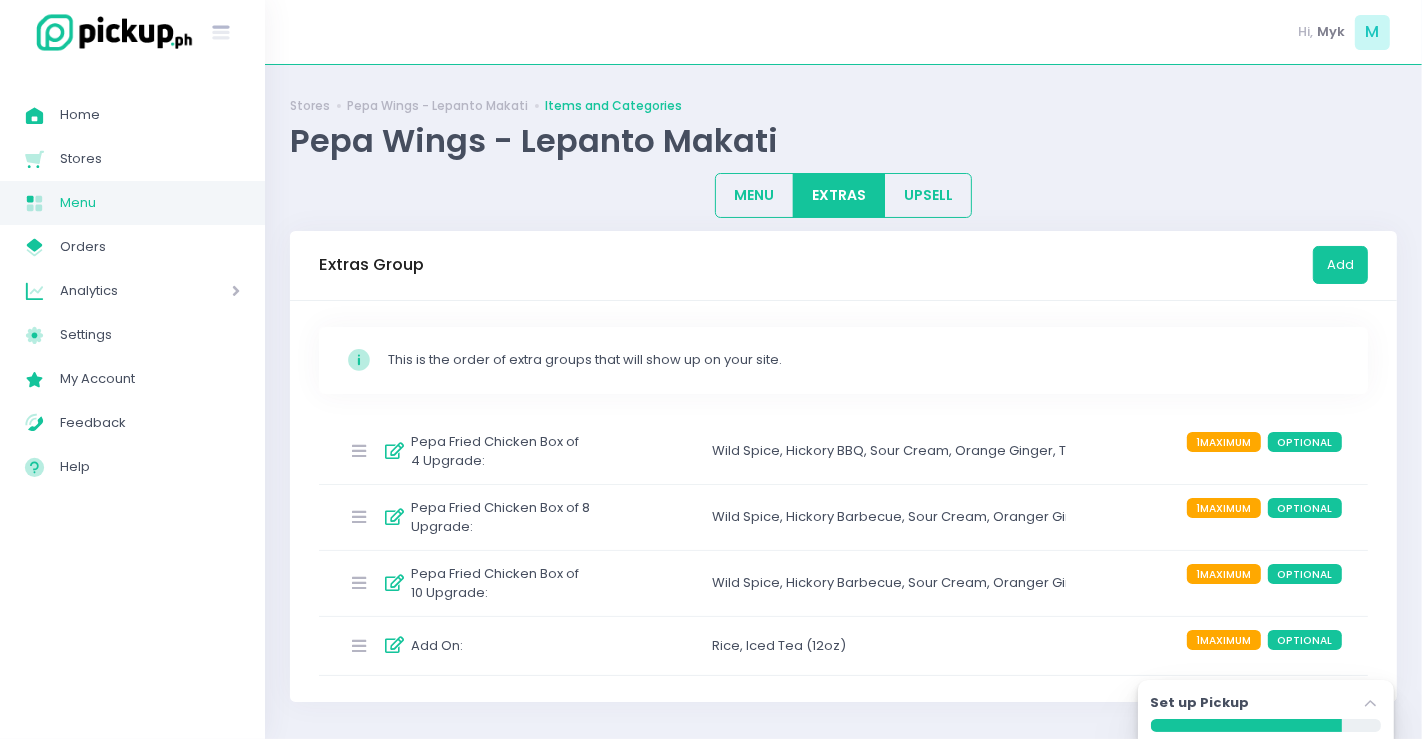 click on "Pepa Fried Chicken Box of 4 Upgrade : Wild Spice ,   Hickory BBQ ,   Sour Cream ,   Orange Ginger ,   Teriyaki ,   Korean Yangnyeom ,   Asian Zing ,   New Yorker ,   El Pepa ,   Lemon Pepper ,   Honey Mustard ,   Salted Egg ,   Cheddar Cheese ,   Garlic Parmesan ,   Butter Sriracha         1  MAXIMUM  OPTIONAL" at bounding box center (843, 451) 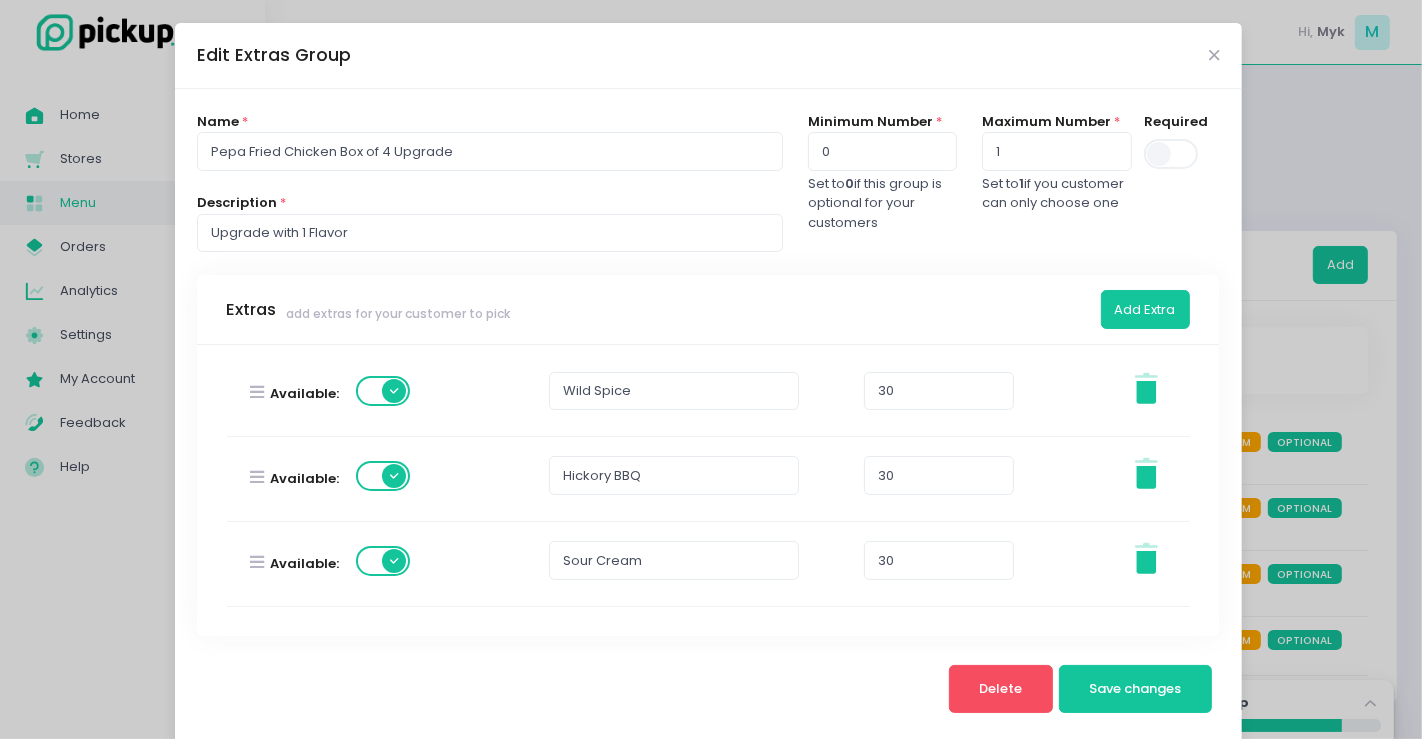 scroll, scrollTop: 444, scrollLeft: 0, axis: vertical 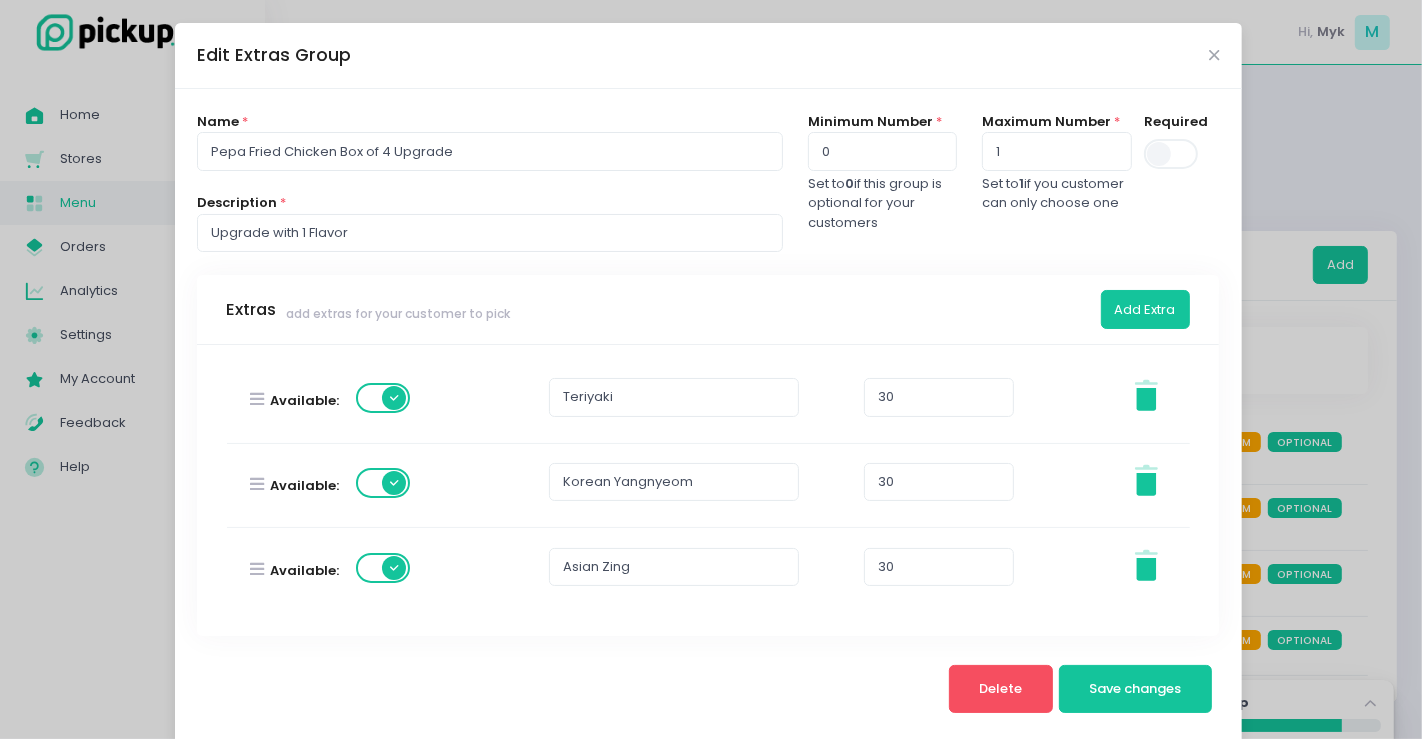 click on "Edit Extras Group   Name   *   Pepa Fried Chicken Box of 4 Upgrade   Description   *   Upgrade with 1 Flavor   Minimum Number   *   0 Set to  0  if this group is optional for your customers   Maximum Number   *   1 Set to  1  if you customer can only choose one Required Extras add extras for your customer to pick Add Extra Stockholm-icons / Code / Info-circle Created with Sketch. This is the order of extra items that will show up on your site. Available:       Wild Spice       30 Stockholm-icons / General / Trash Created with Sketch. Available:       Hickory BBQ       30 Stockholm-icons / General / Trash Created with Sketch. Available:       Sour Cream       30 Stockholm-icons / General / Trash Created with Sketch. Available:       Orange Ginger       30 Stockholm-icons / General / Trash Created with Sketch. Available:       Teriyaki       30 Stockholm-icons / General / Trash Created with Sketch. Available:       Korean Yangnyeom       30 Stockholm-icons / General / Trash Created with Sketch. Available:" at bounding box center (711, 369) 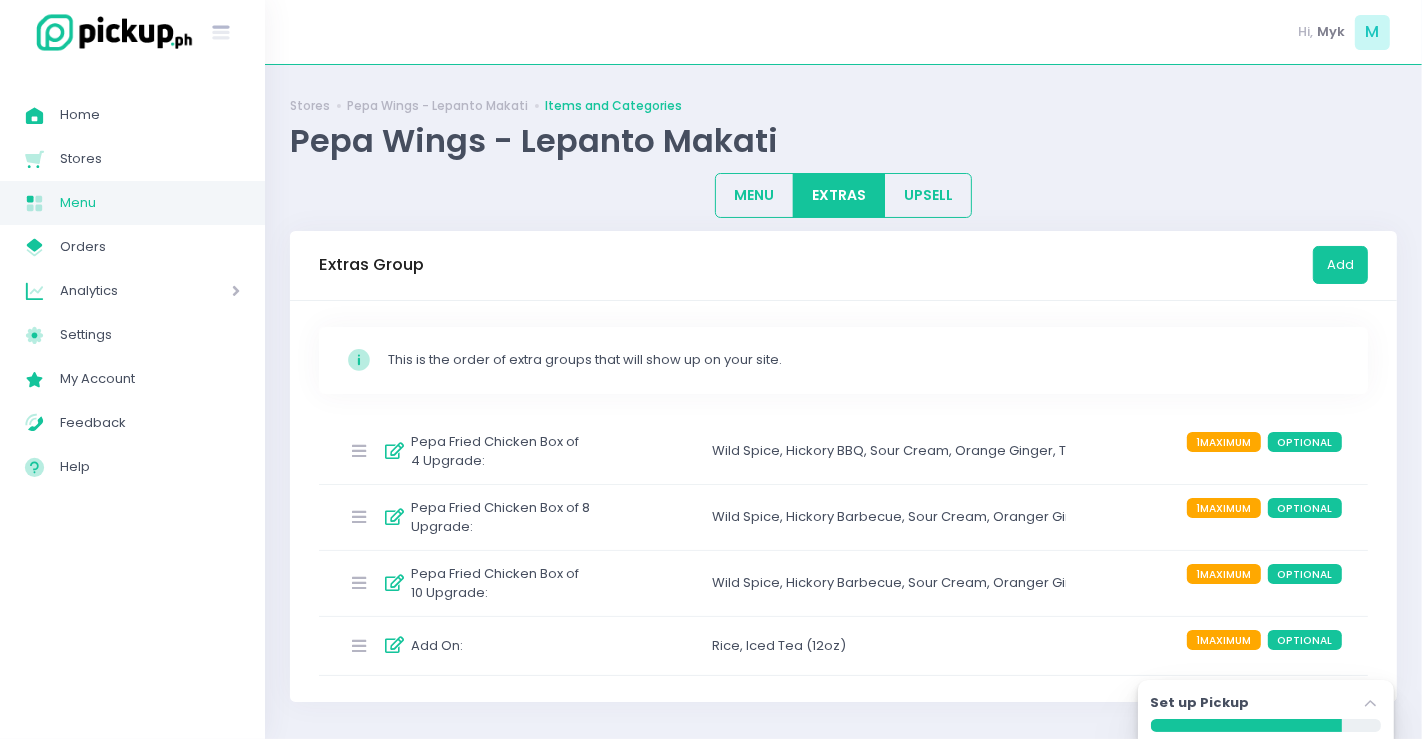 click at bounding box center [359, 451] 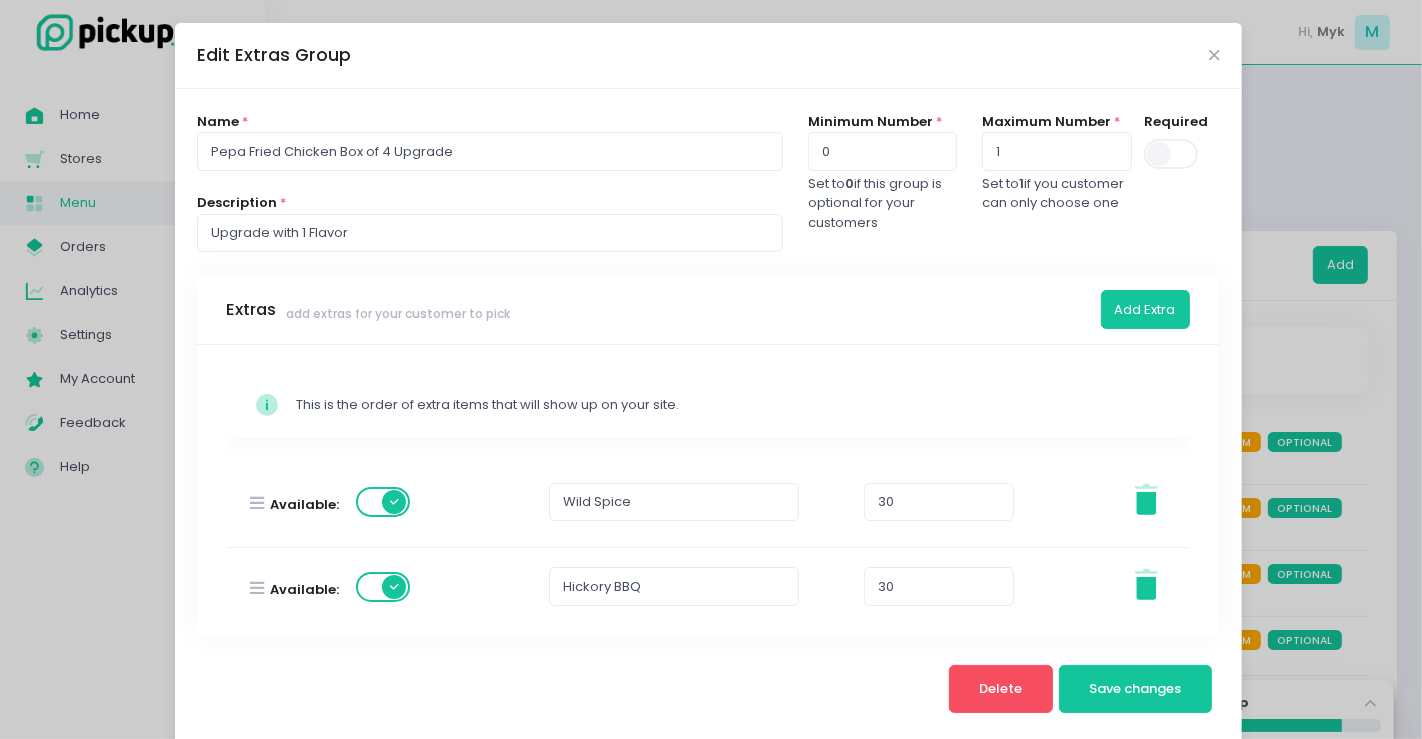 click on "Edit Extras Group   Name   *   Pepa Fried Chicken Box of 4 Upgrade   Description   *   Upgrade with 1 Flavor   Minimum Number   *   0 Set to  0  if this group is optional for your customers   Maximum Number   *   1 Set to  1  if you customer can only choose one Required Extras add extras for your customer to pick Add Extra Stockholm-icons / Code / Info-circle Created with Sketch. This is the order of extra items that will show up on your site. Available:       Wild Spice       30 Stockholm-icons / General / Trash Created with Sketch. Available:       Hickory BBQ       30 Stockholm-icons / General / Trash Created with Sketch. Available:       Sour Cream       30 Stockholm-icons / General / Trash Created with Sketch. Available:       Orange Ginger       30 Stockholm-icons / General / Trash Created with Sketch. Available:       Teriyaki       30 Stockholm-icons / General / Trash Created with Sketch. Available:       Korean Yangnyeom       30 Stockholm-icons / General / Trash Created with Sketch. Available:" at bounding box center [711, 369] 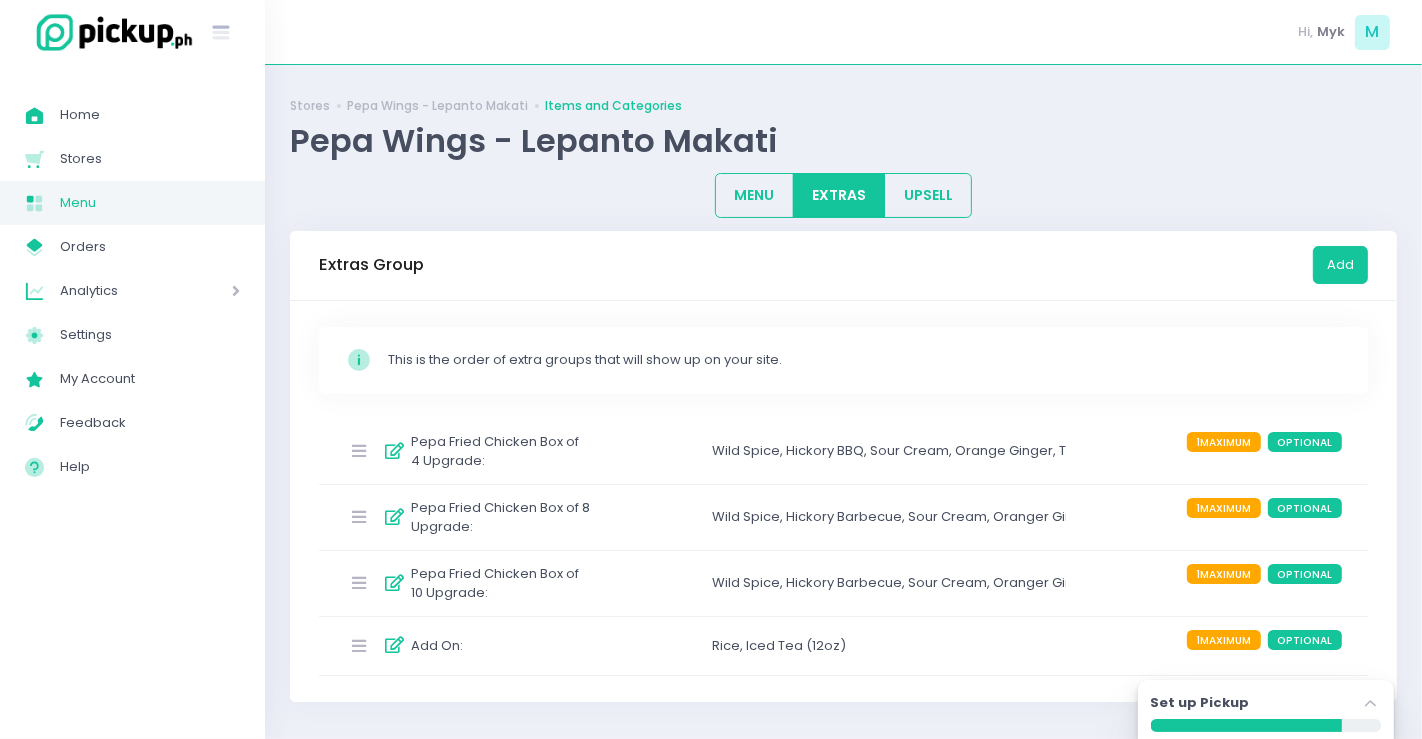 drag, startPoint x: 359, startPoint y: 449, endPoint x: 1063, endPoint y: 185, distance: 751.8723 